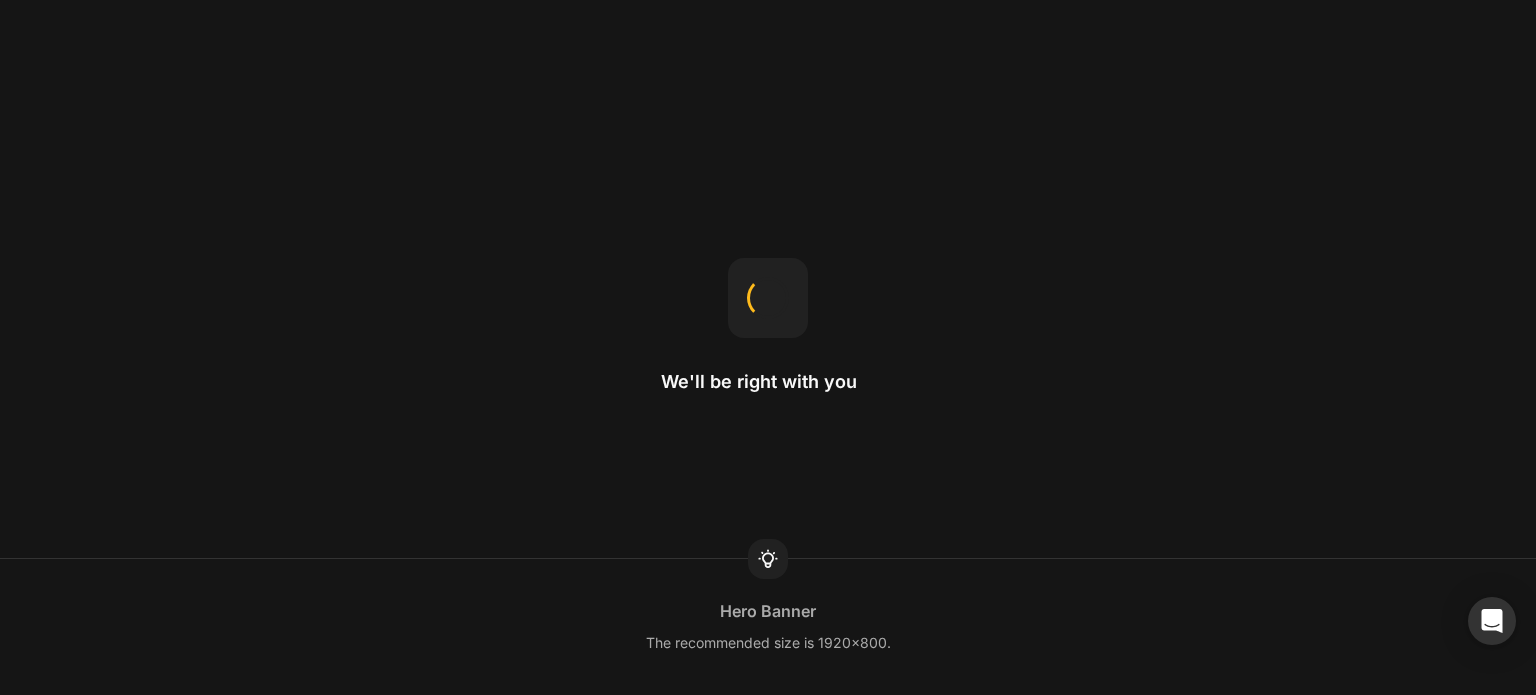 scroll, scrollTop: 0, scrollLeft: 0, axis: both 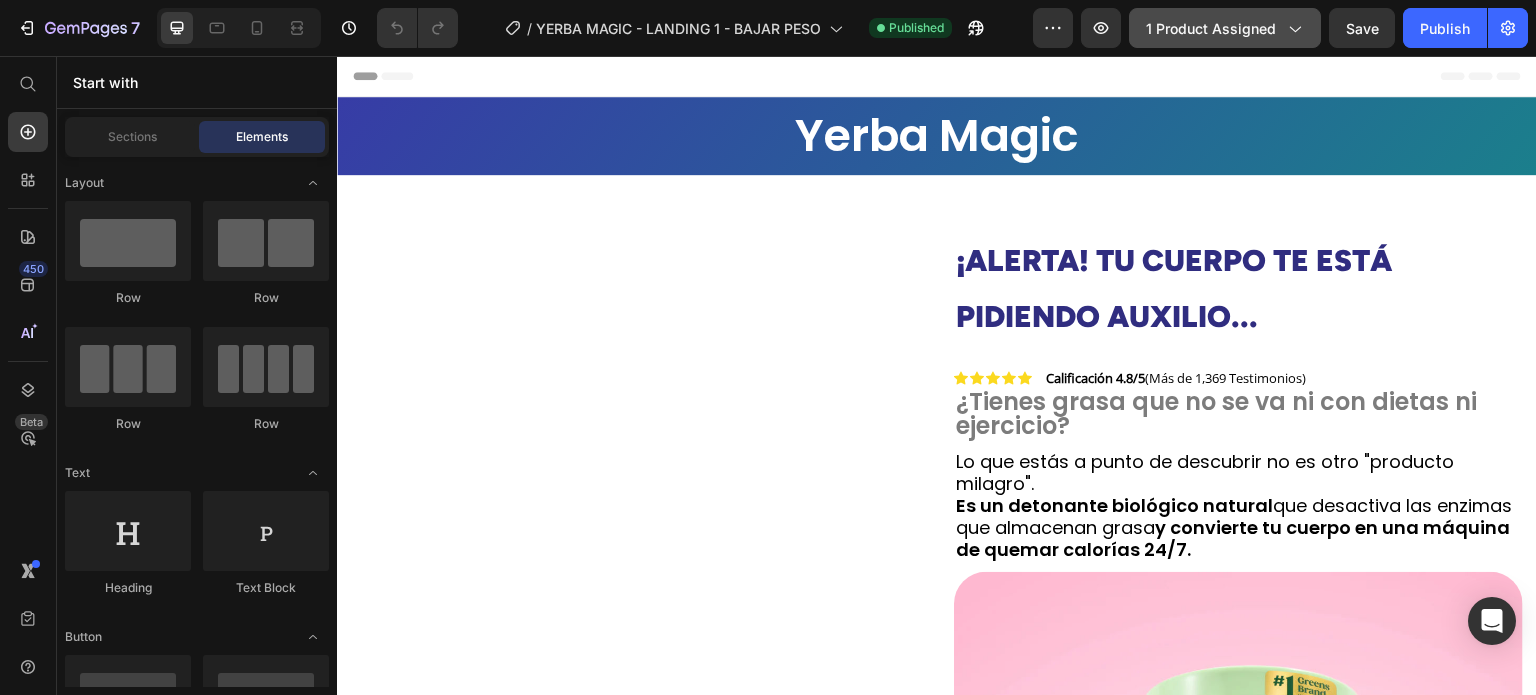 click on "1 product assigned" at bounding box center [1225, 28] 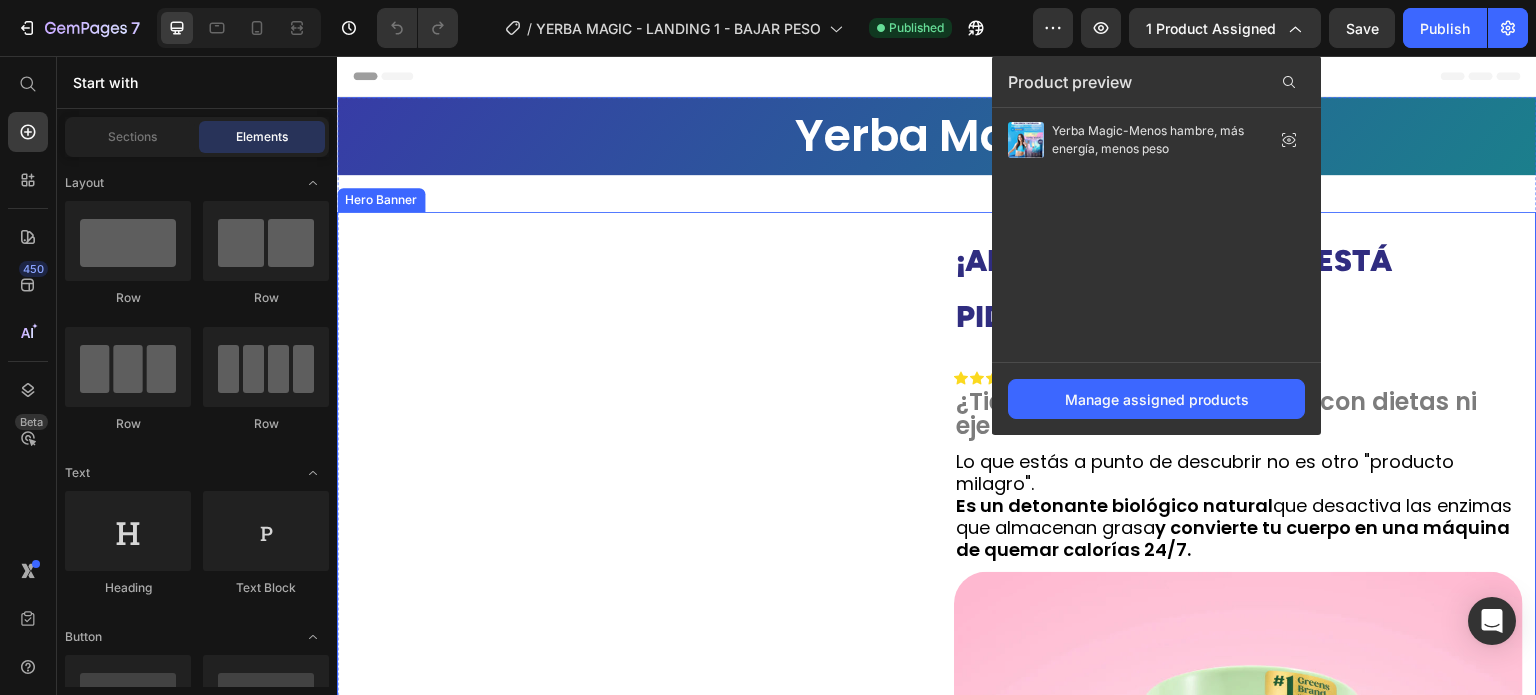 click on "Image
[GEOGRAPHIC_DATA]" at bounding box center [636, 887] 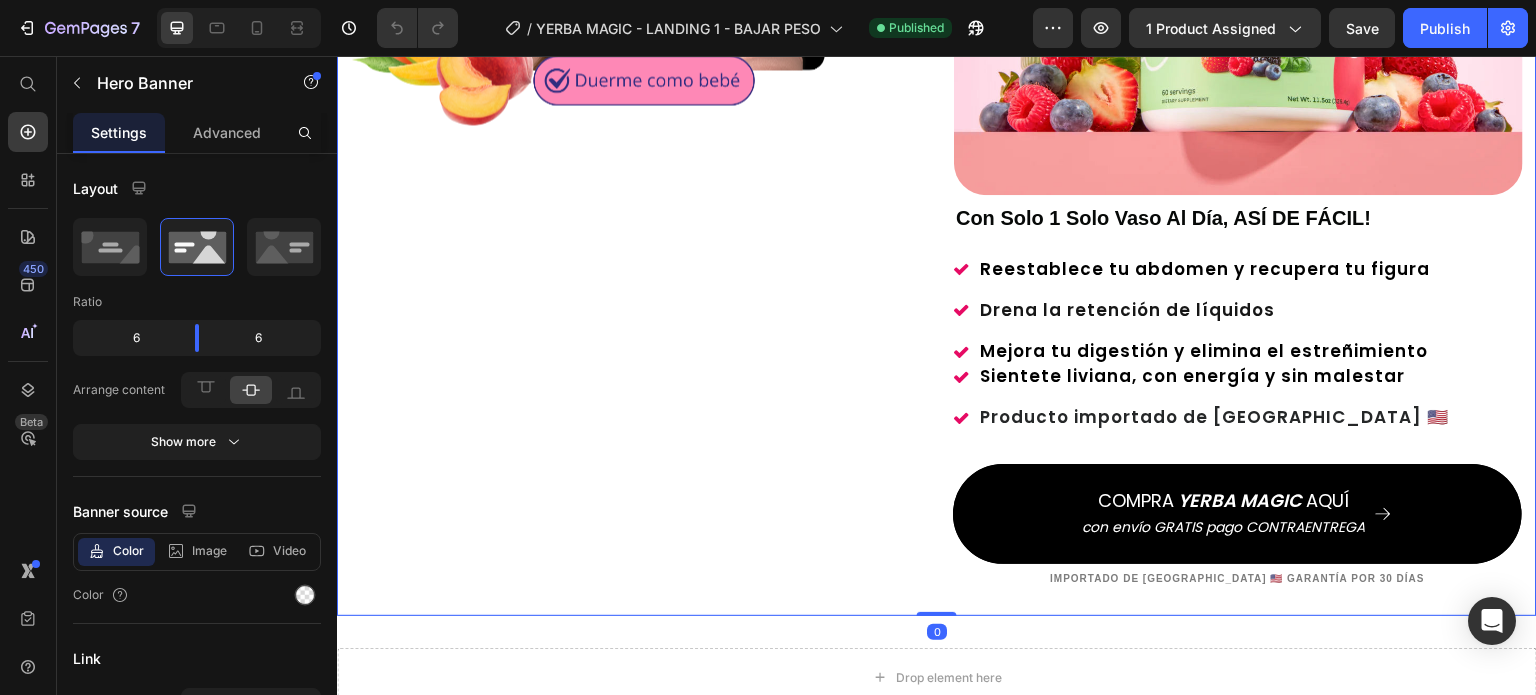 scroll, scrollTop: 952, scrollLeft: 0, axis: vertical 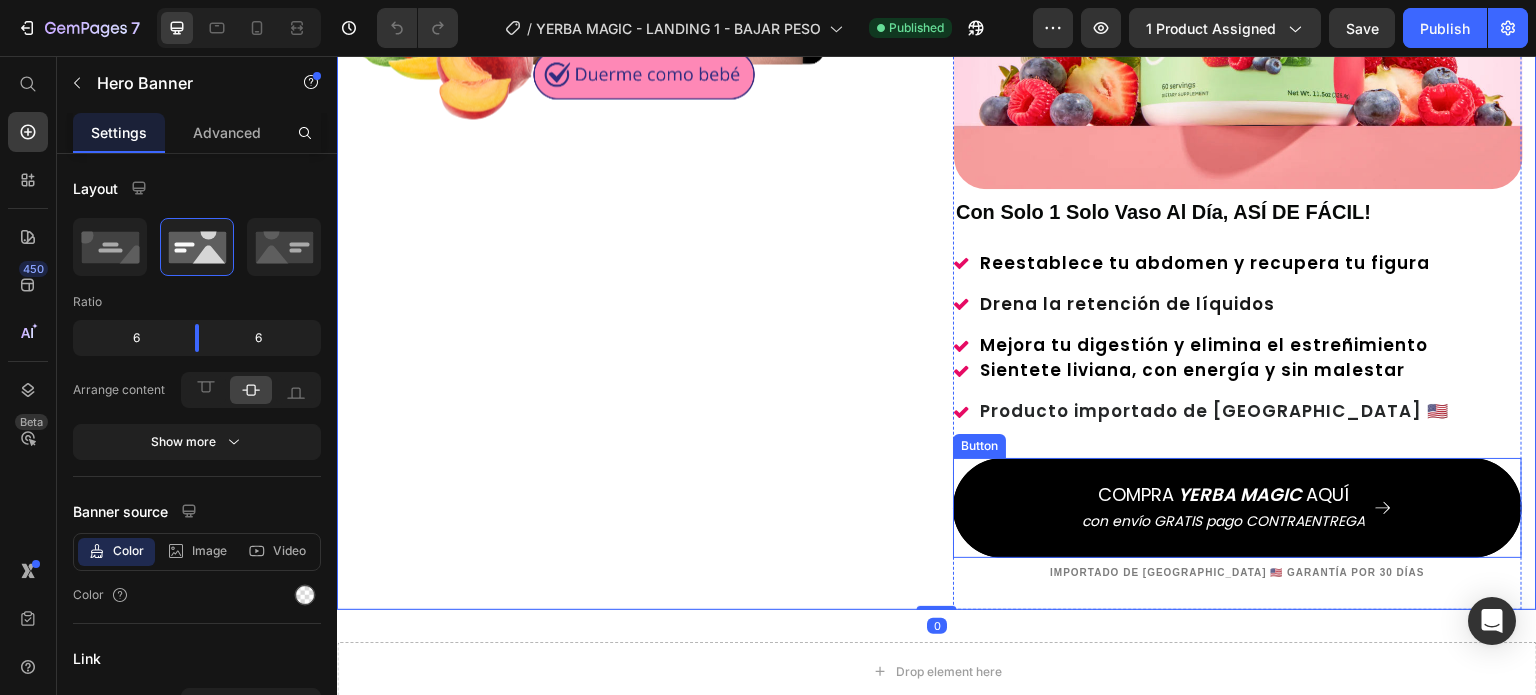 click on "COMPRA   YERBA MAGIC   AQUÍ con envío GRATIS pago CONTRAENTREGA" at bounding box center (1237, 508) 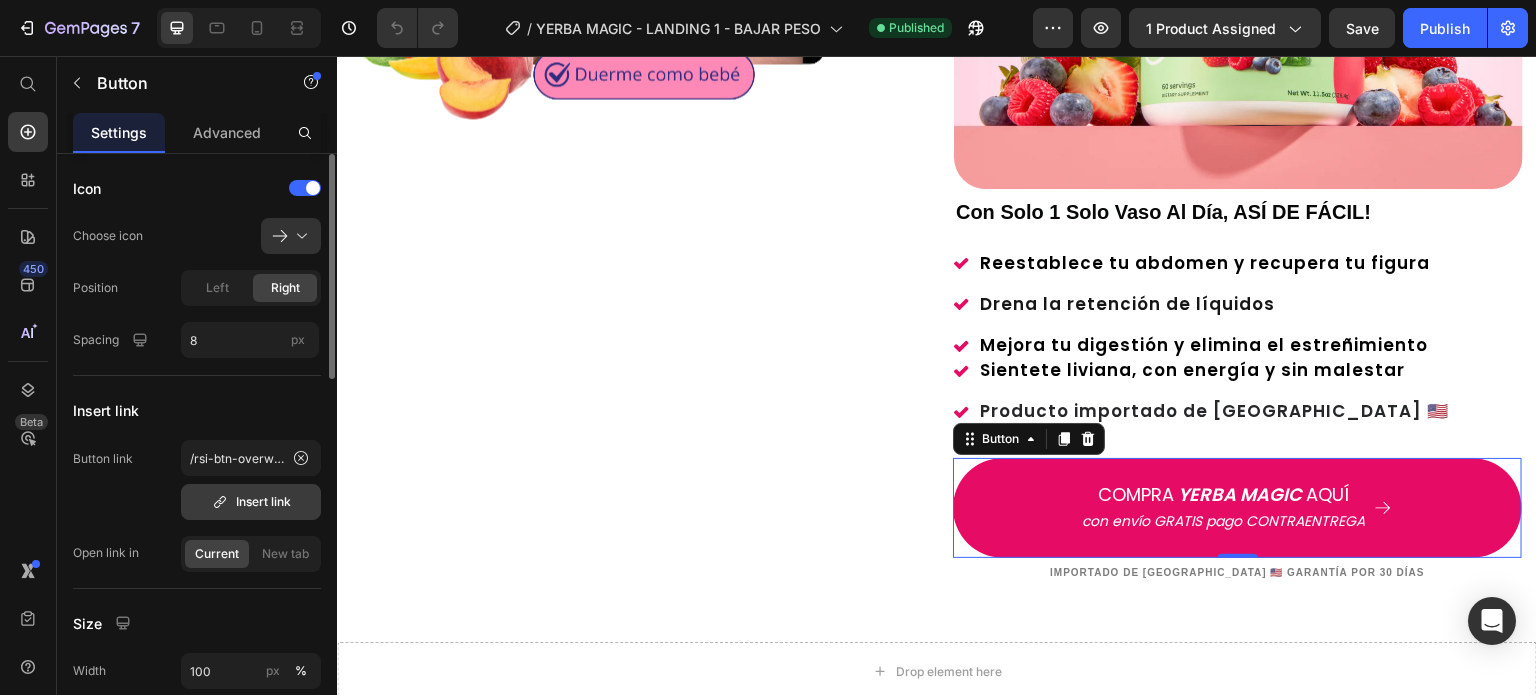 click on "Insert link" at bounding box center (251, 502) 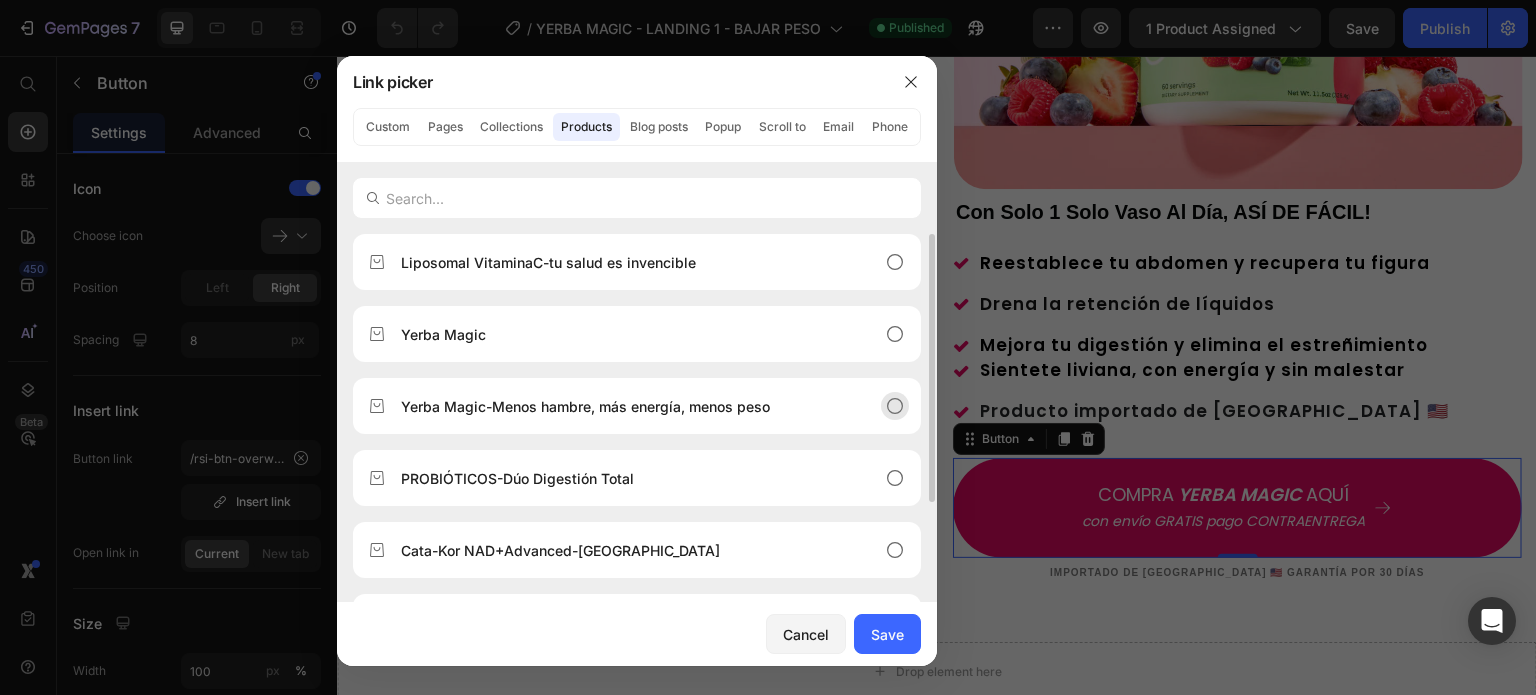 click on "Yerba Magic-Menos hambre, más energía, menos peso" at bounding box center [585, 406] 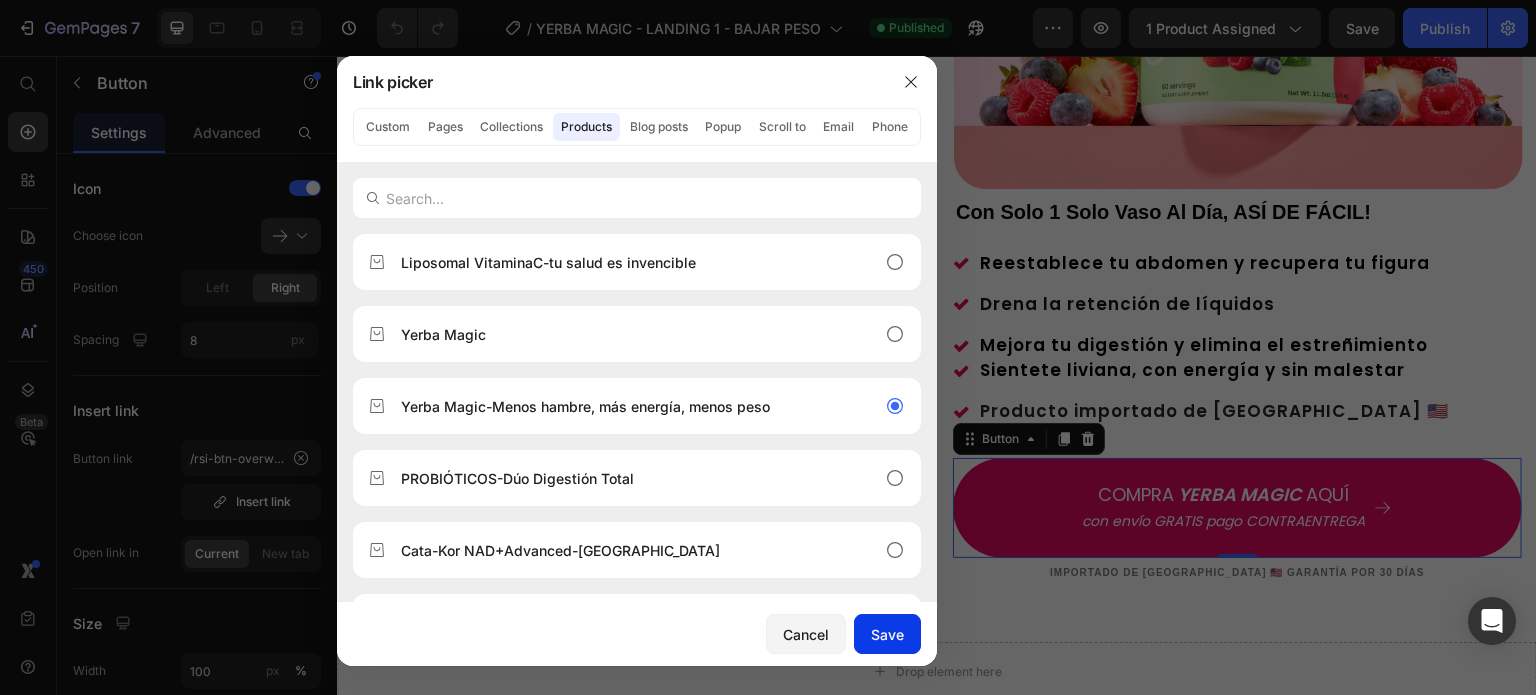 click on "Save" at bounding box center [887, 634] 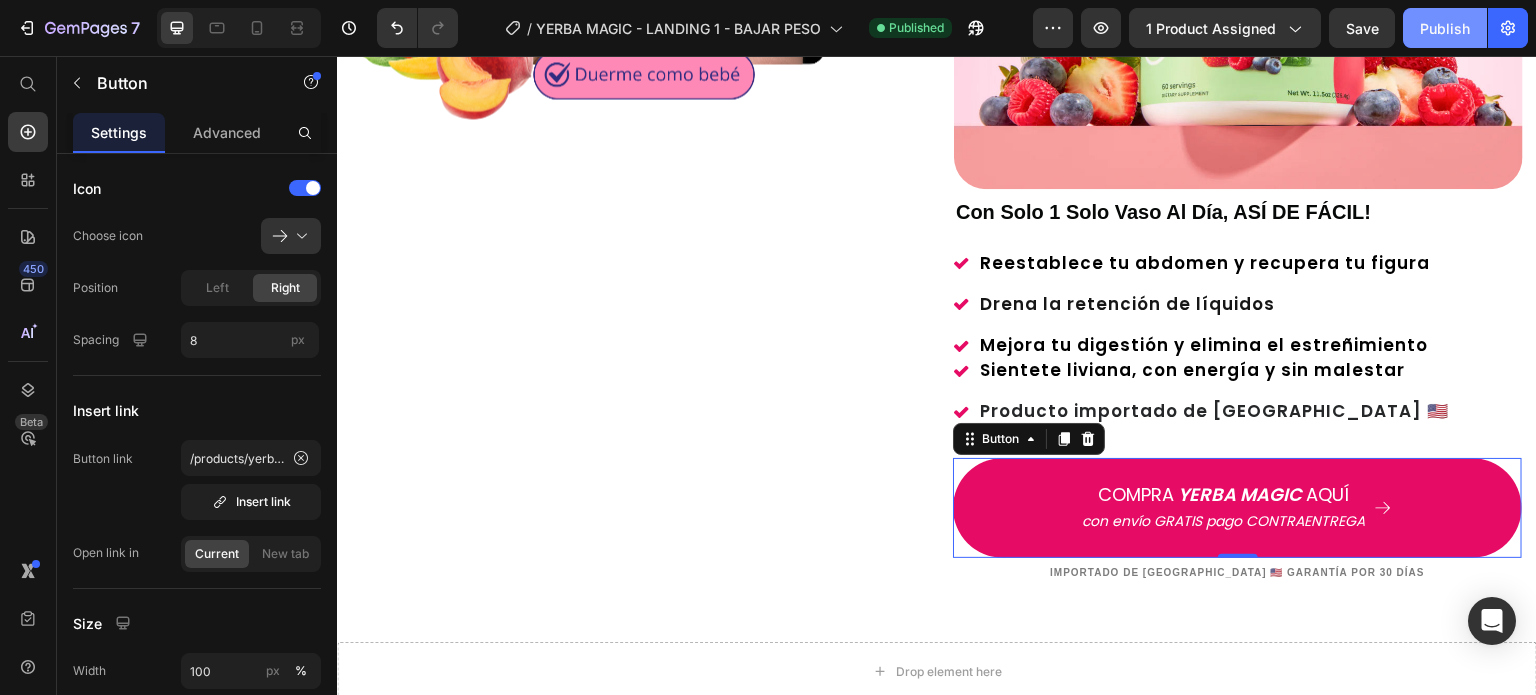click on "Publish" 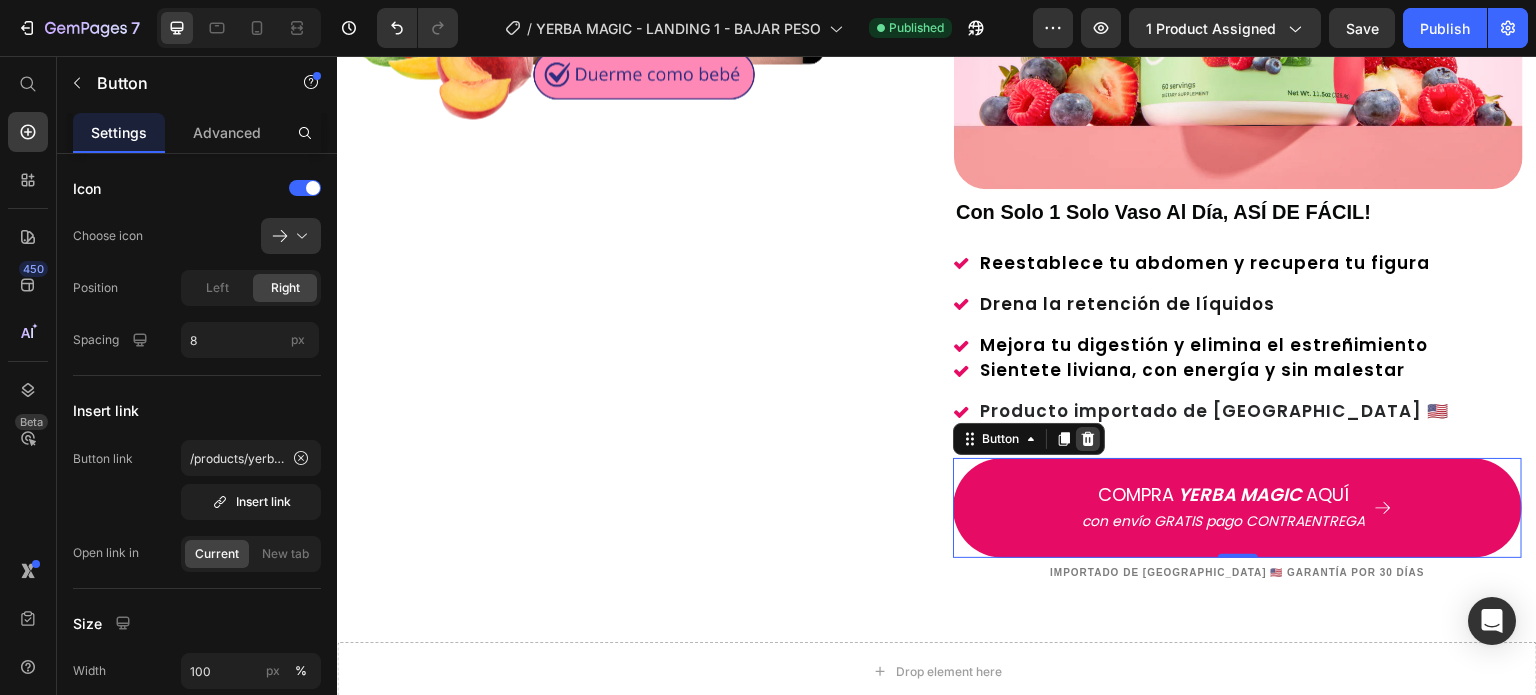 click at bounding box center (1088, 439) 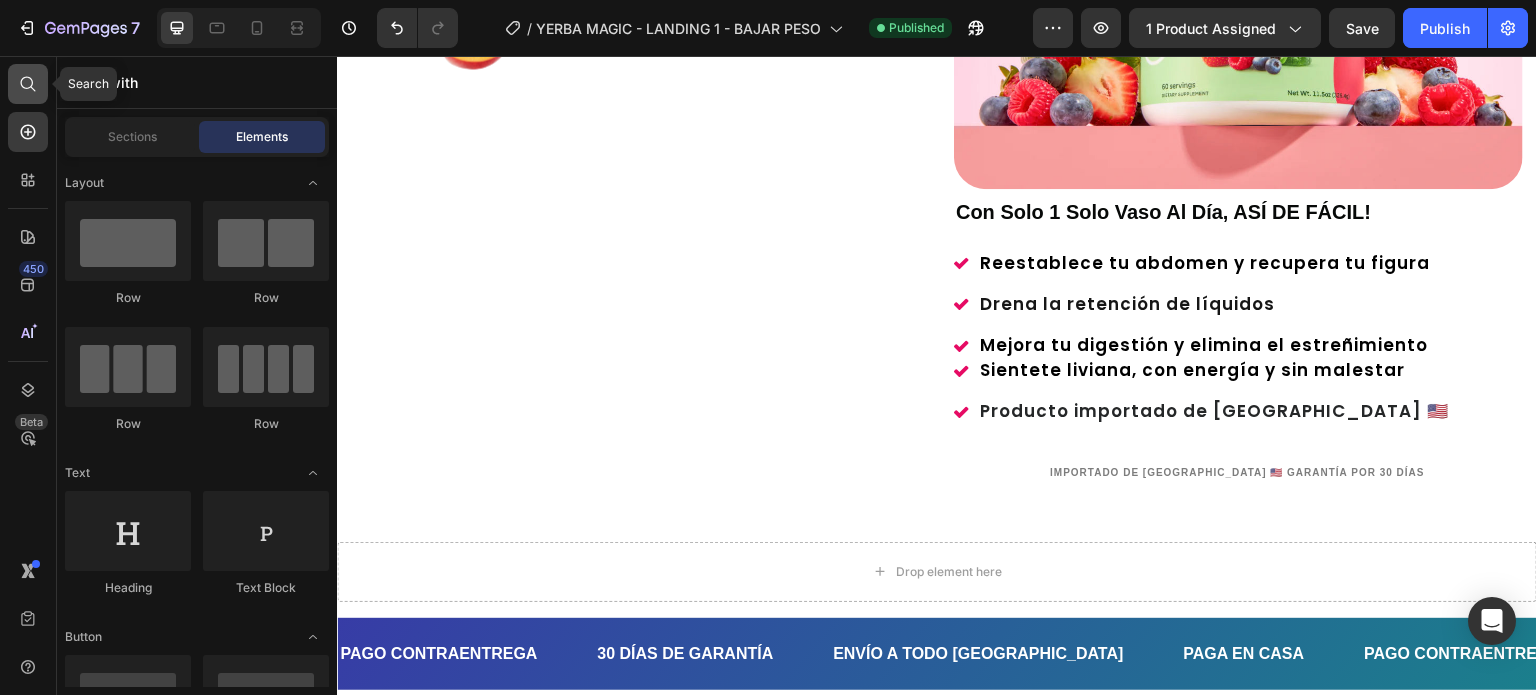 click 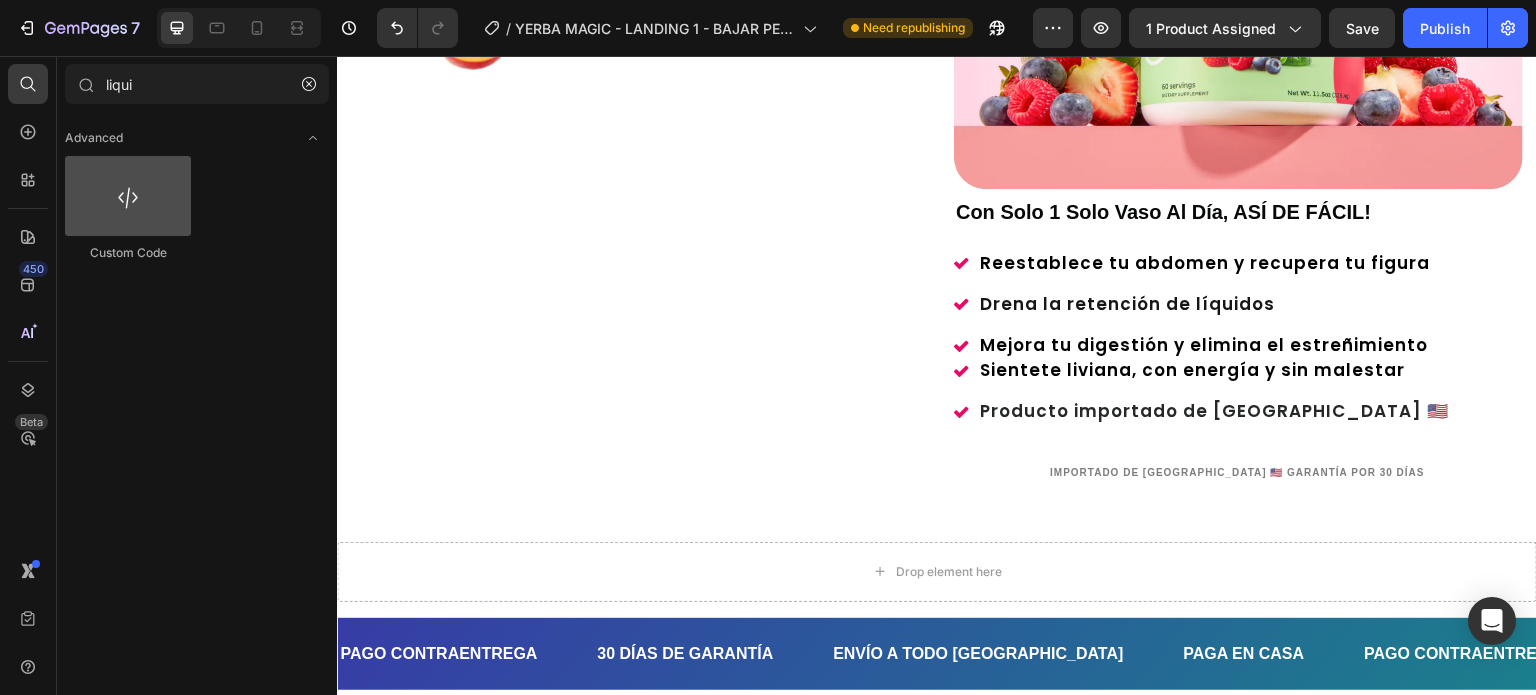 type on "liqui" 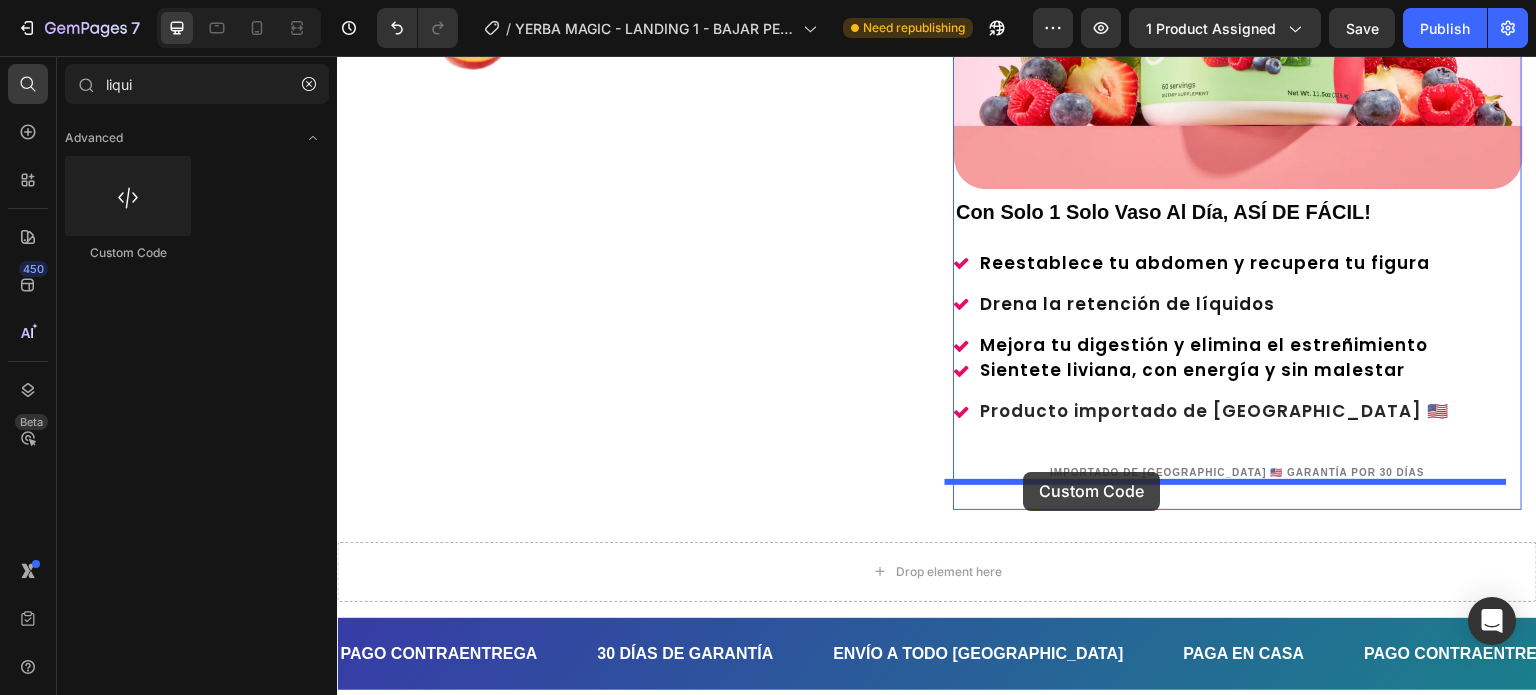 drag, startPoint x: 479, startPoint y: 266, endPoint x: 1024, endPoint y: 472, distance: 582.6328 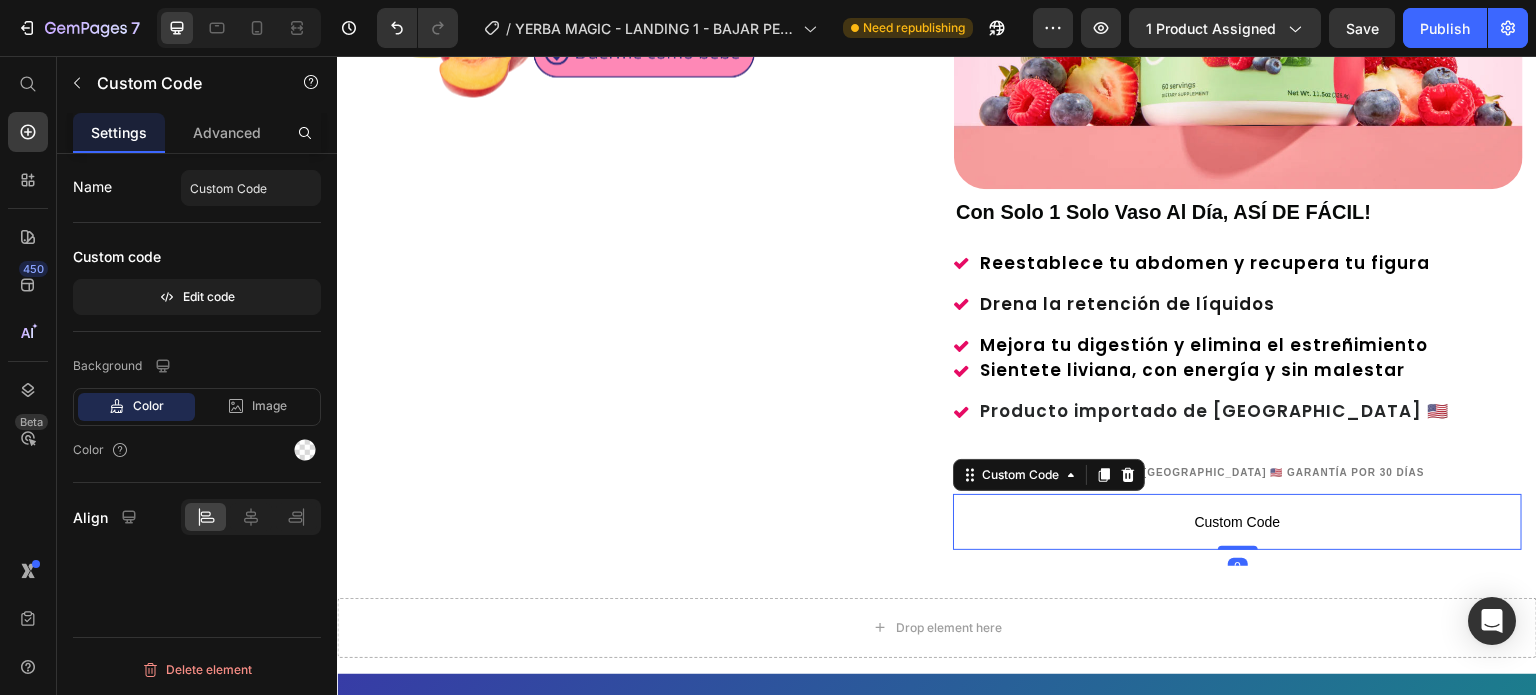 click on "Custom Code" at bounding box center [1237, 522] 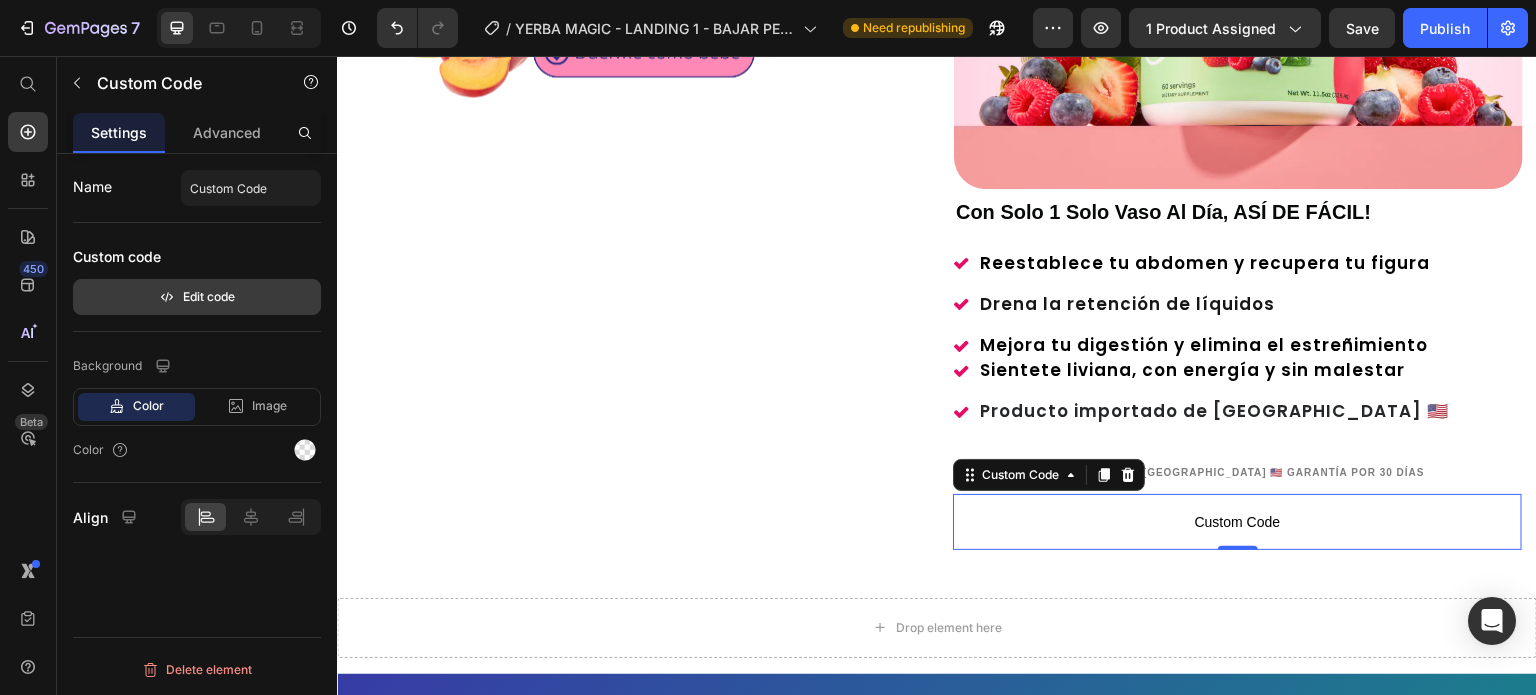 click on "Edit code" at bounding box center (197, 297) 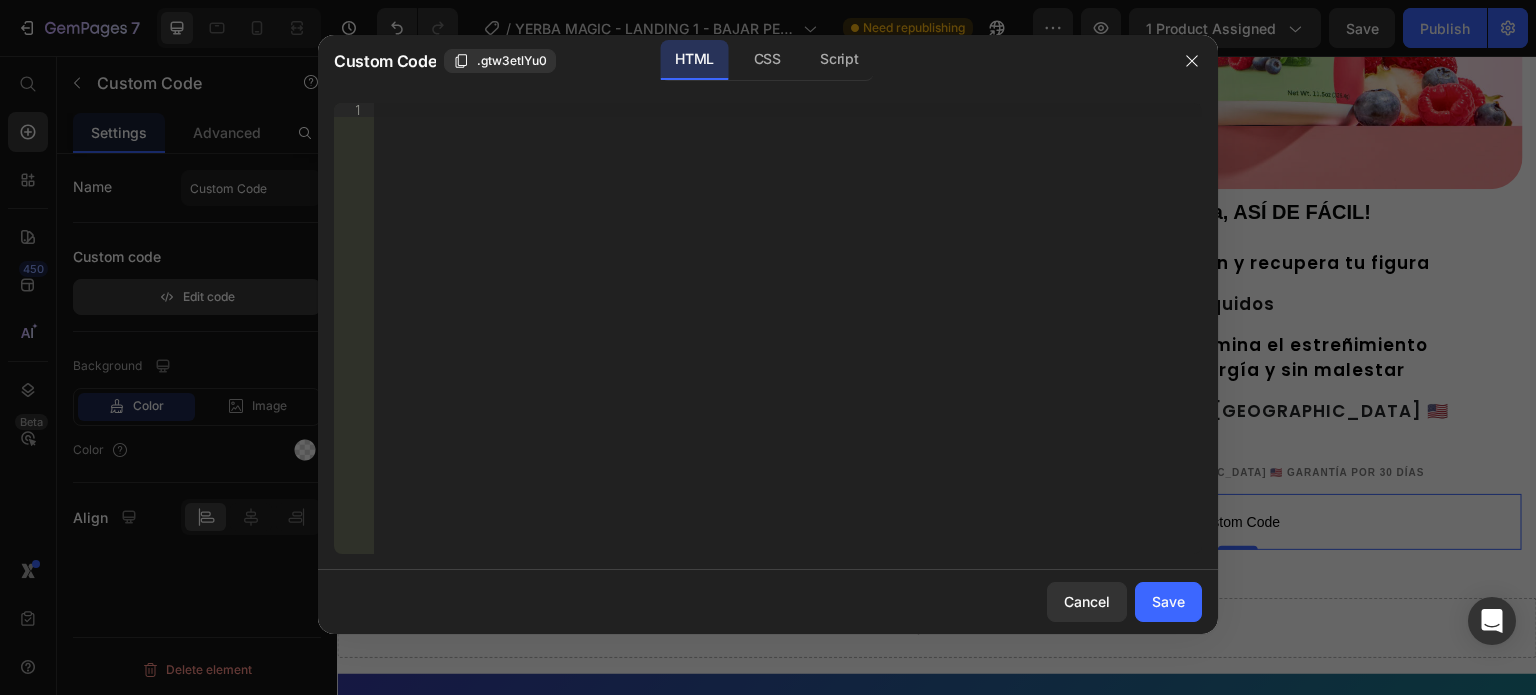 type 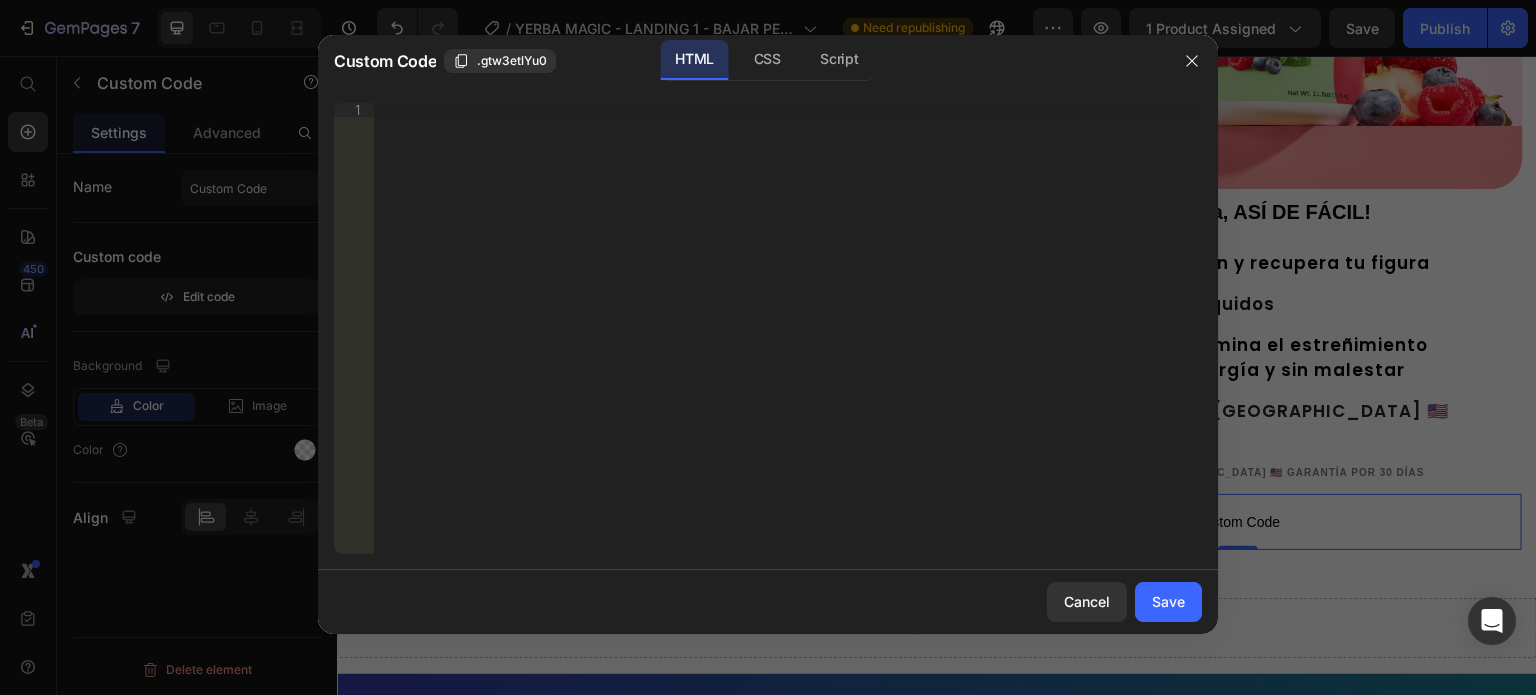 type 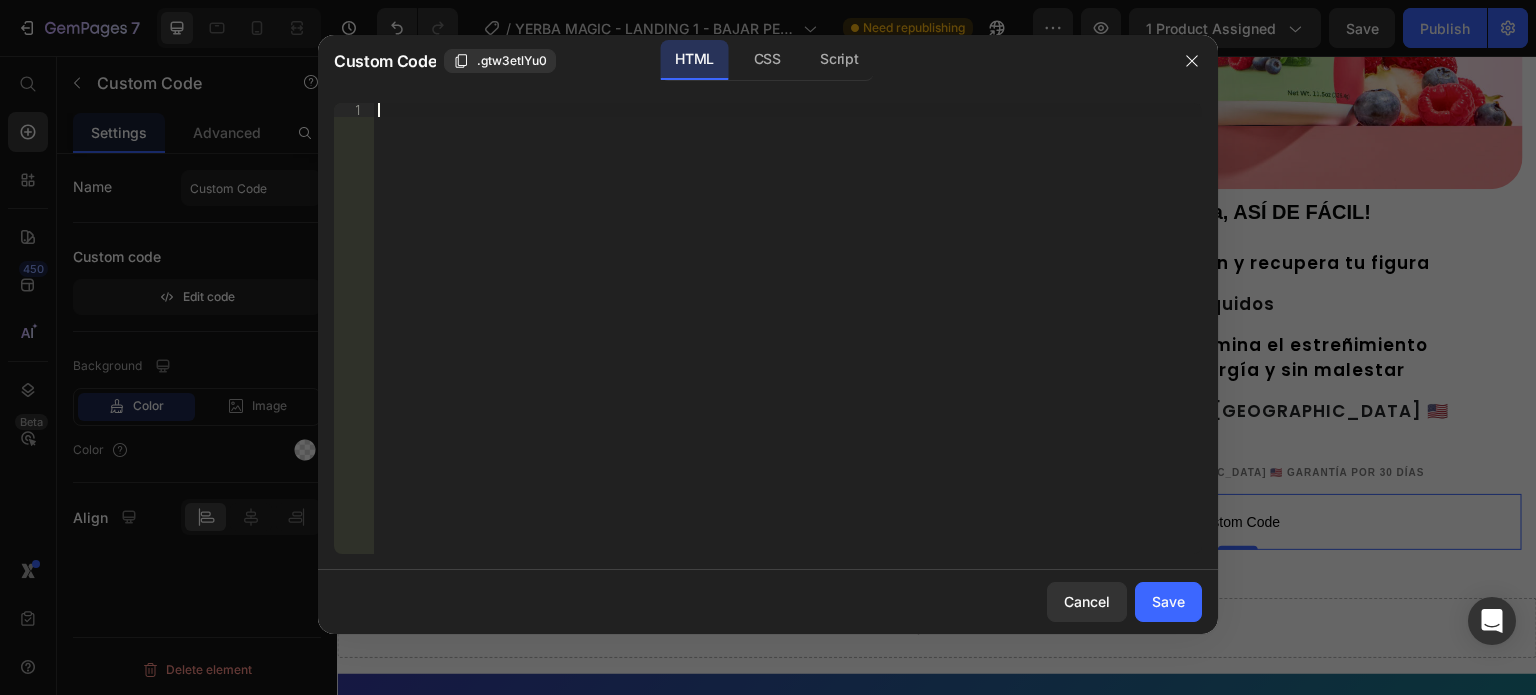 click on "Insert the 3rd-party installation code, HTML code, or Liquid code to display custom content." at bounding box center (788, 342) 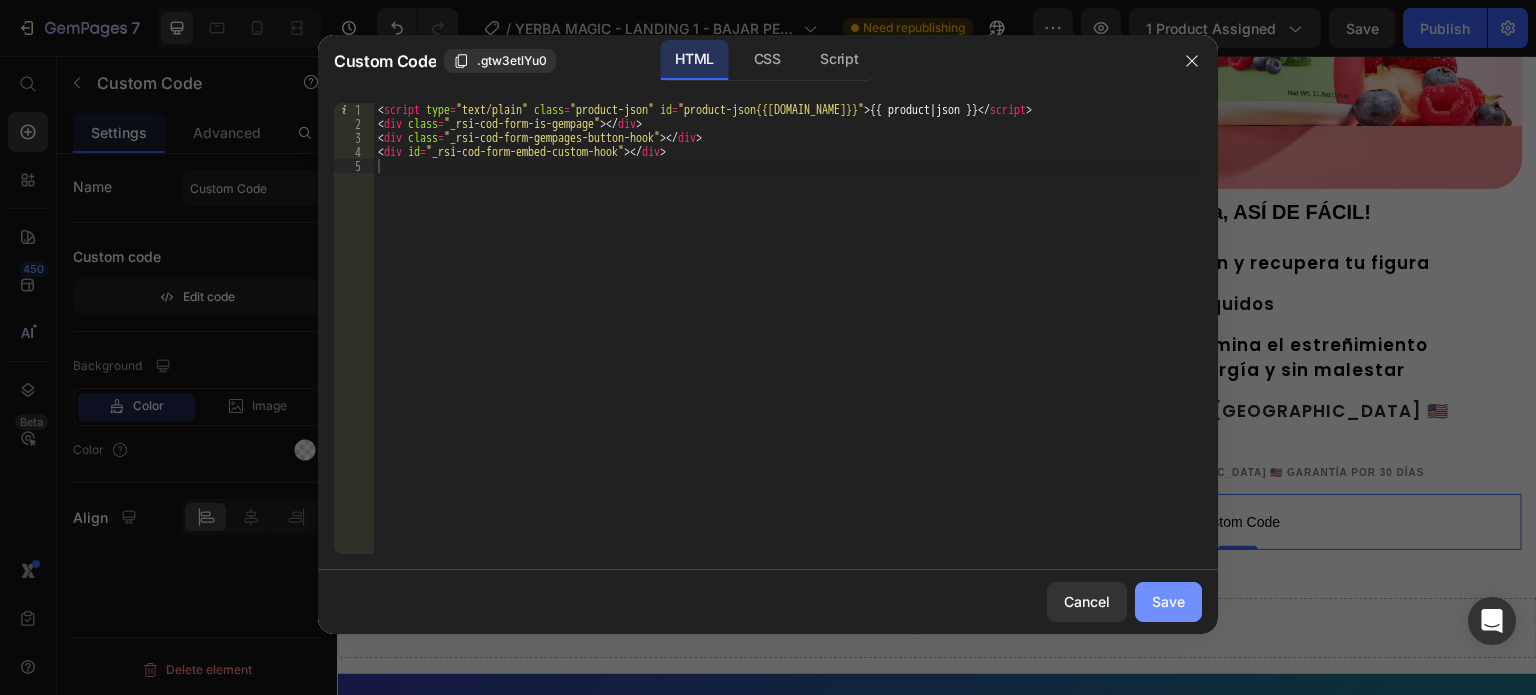 click on "Save" 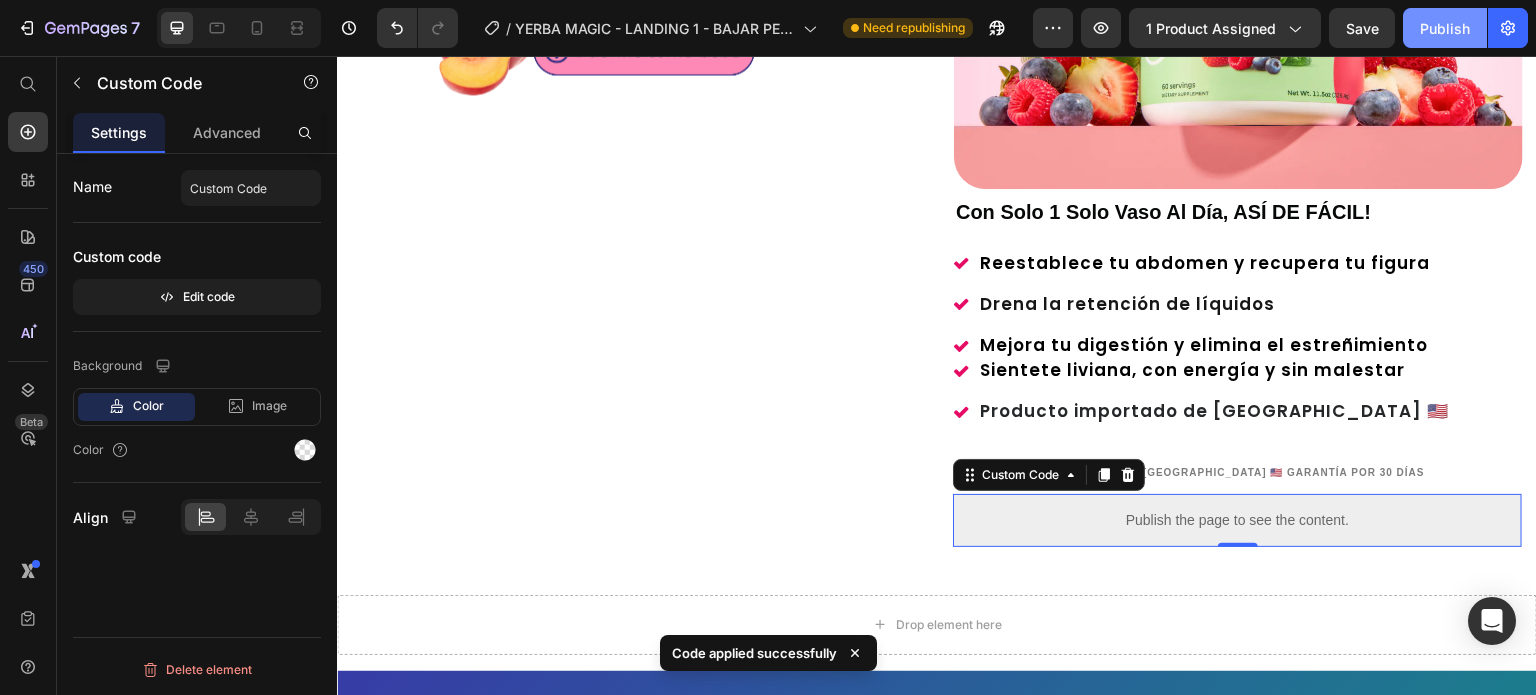 click on "Publish" at bounding box center [1445, 28] 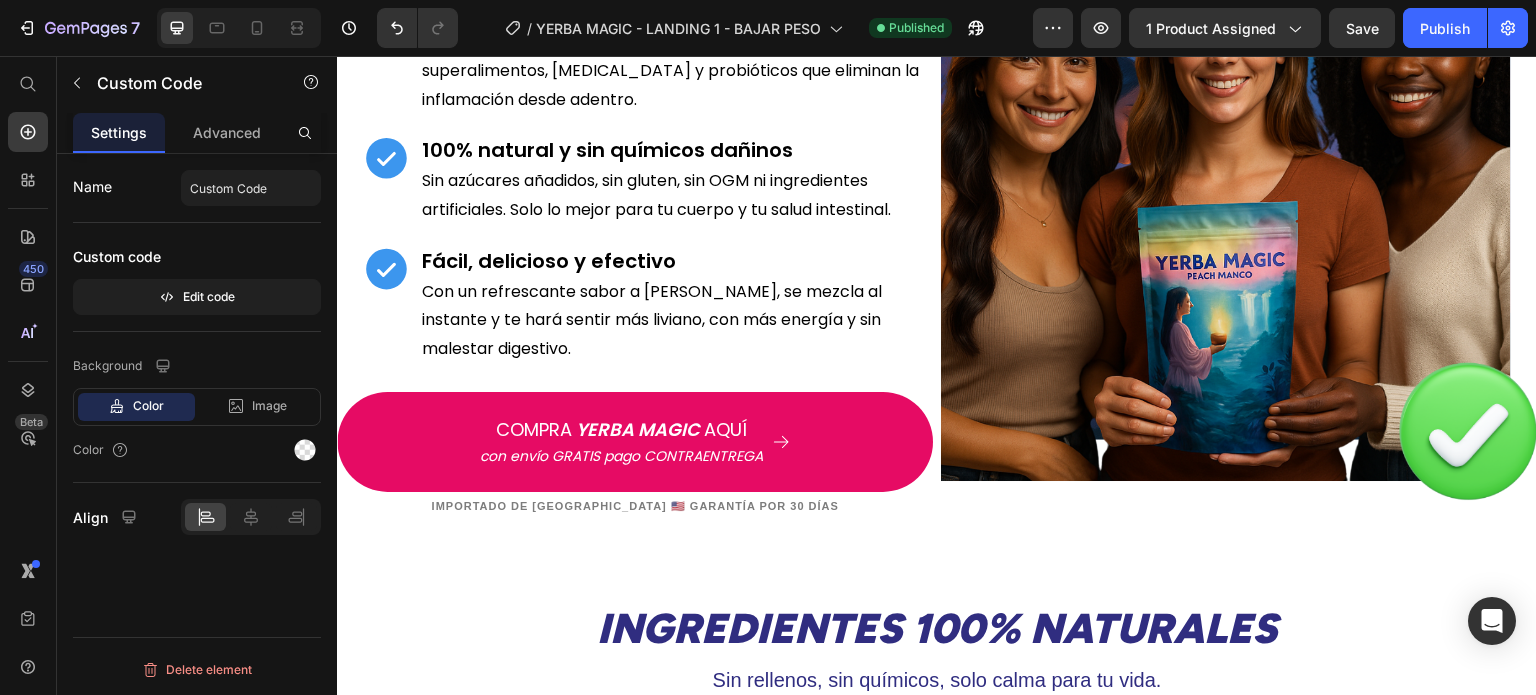 scroll, scrollTop: 4554, scrollLeft: 0, axis: vertical 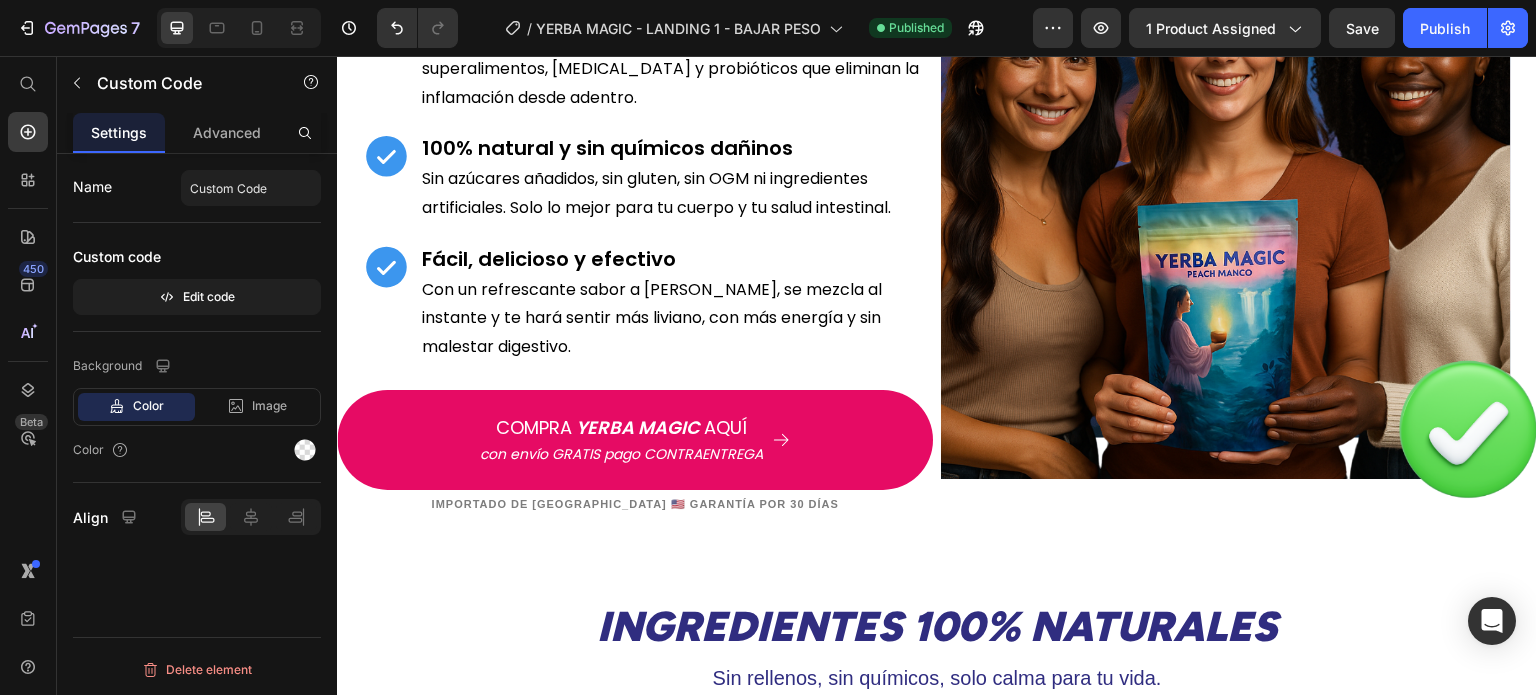 click on "COMPRA   YERBA MAGIC   AQUÍ con envío GRATIS pago CONTRAENTREGA" at bounding box center [937, -247] 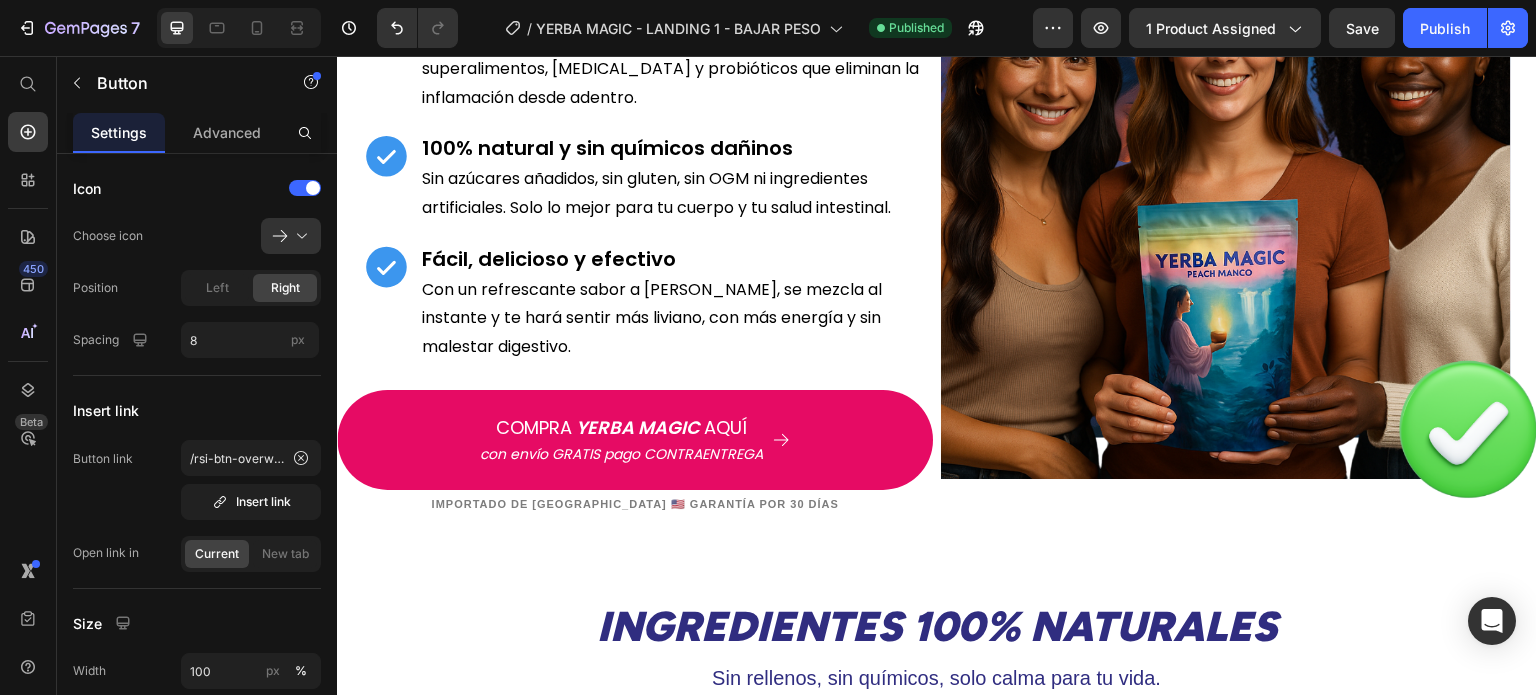 click 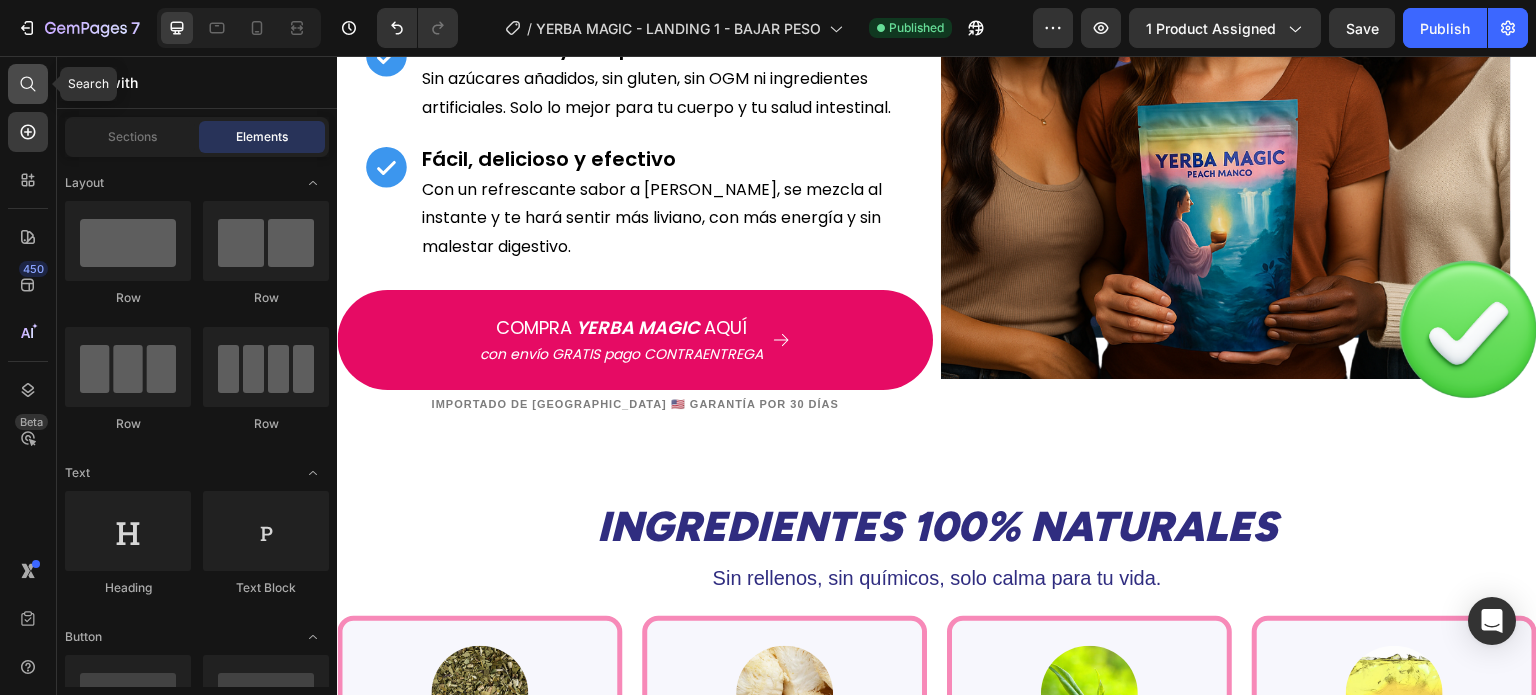 click 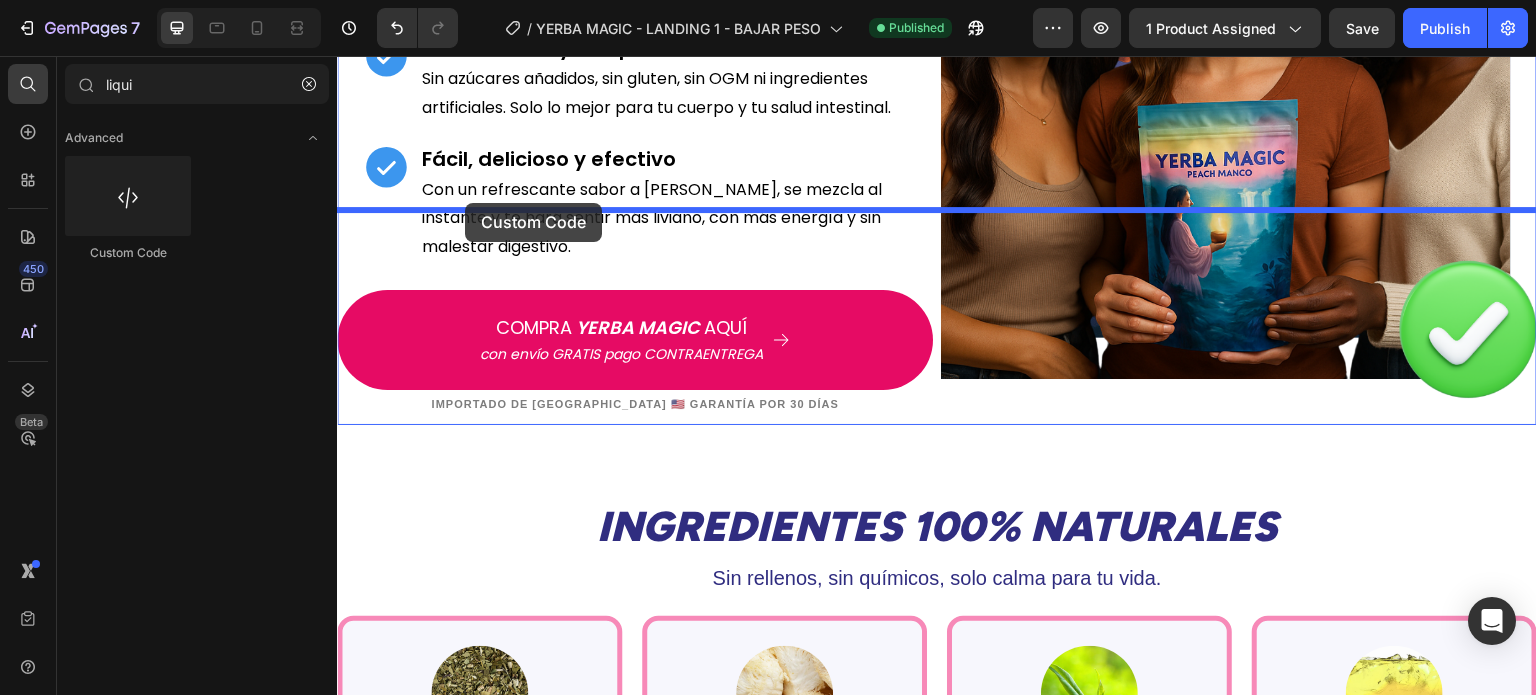 drag, startPoint x: 449, startPoint y: 255, endPoint x: 465, endPoint y: 203, distance: 54.405884 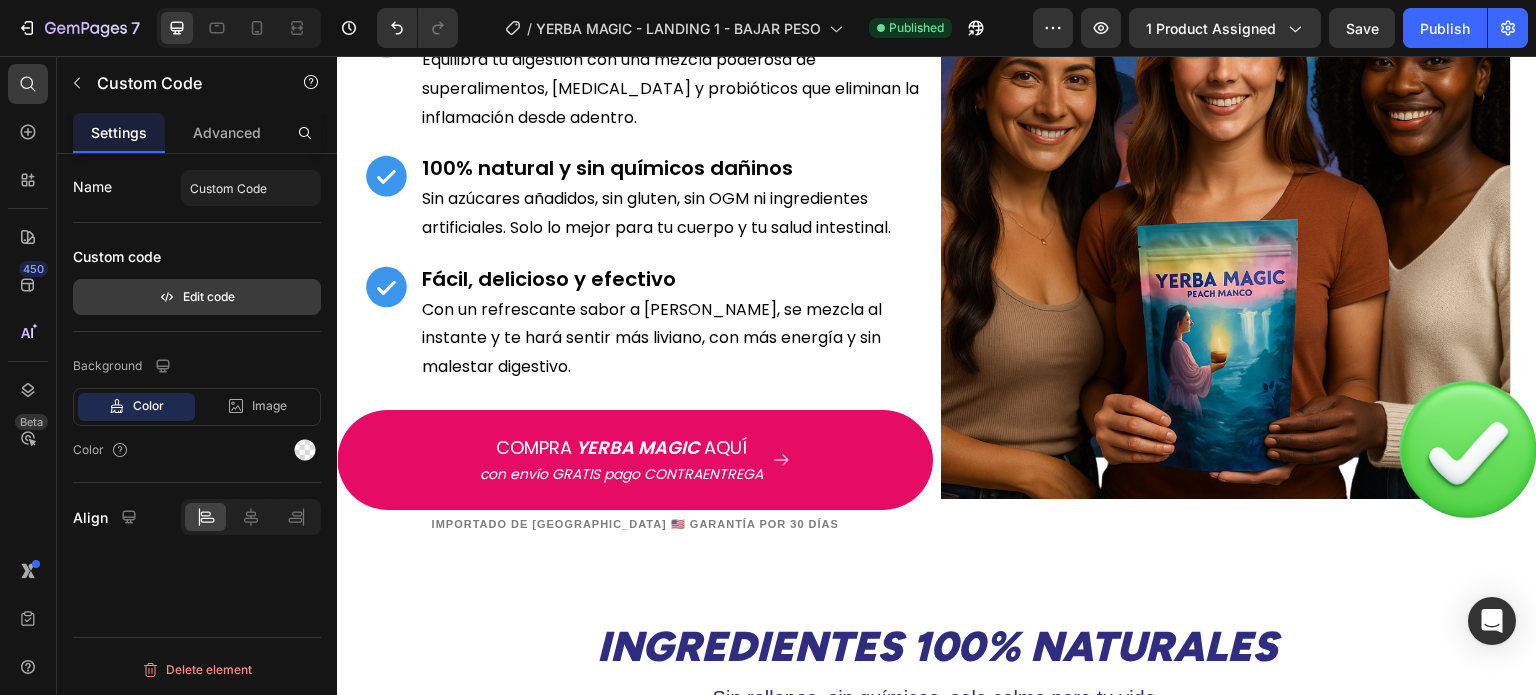 click on "Edit code" at bounding box center [197, 297] 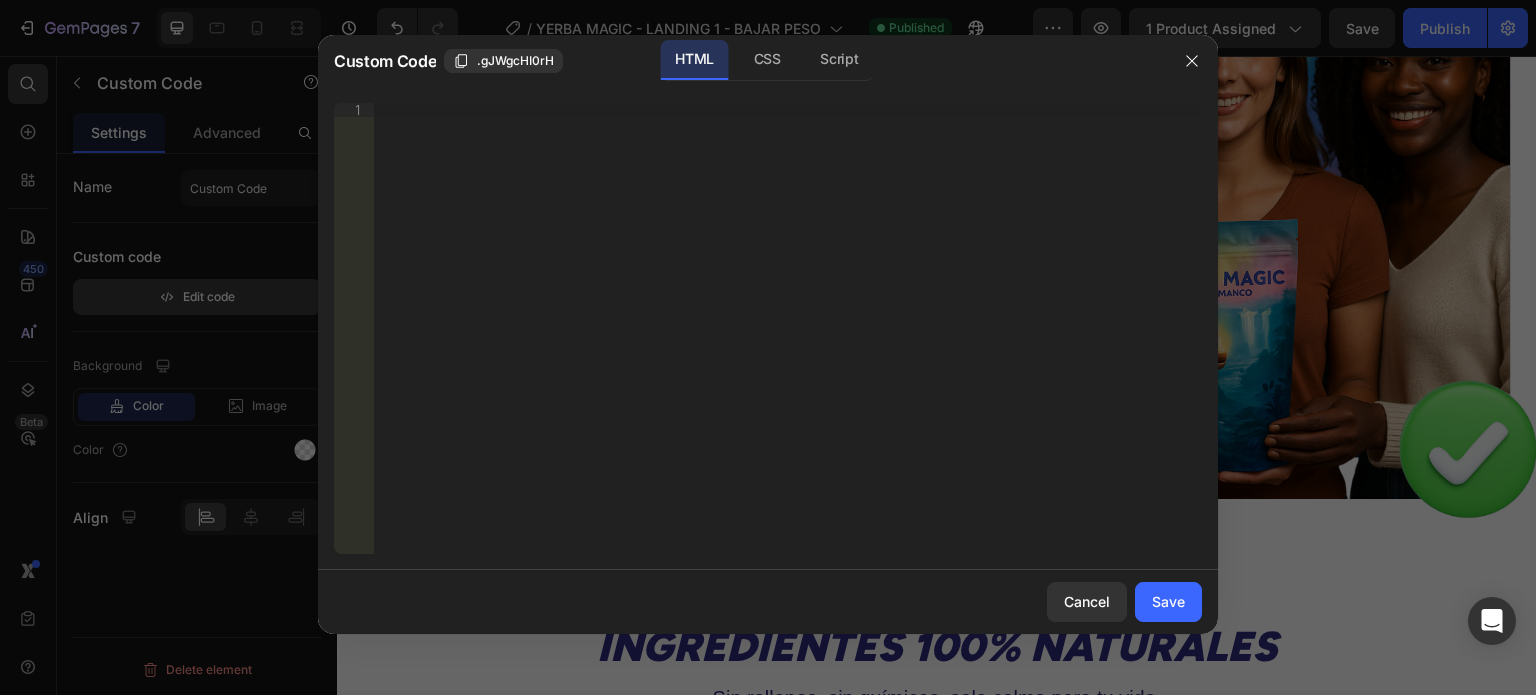 type 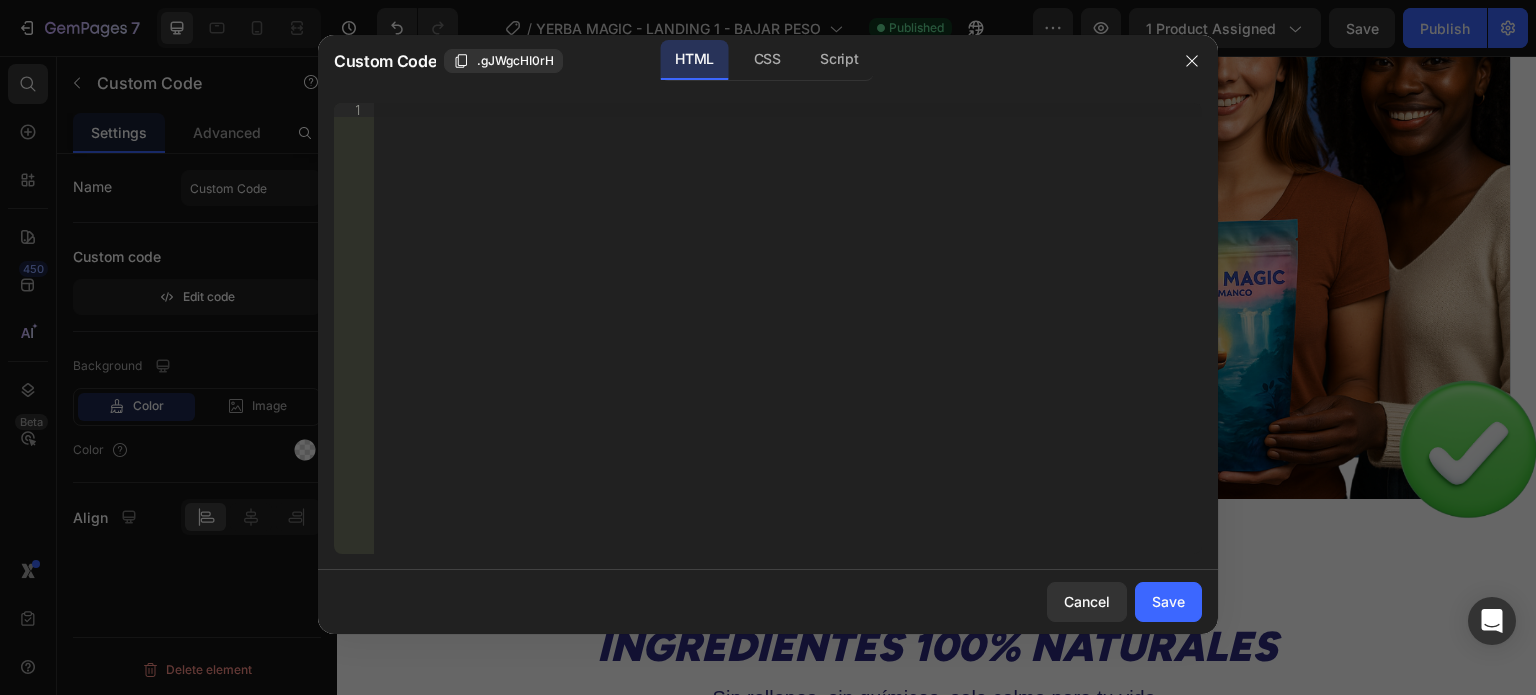 type 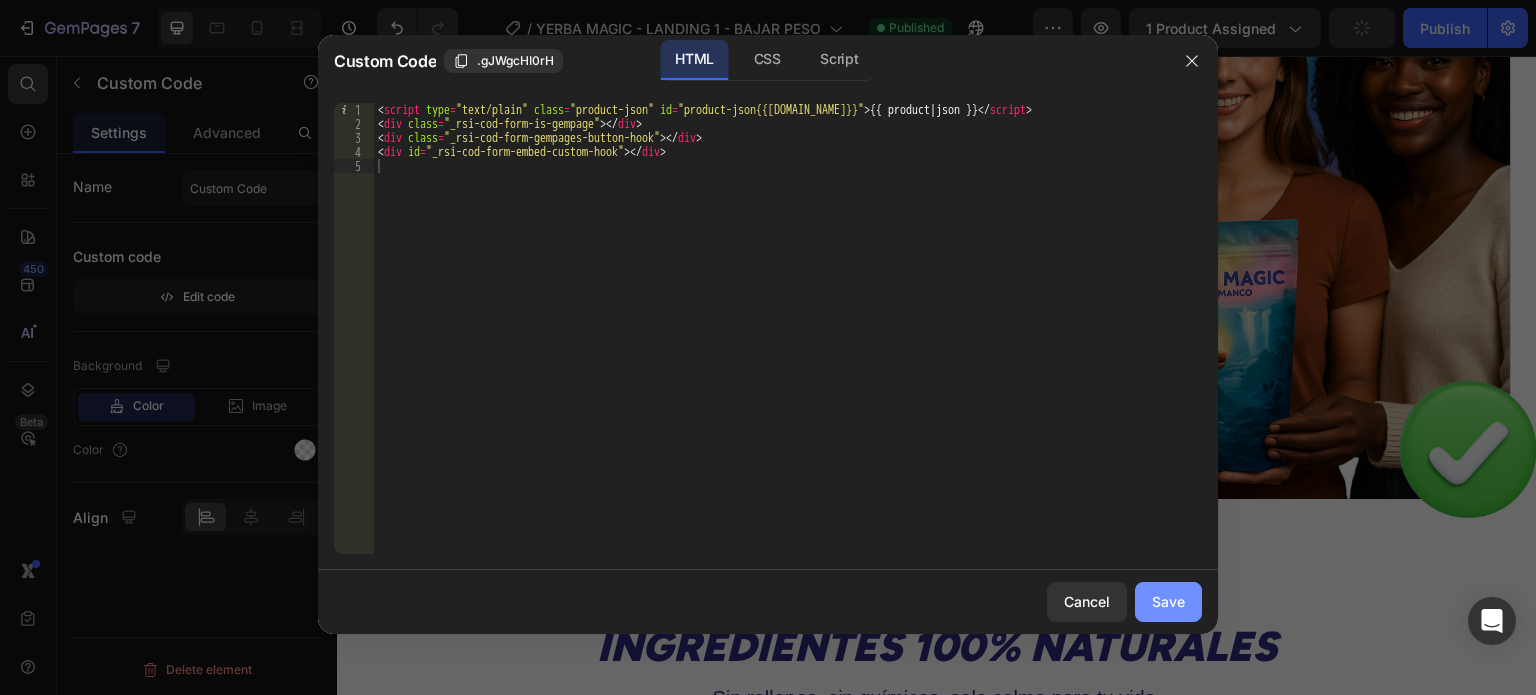 click on "Save" at bounding box center (1168, 601) 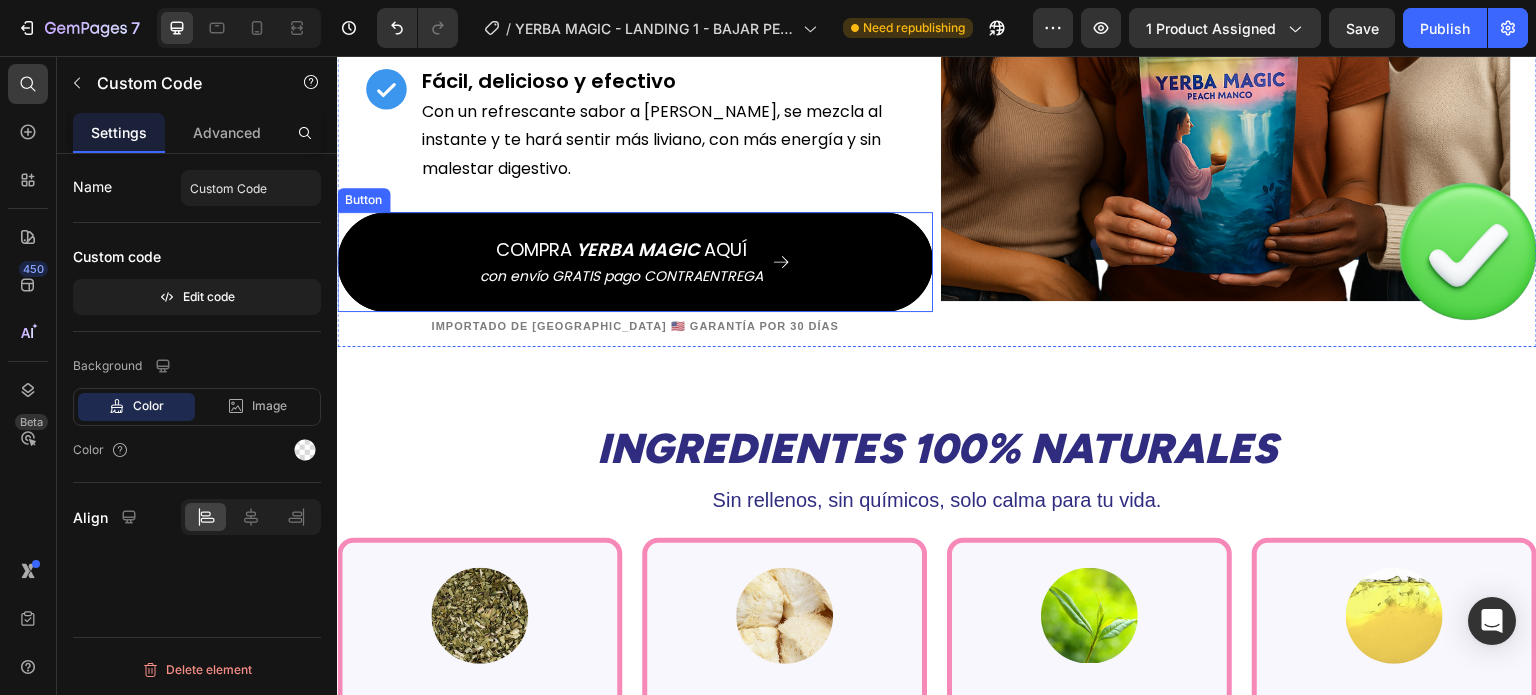 scroll, scrollTop: 5202, scrollLeft: 0, axis: vertical 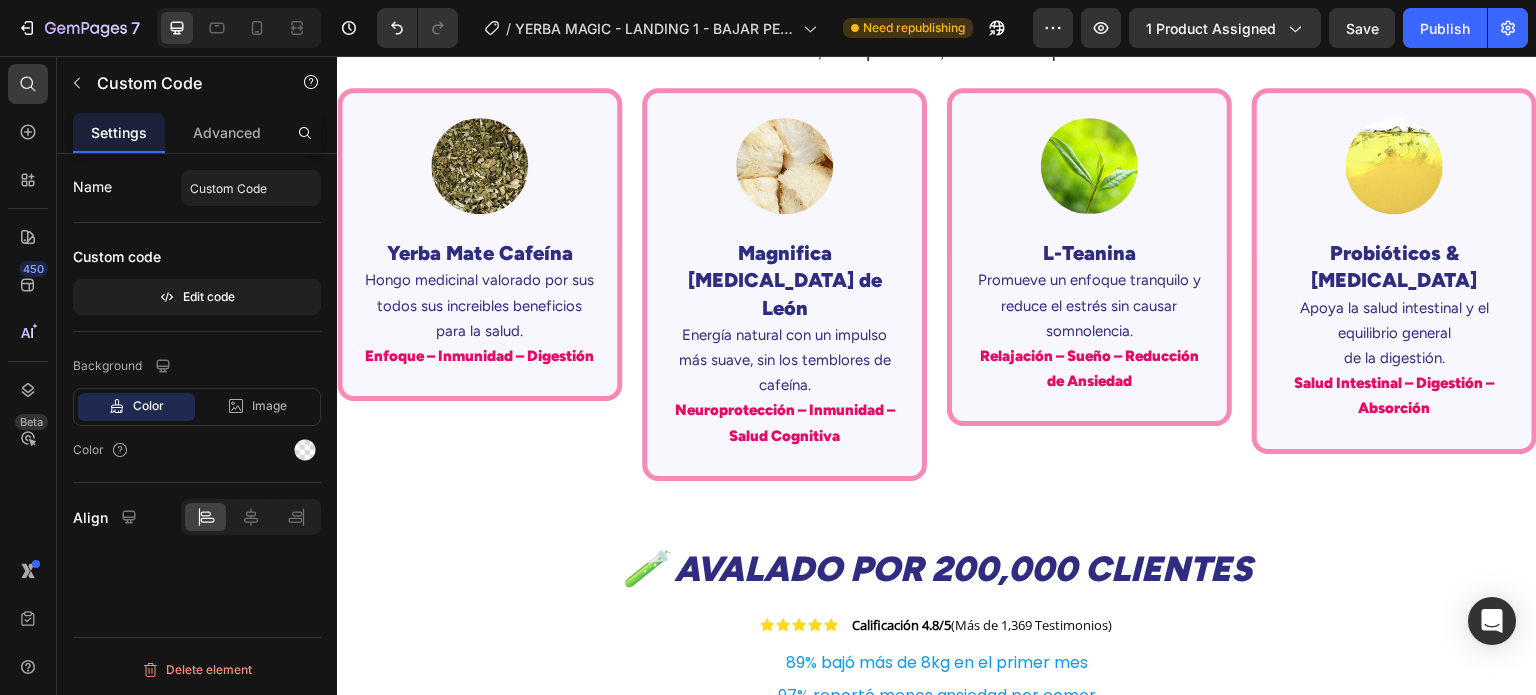click on "YERBA MAGIC" at bounding box center (638, -201) 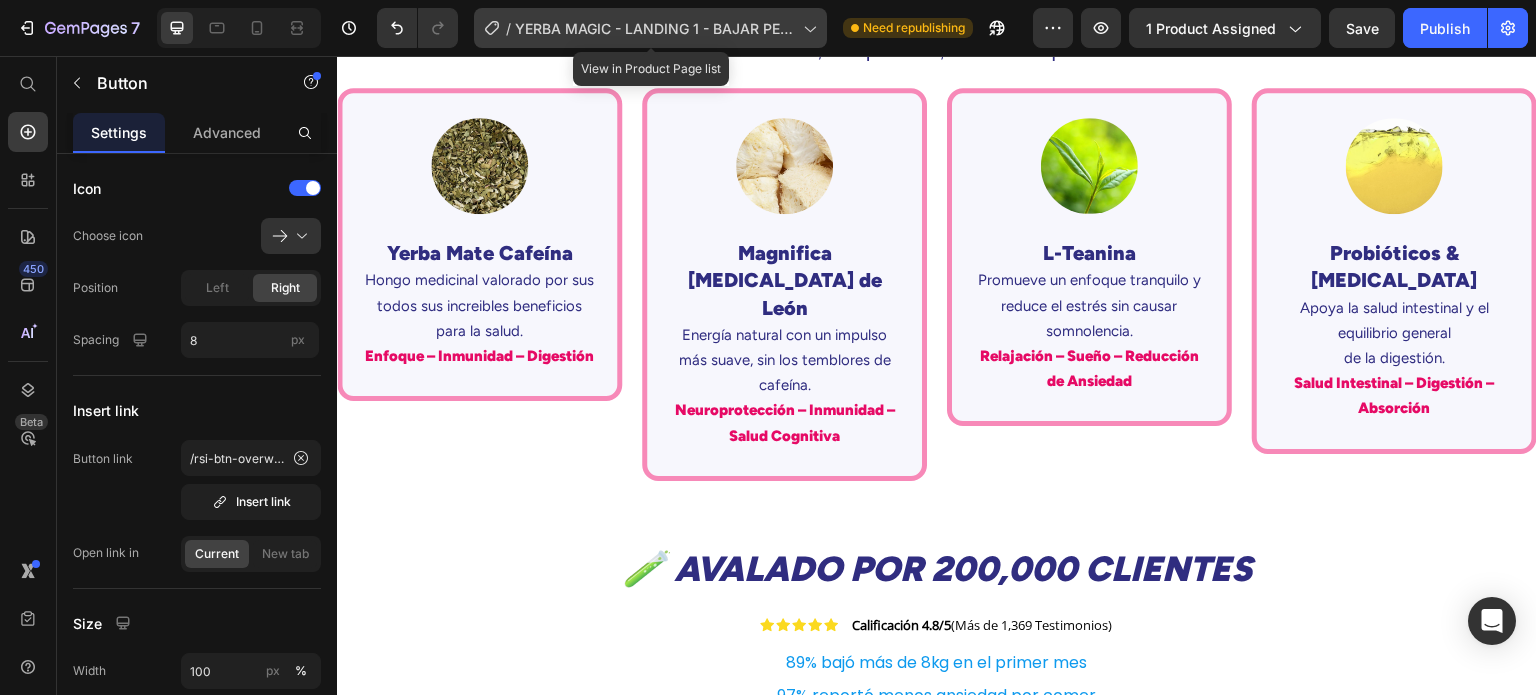 click on "YERBA MAGIC - LANDING 1 - BAJAR PESO" at bounding box center (655, 28) 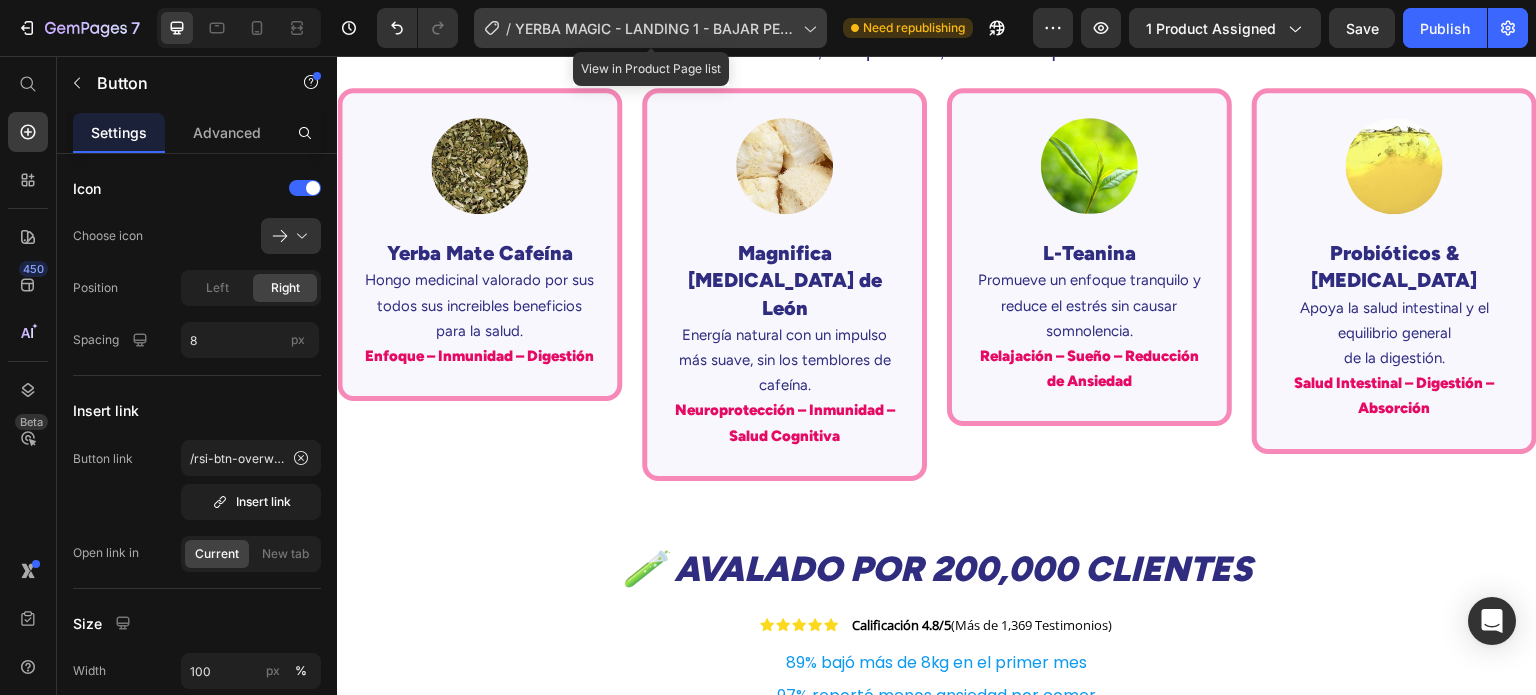 click on "YERBA MAGIC - LANDING 1 - BAJAR PESO" at bounding box center (655, 28) 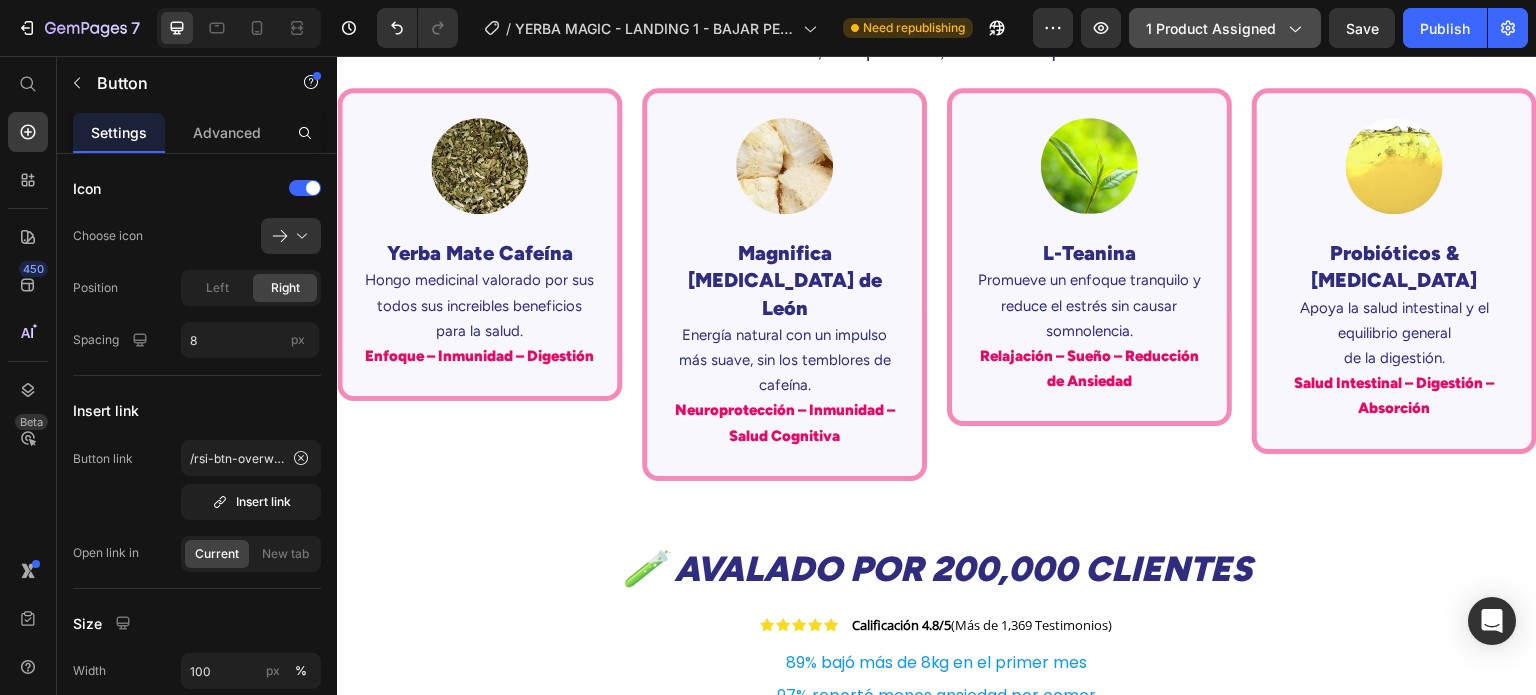 click on "1 product assigned" 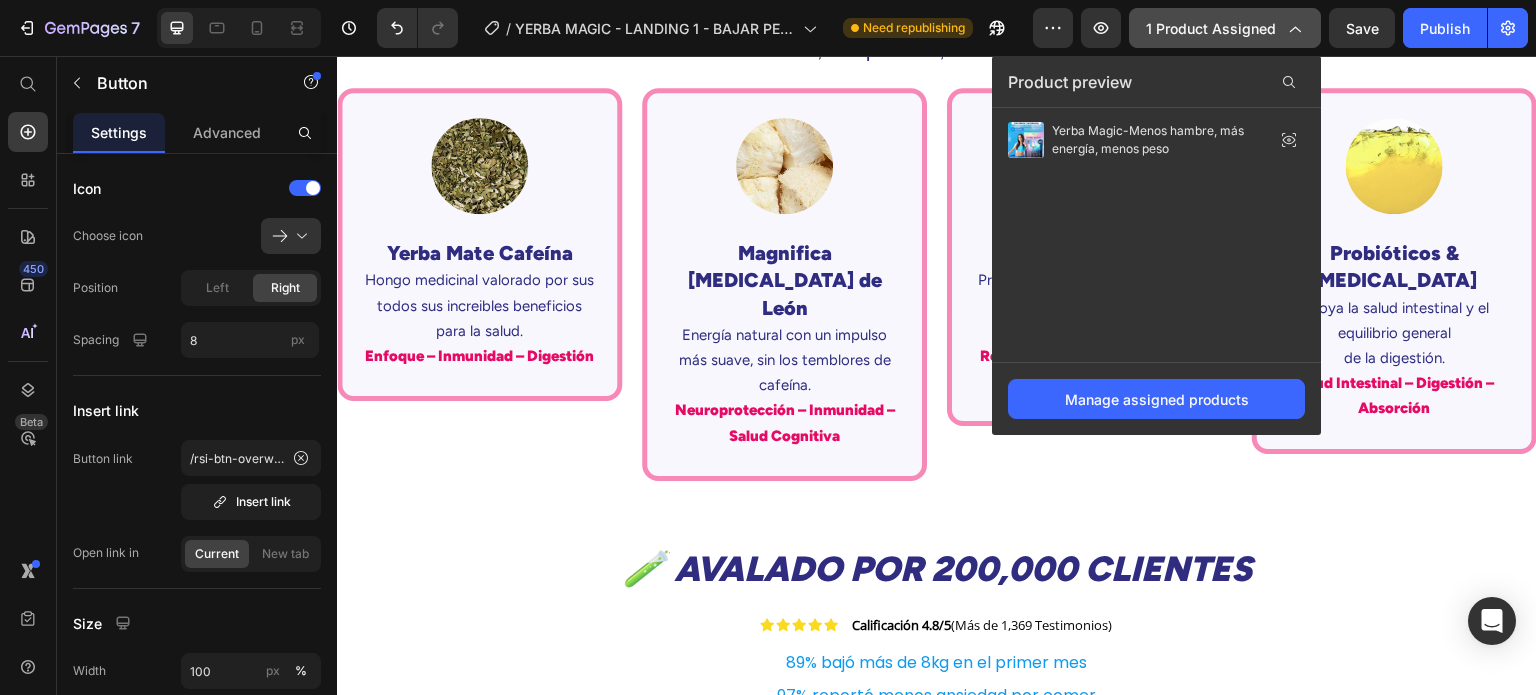 click on "1 product assigned" 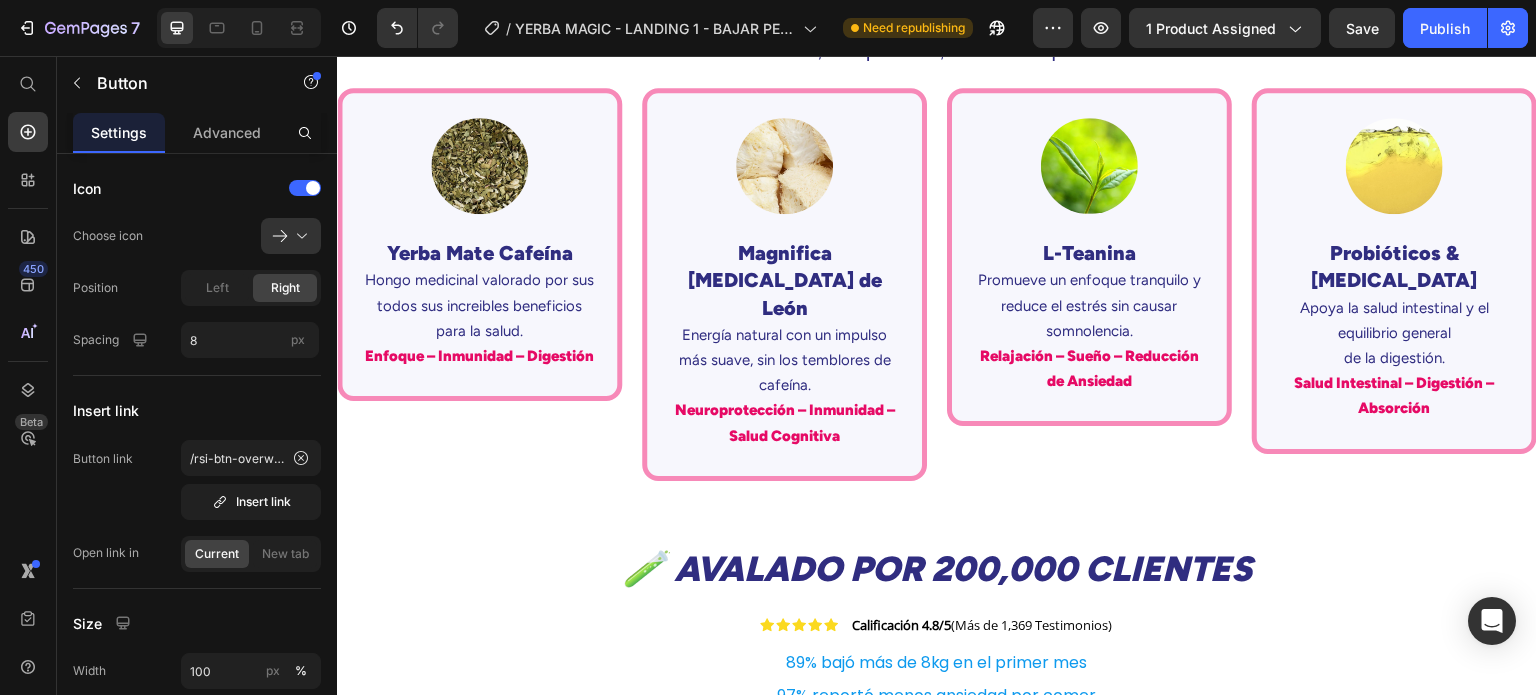 click 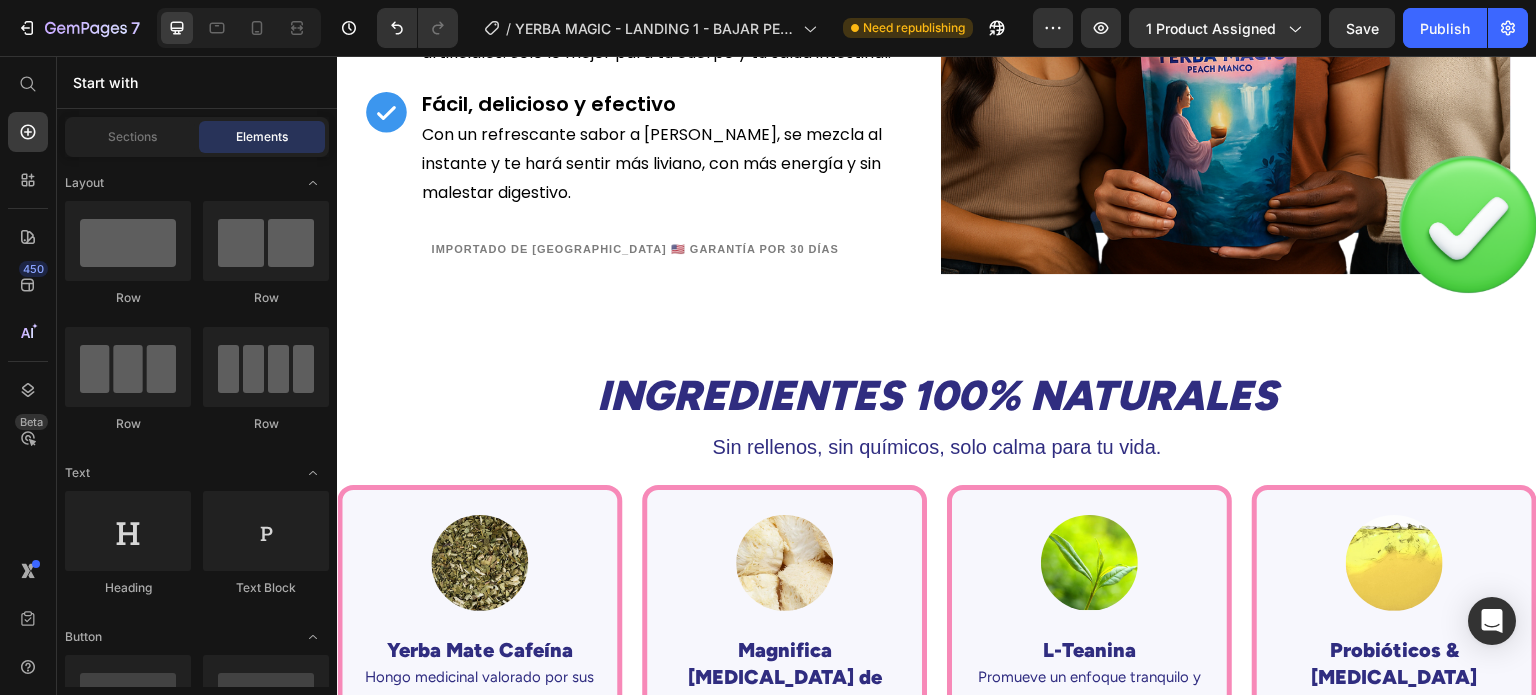 scroll, scrollTop: 5225, scrollLeft: 0, axis: vertical 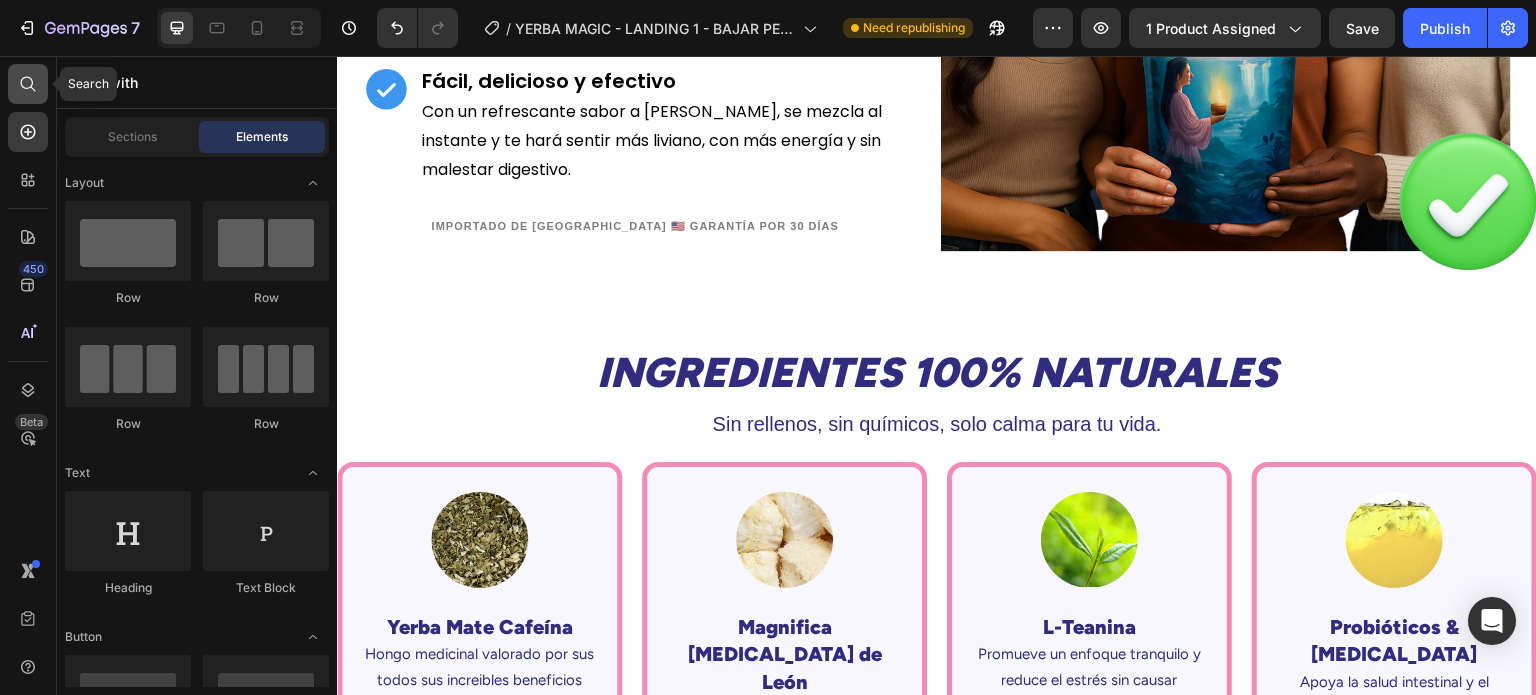click 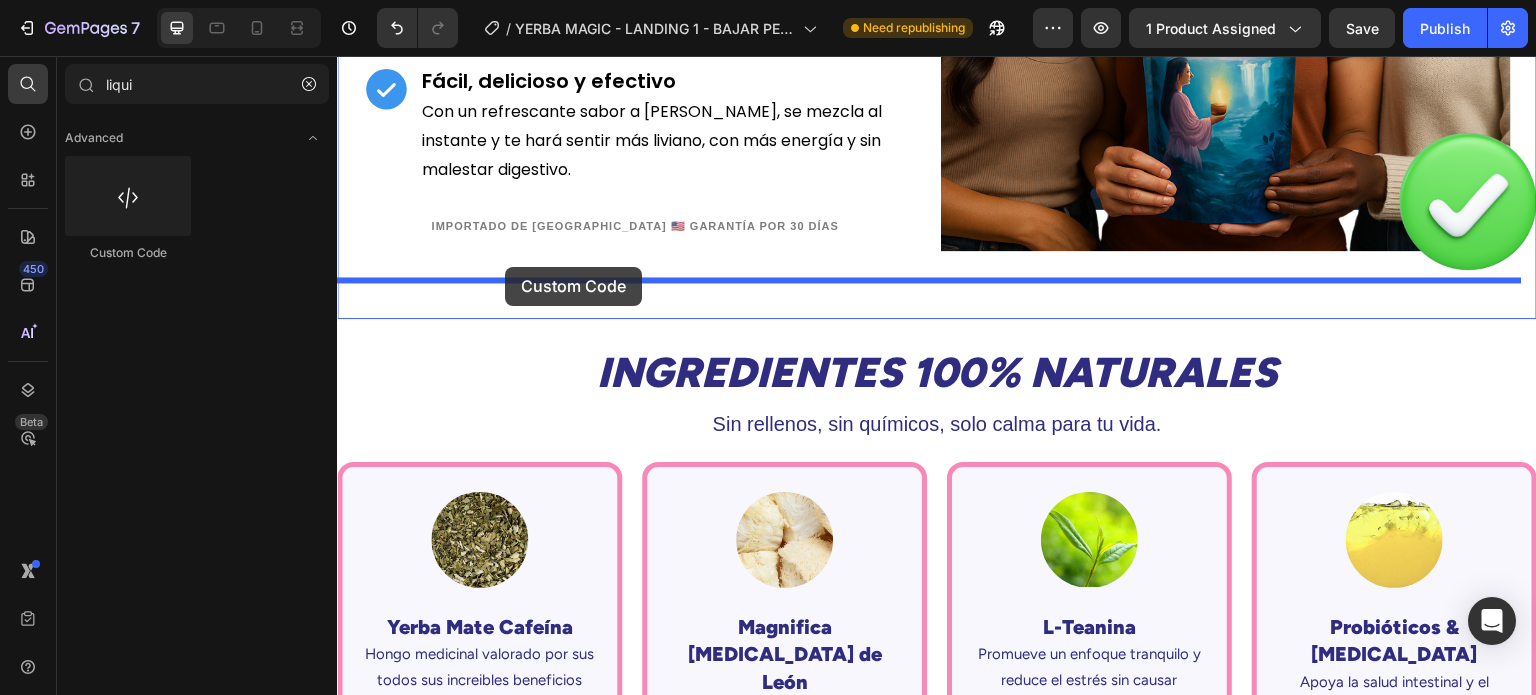 drag, startPoint x: 458, startPoint y: 247, endPoint x: 505, endPoint y: 269, distance: 51.894123 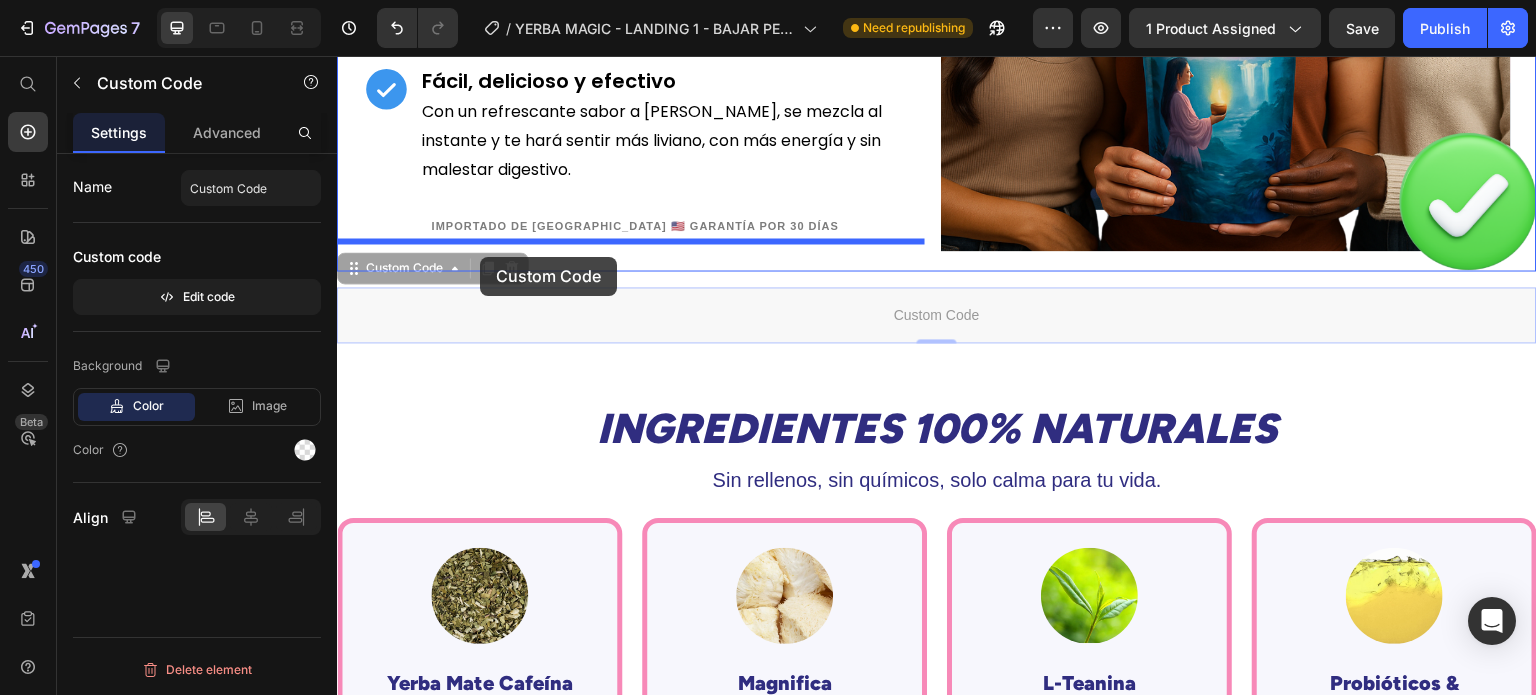 drag, startPoint x: 496, startPoint y: 296, endPoint x: 479, endPoint y: 256, distance: 43.462627 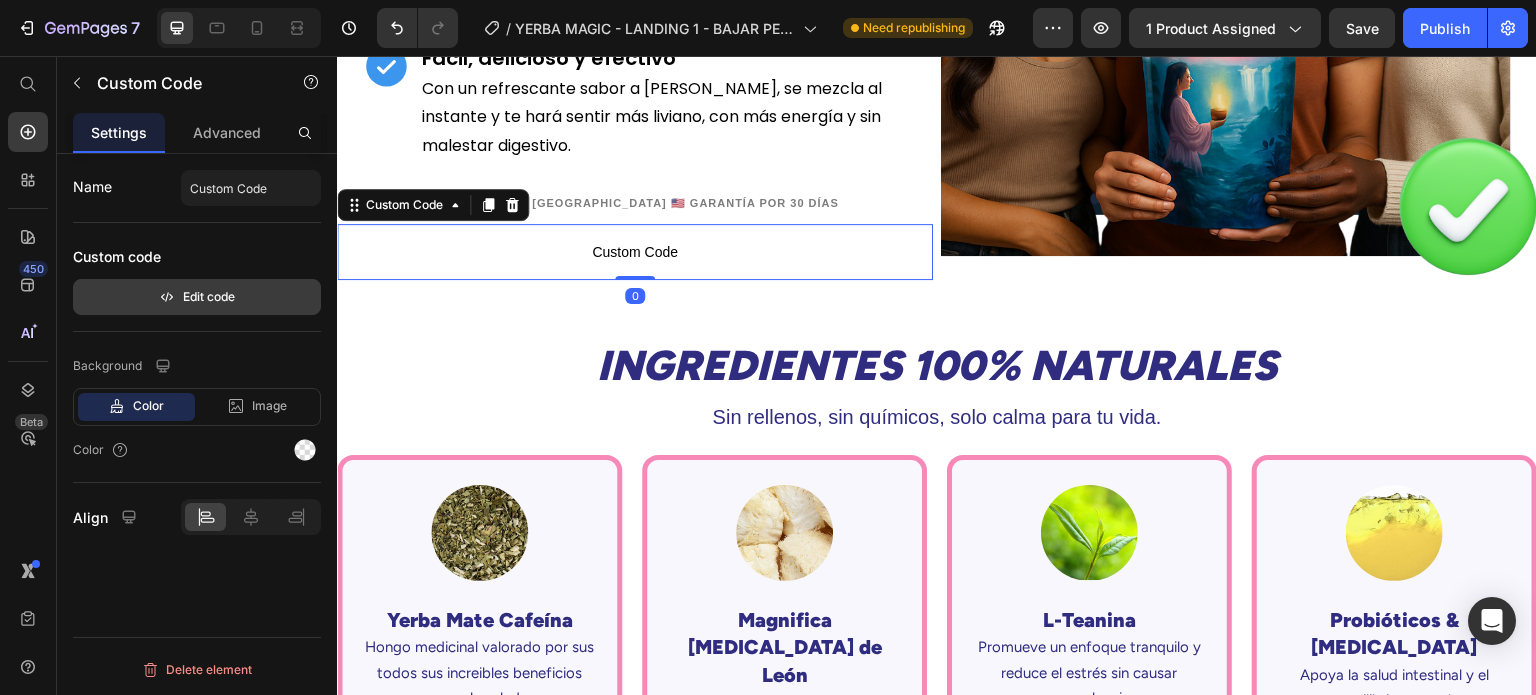 click on "Edit code" at bounding box center [197, 297] 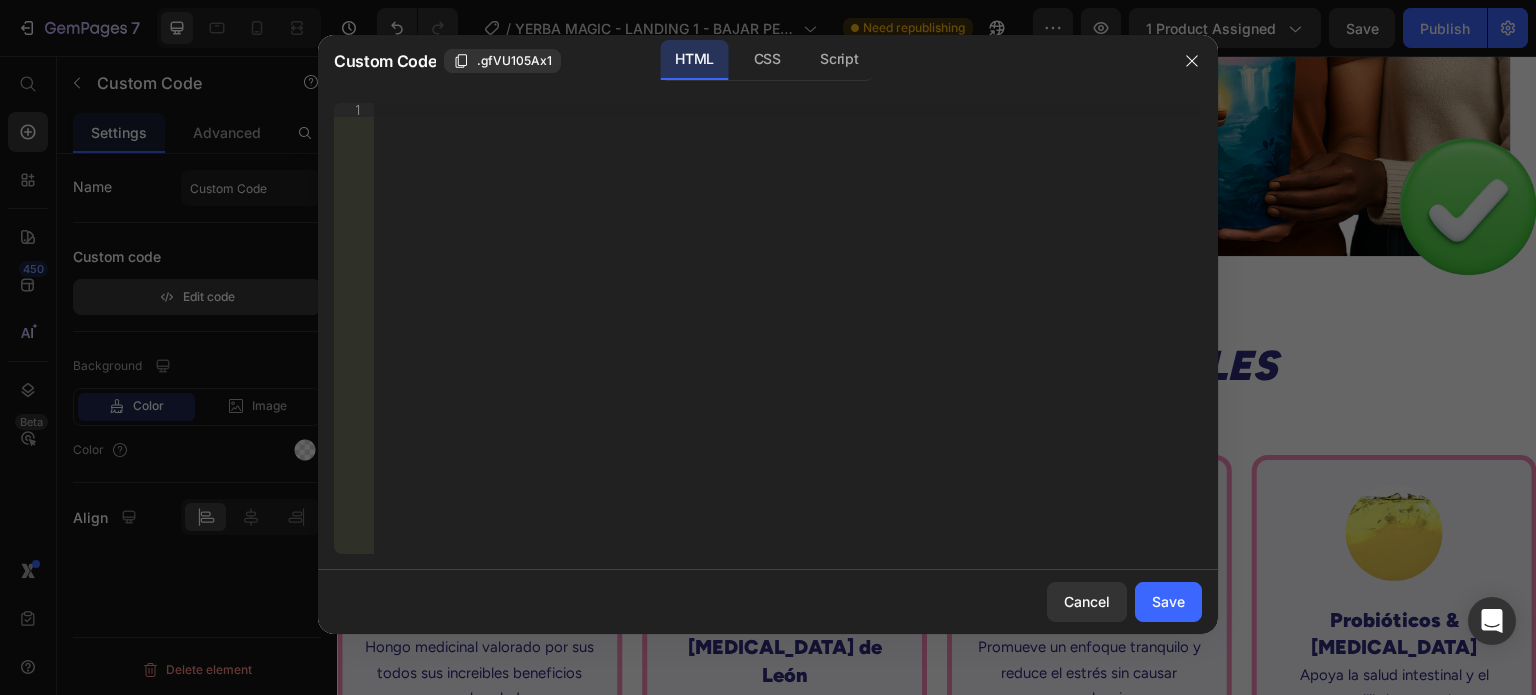 type 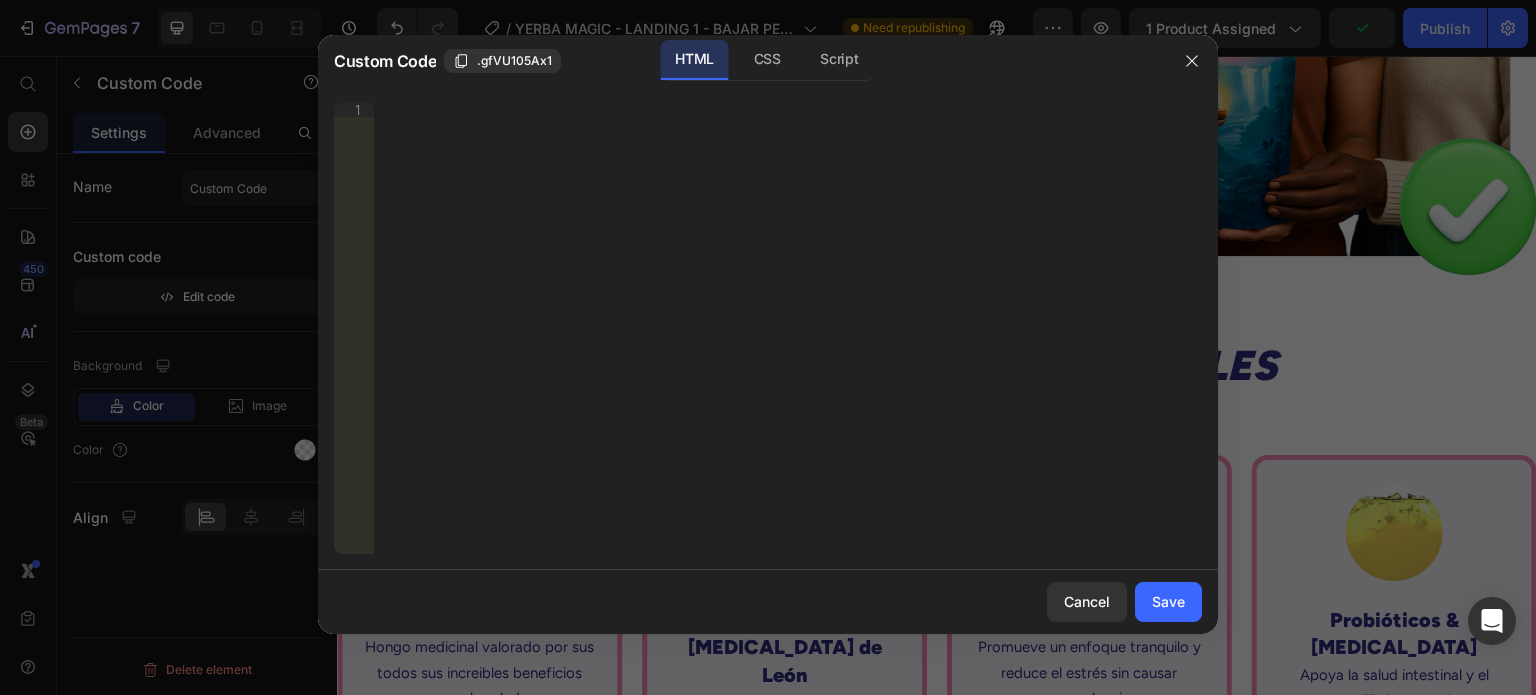 type 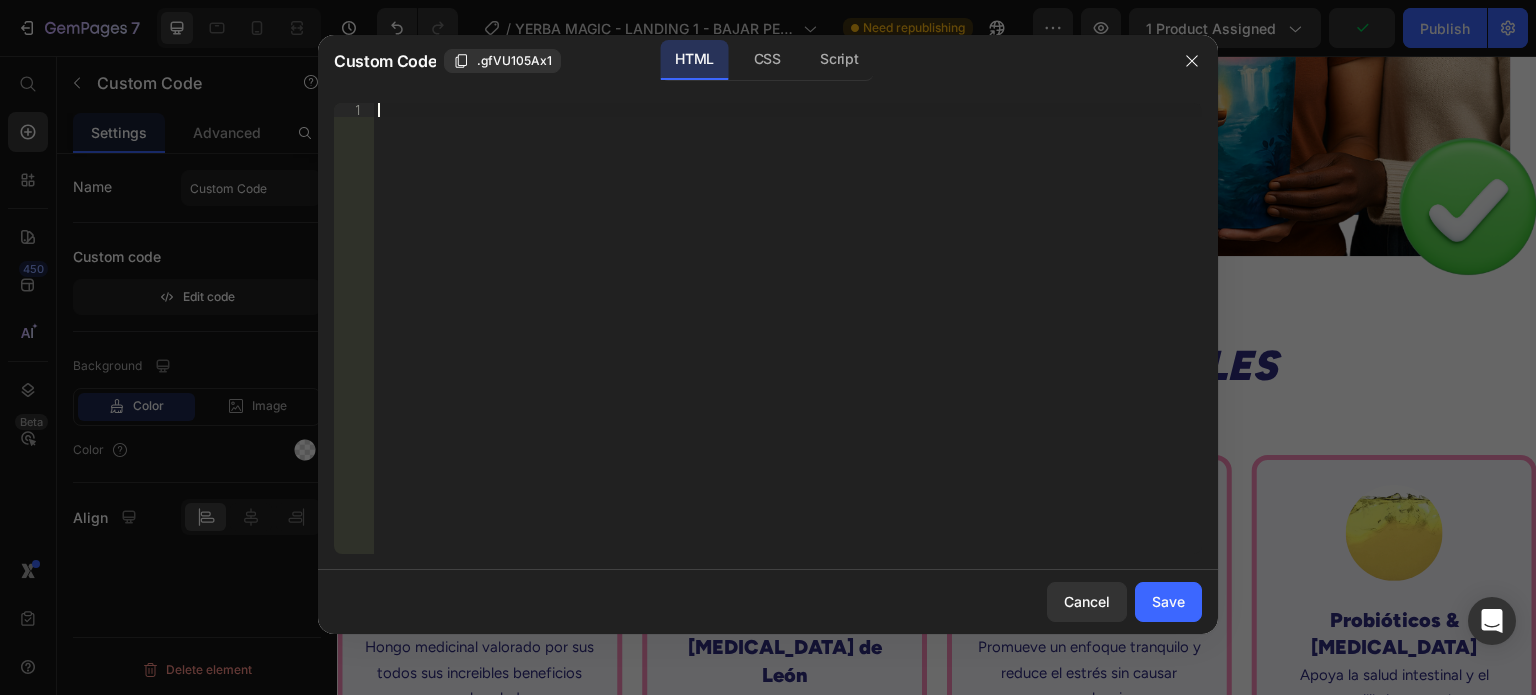 click on "Insert the 3rd-party installation code, HTML code, or Liquid code to display custom content." at bounding box center (788, 342) 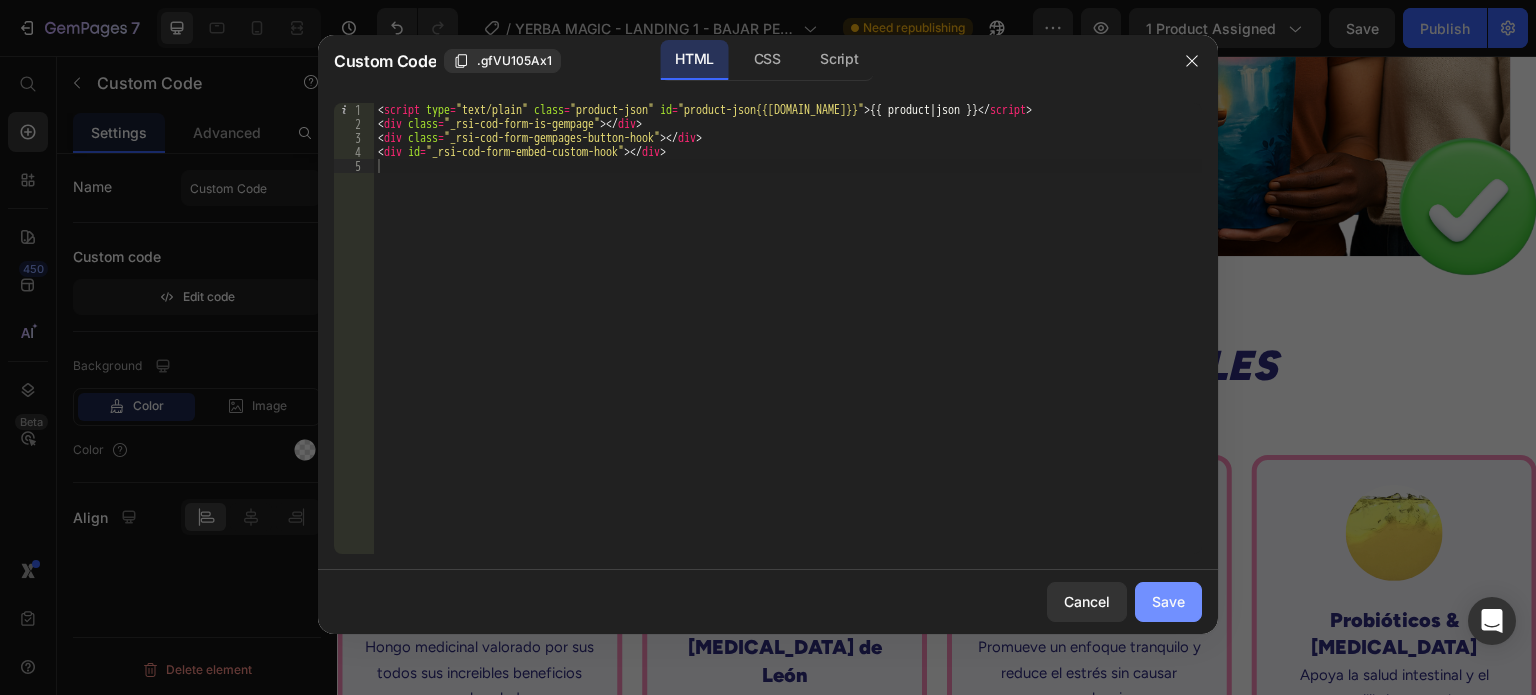 click on "Save" at bounding box center (1168, 601) 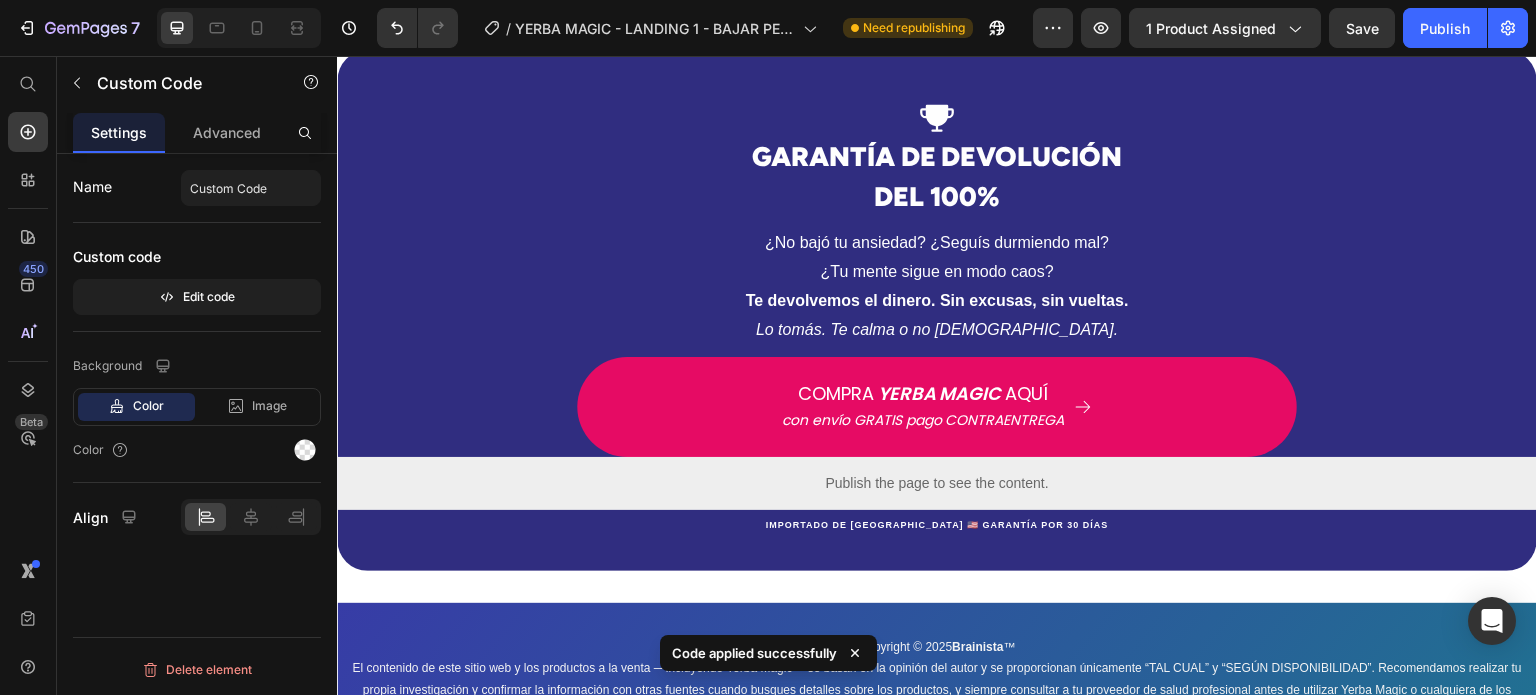 scroll, scrollTop: 6992, scrollLeft: 0, axis: vertical 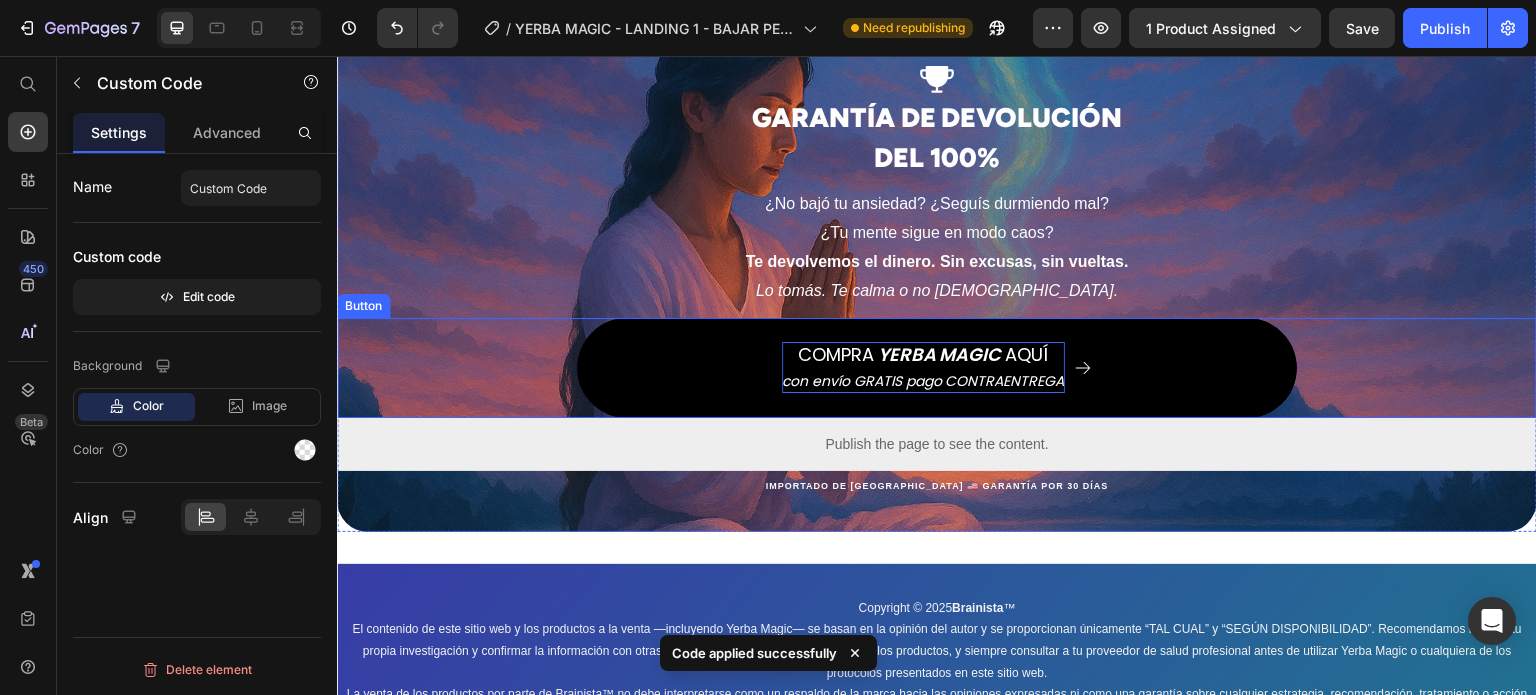 click on "YERBA MAGIC" at bounding box center (940, 354) 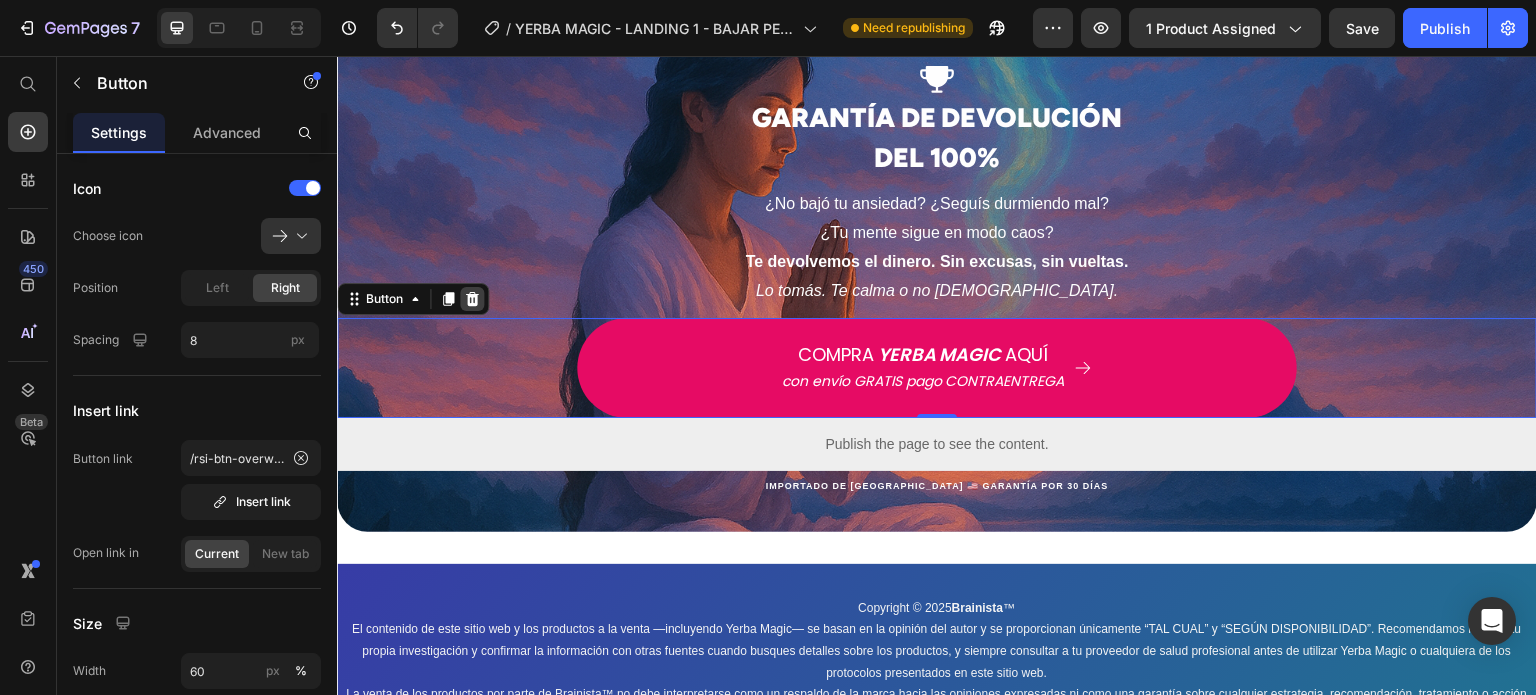 click 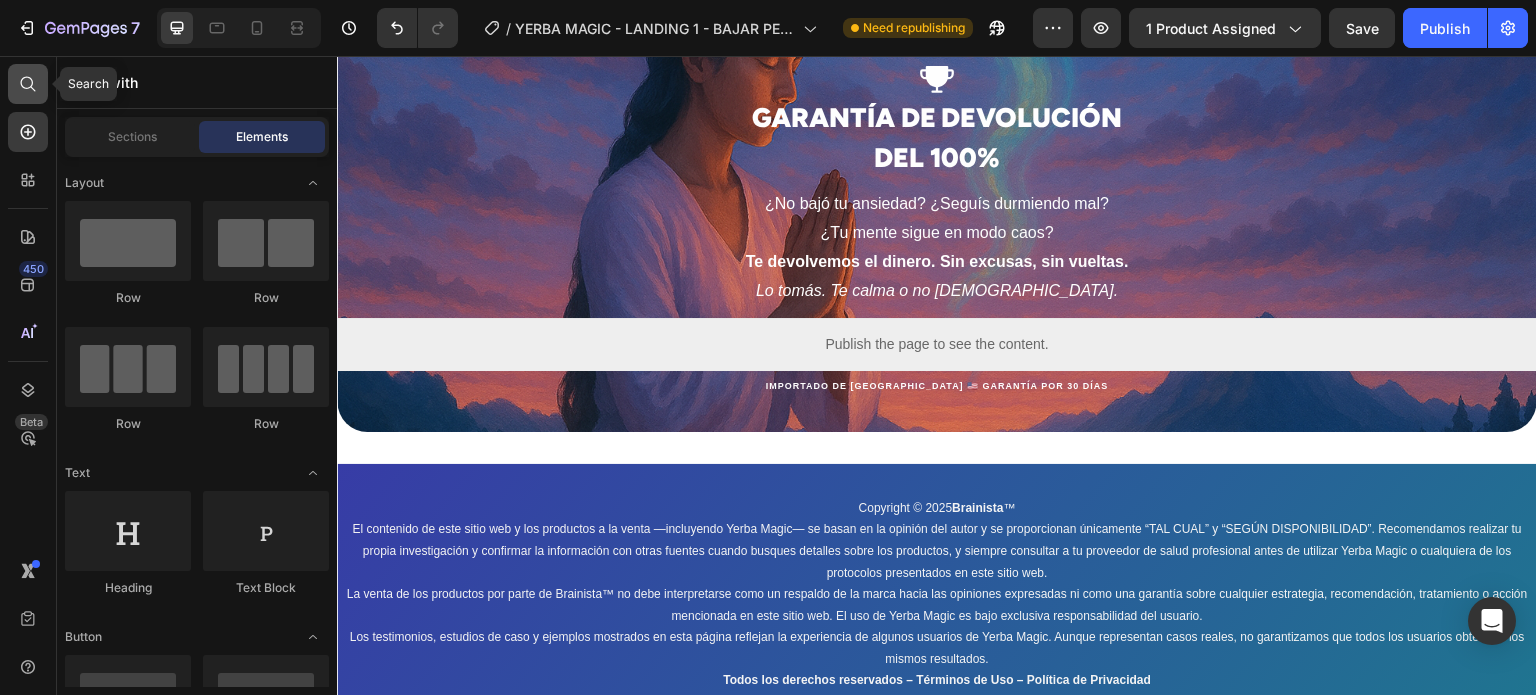click 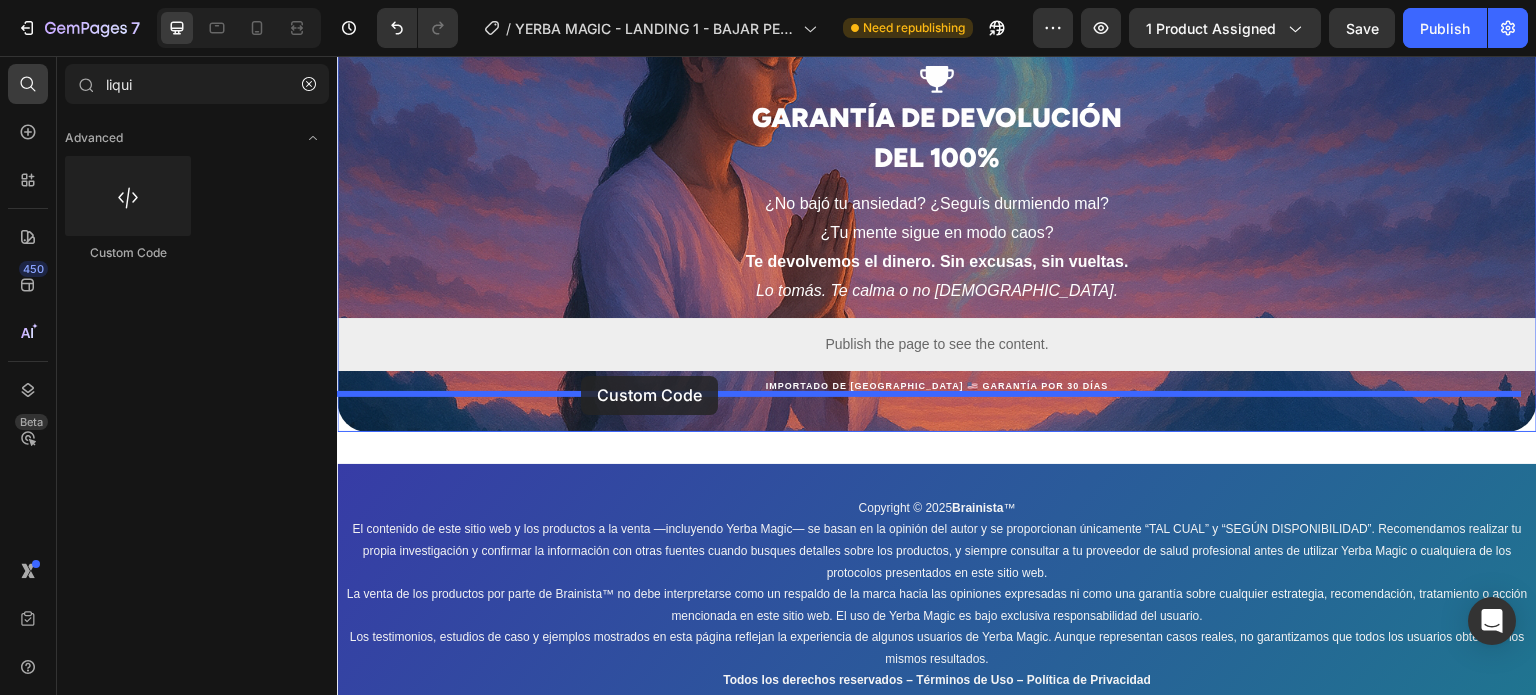 drag, startPoint x: 458, startPoint y: 248, endPoint x: 581, endPoint y: 376, distance: 177.51901 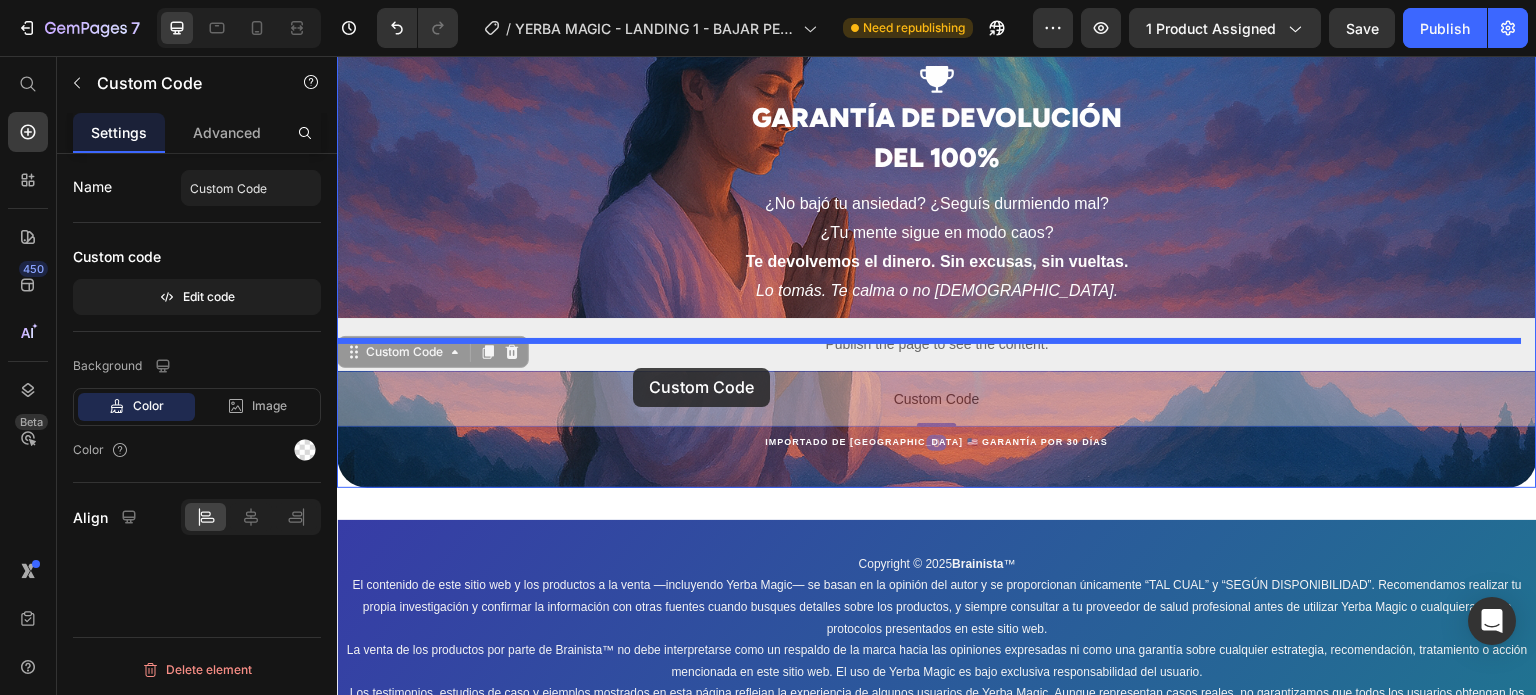 drag, startPoint x: 629, startPoint y: 428, endPoint x: 633, endPoint y: 368, distance: 60.133186 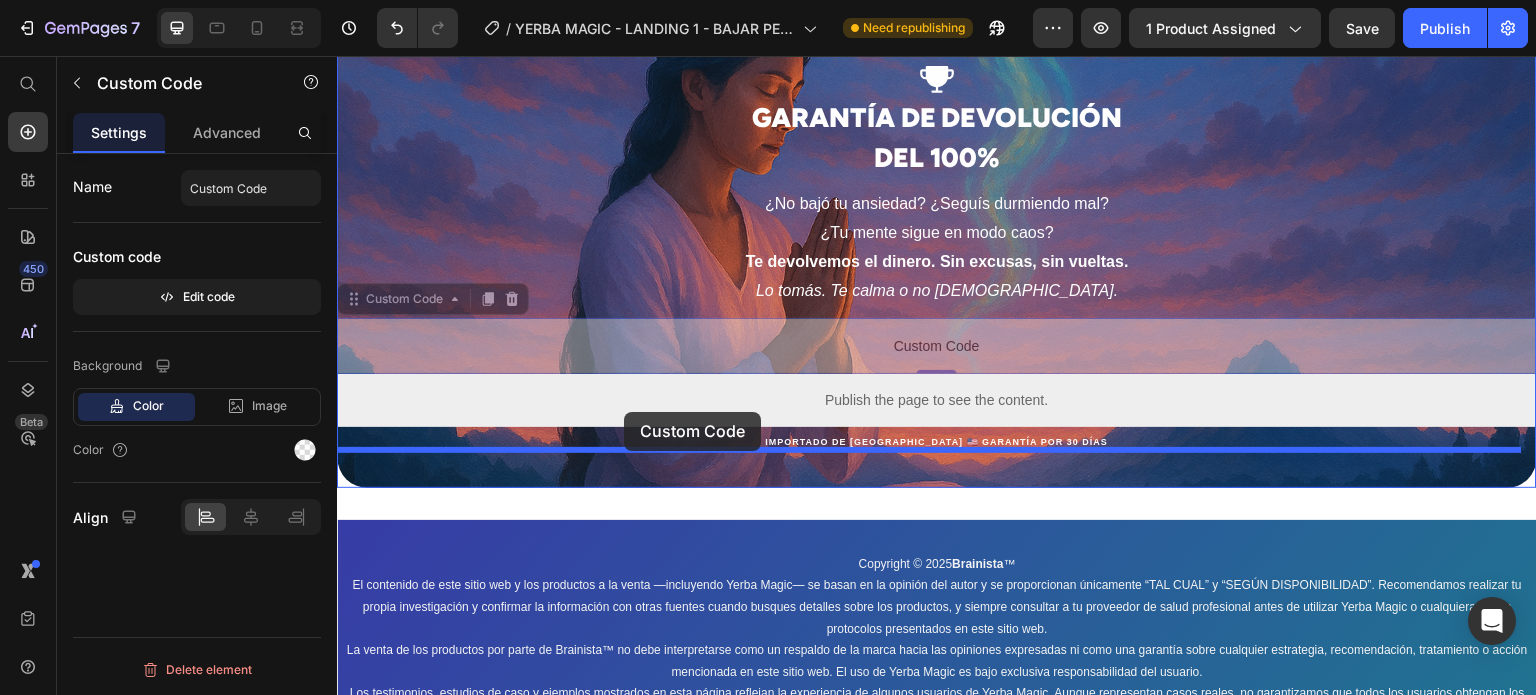 drag, startPoint x: 625, startPoint y: 378, endPoint x: 624, endPoint y: 412, distance: 34.0147 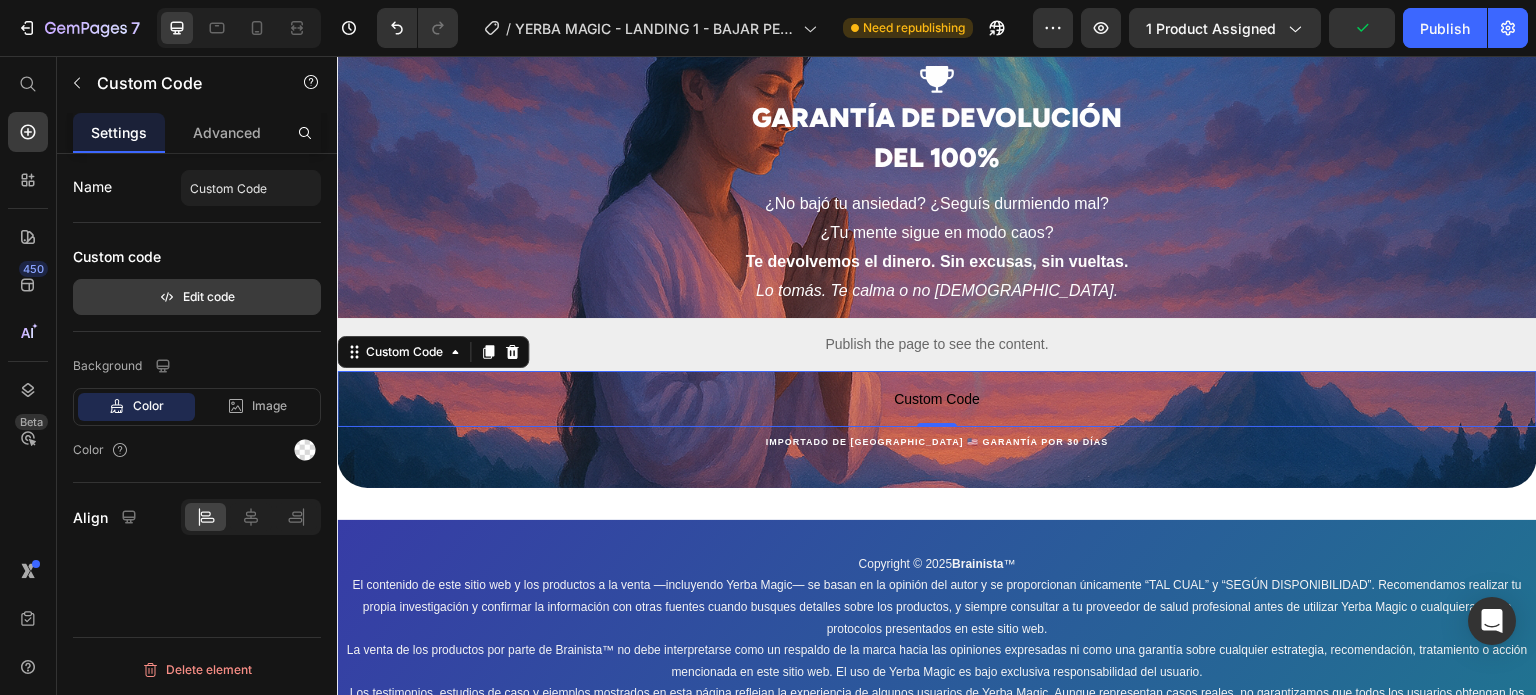 click on "Edit code" at bounding box center (197, 297) 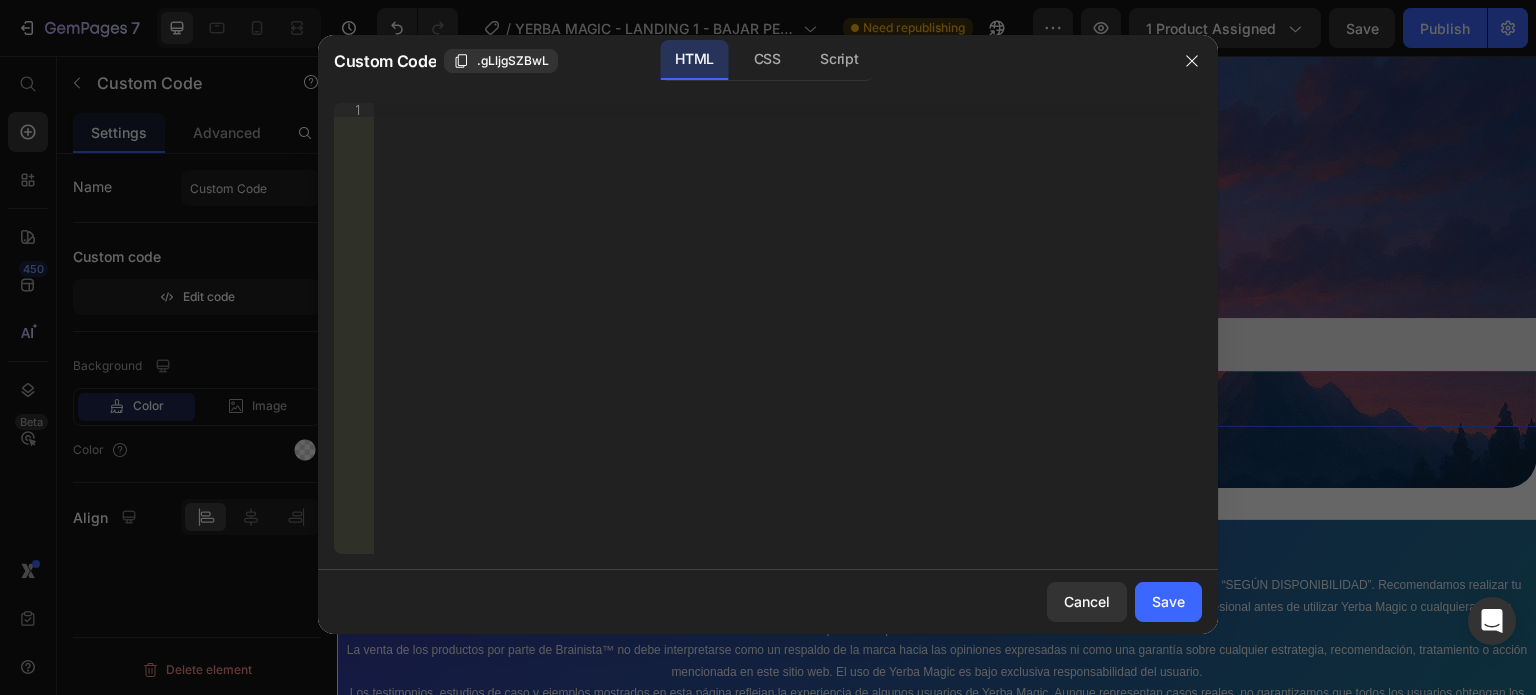 type 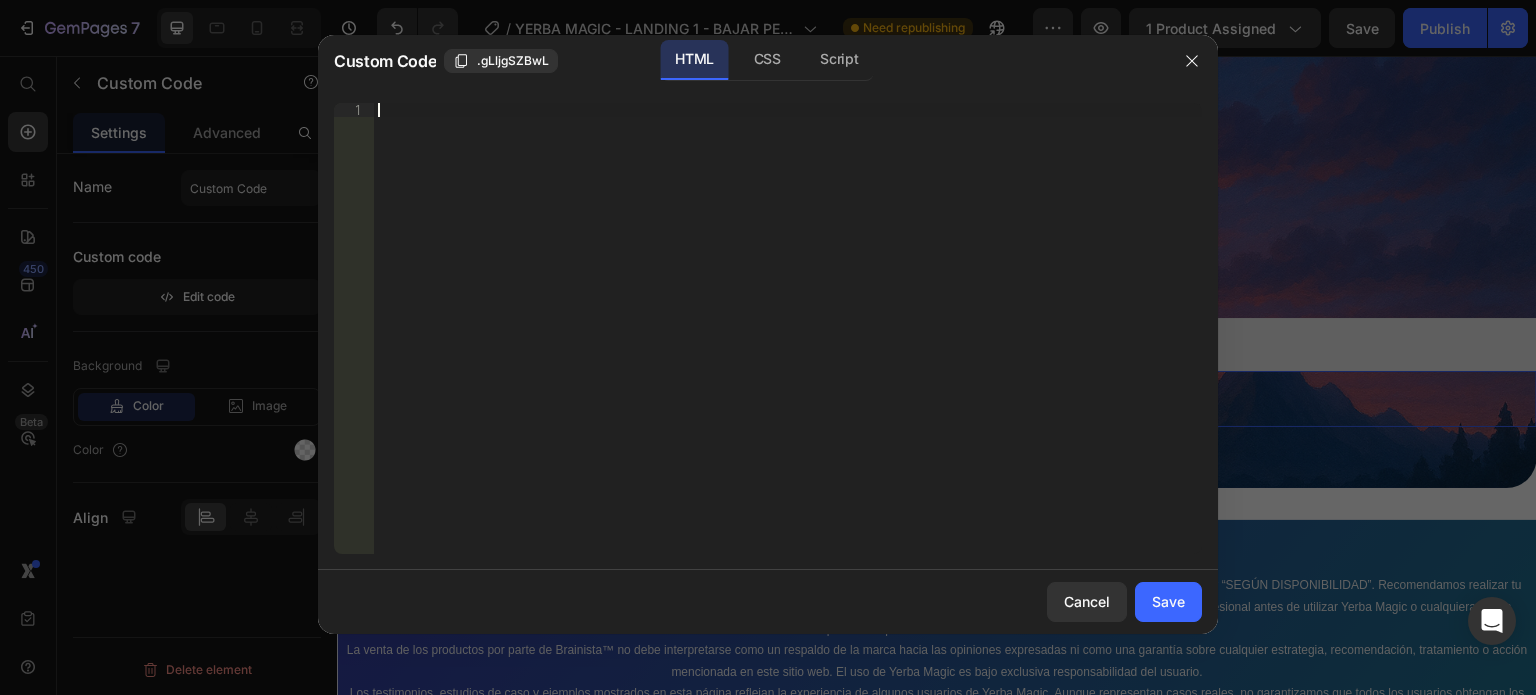 click on "Insert the 3rd-party installation code, HTML code, or Liquid code to display custom content." at bounding box center [788, 342] 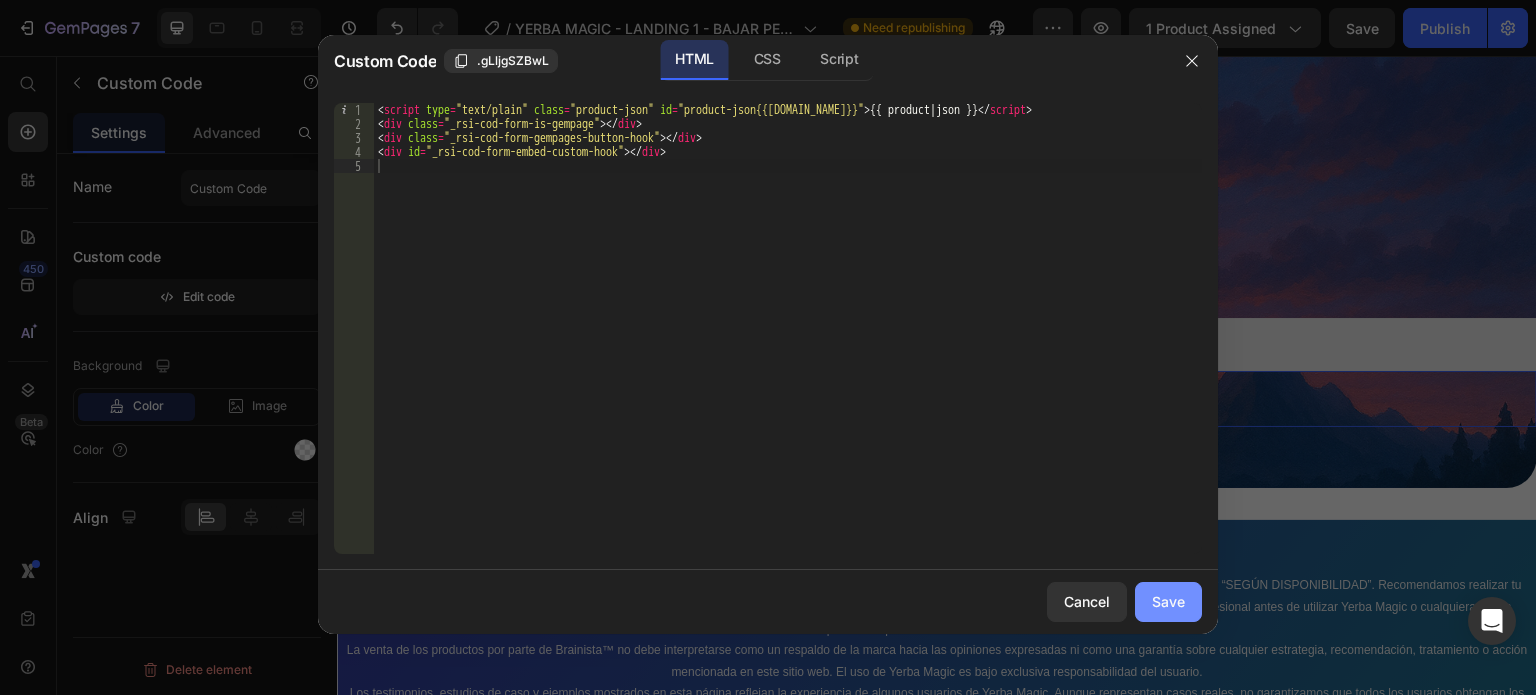 click on "Save" at bounding box center [1168, 601] 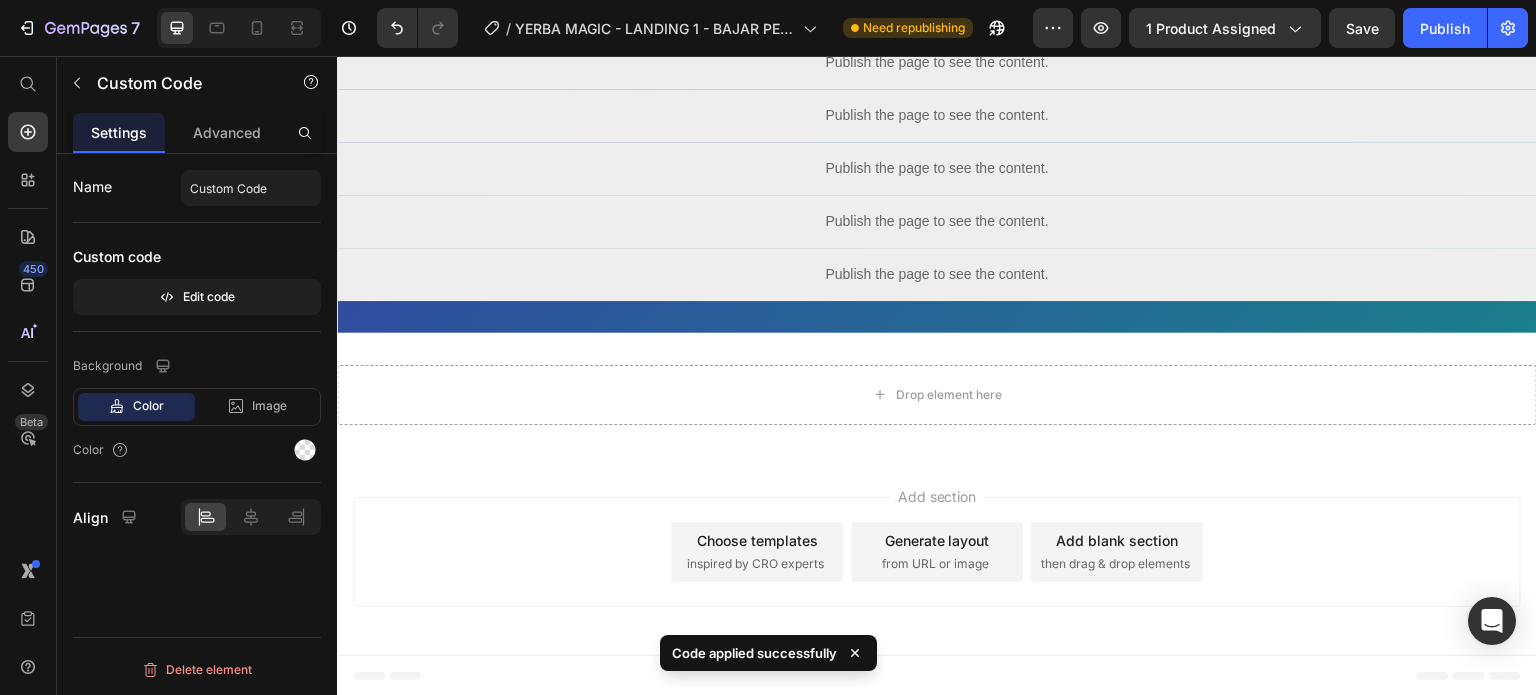 scroll, scrollTop: 7495, scrollLeft: 0, axis: vertical 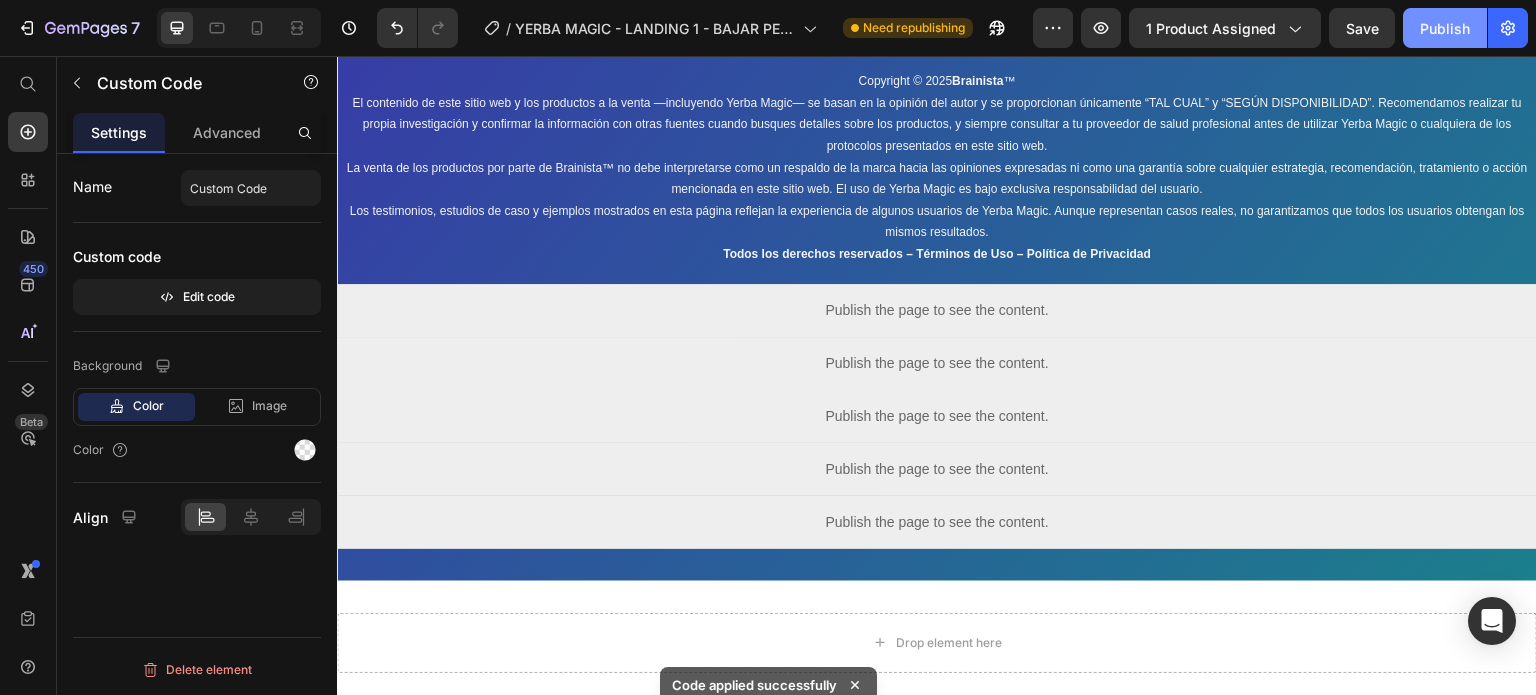 click on "Publish" 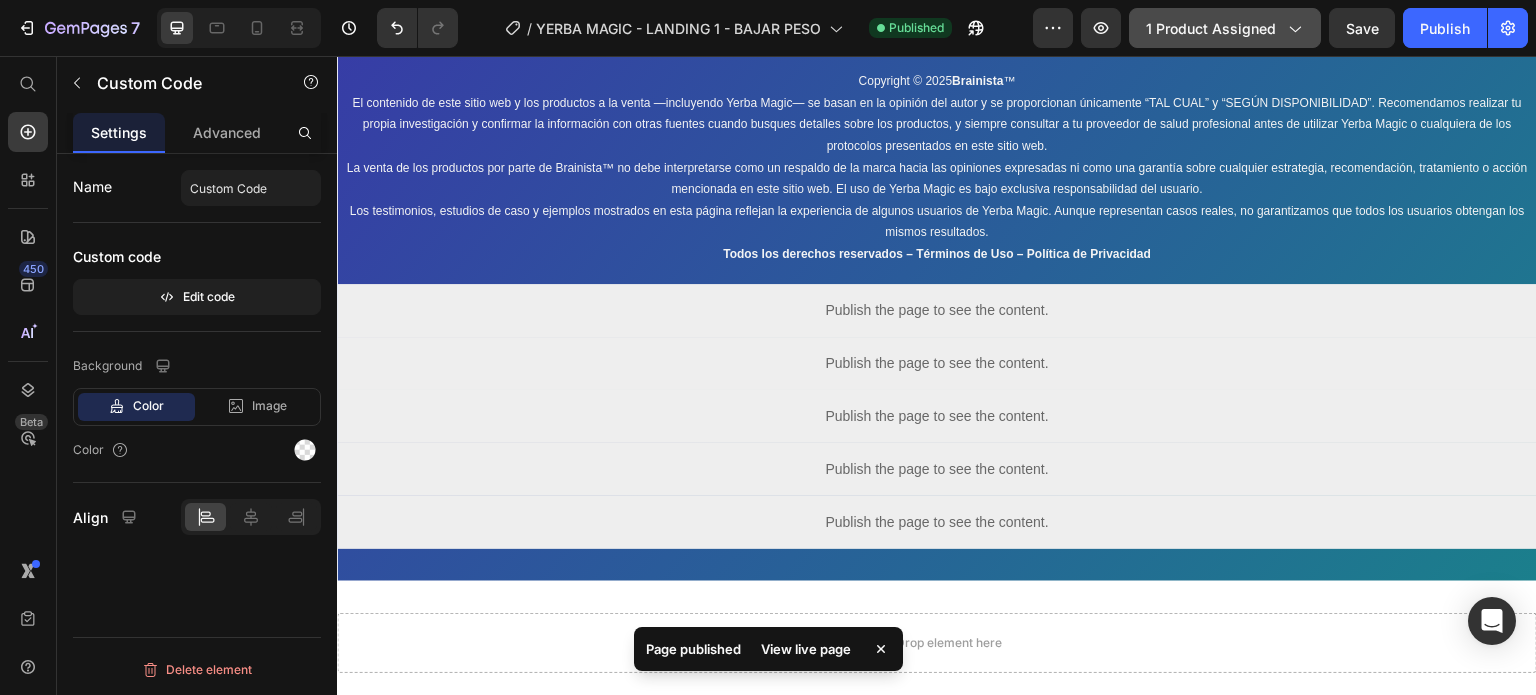 click on "1 product assigned" at bounding box center [1225, 28] 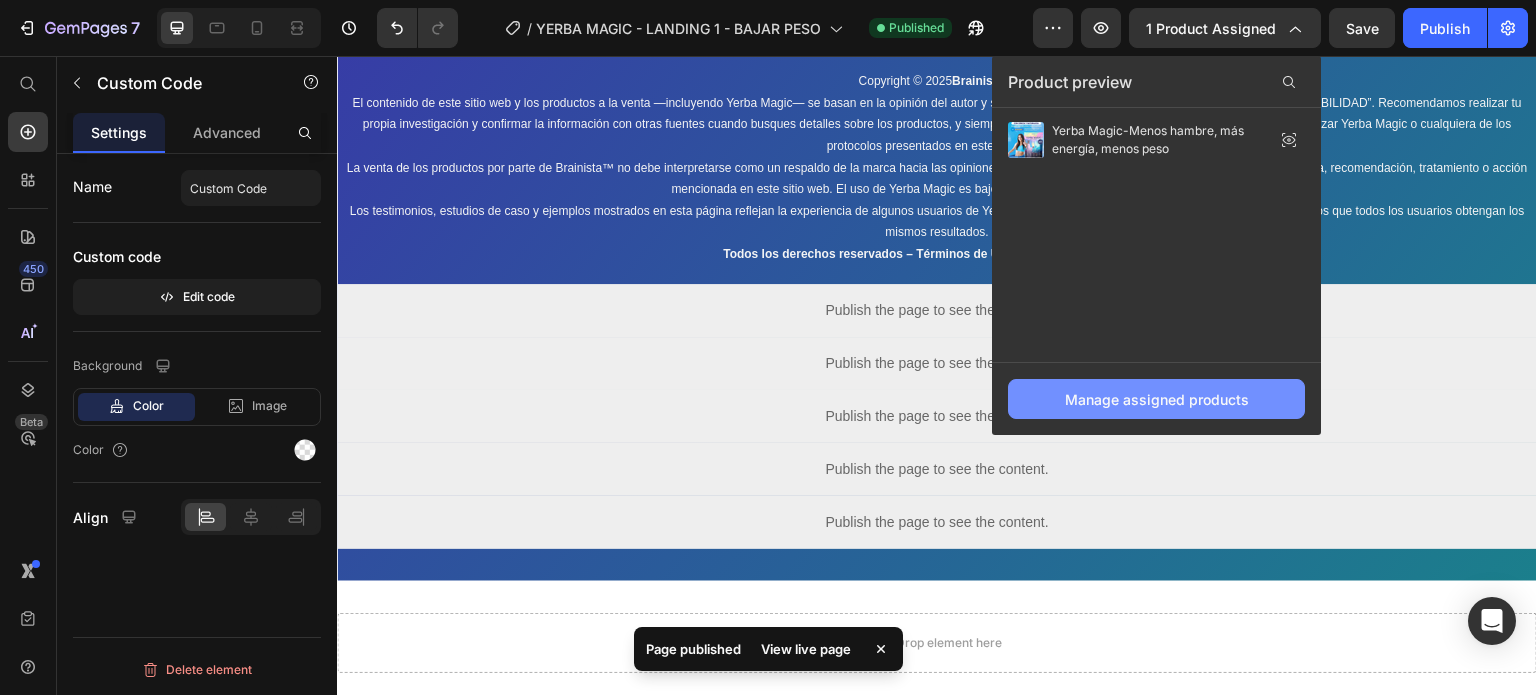 click on "Manage assigned products" at bounding box center [1157, 399] 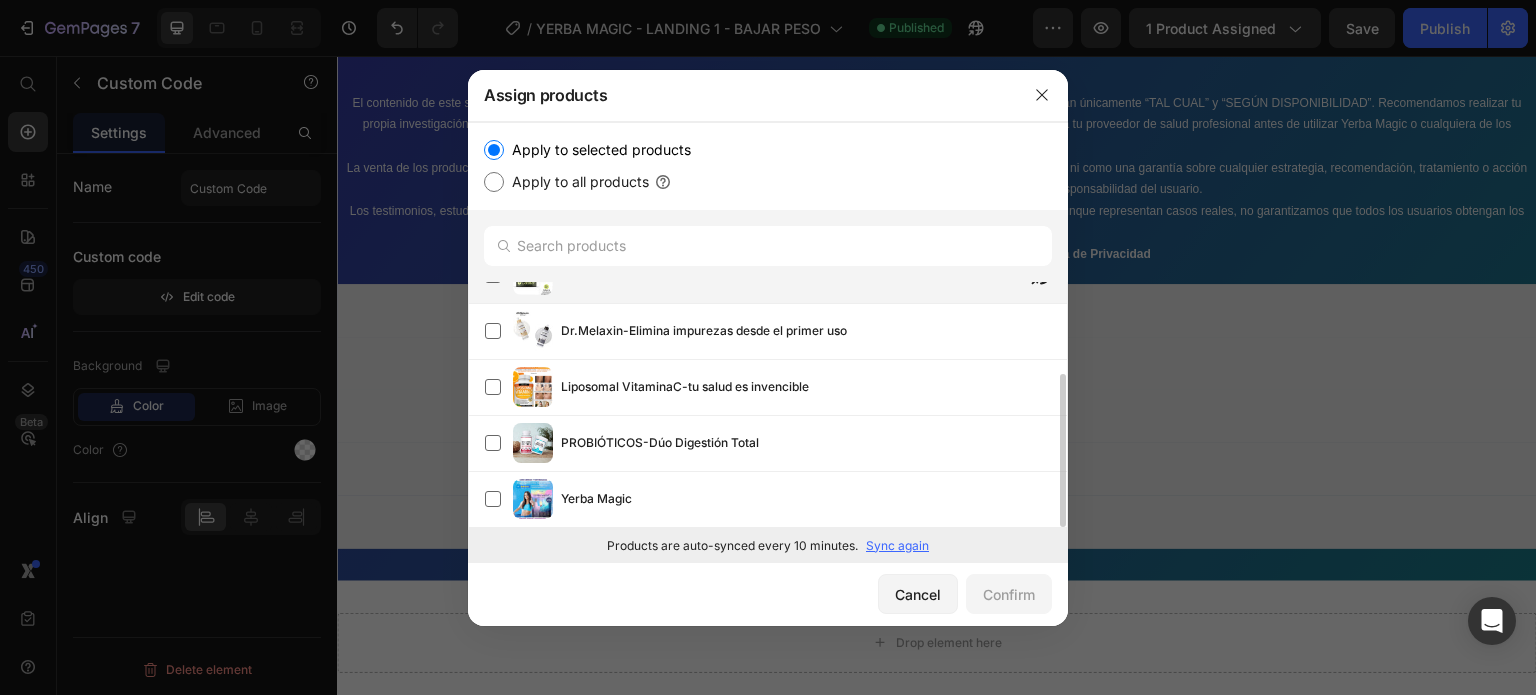 scroll, scrollTop: 0, scrollLeft: 0, axis: both 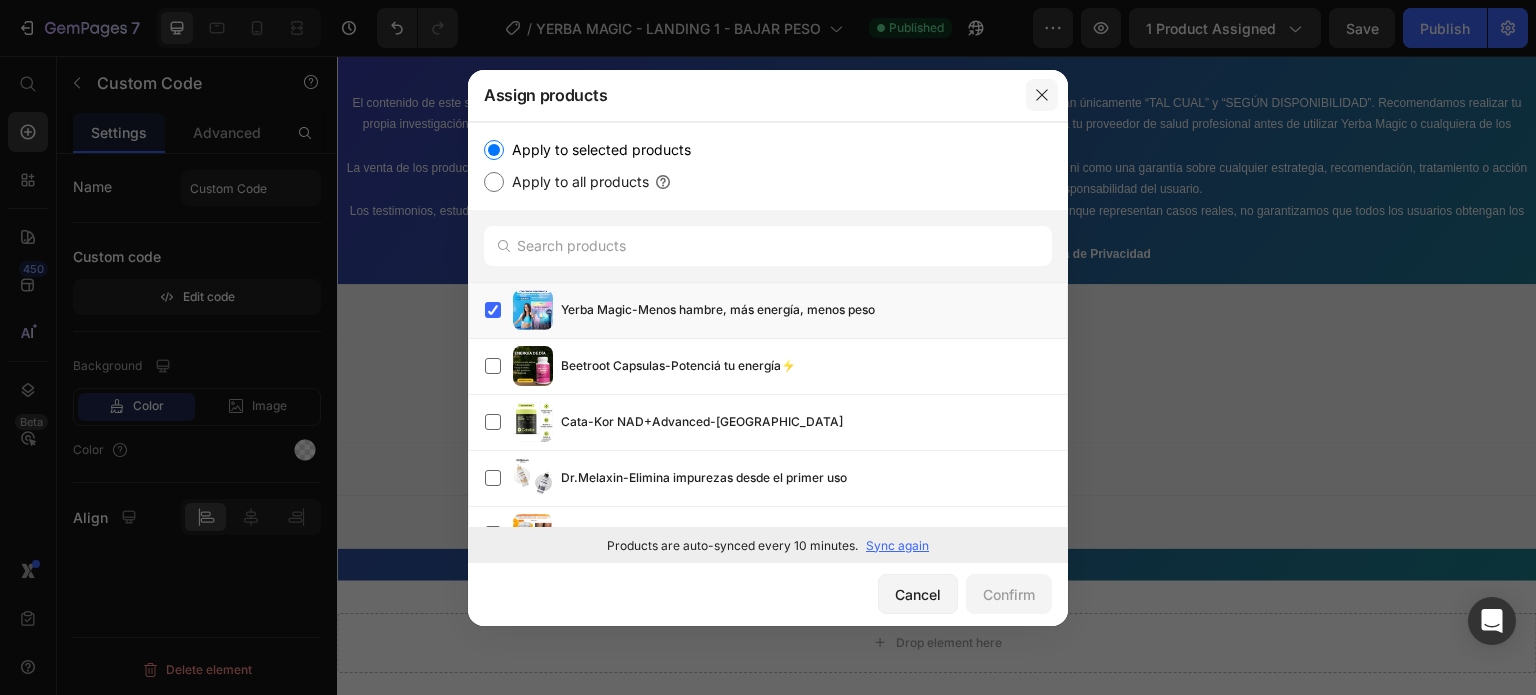click at bounding box center (1042, 95) 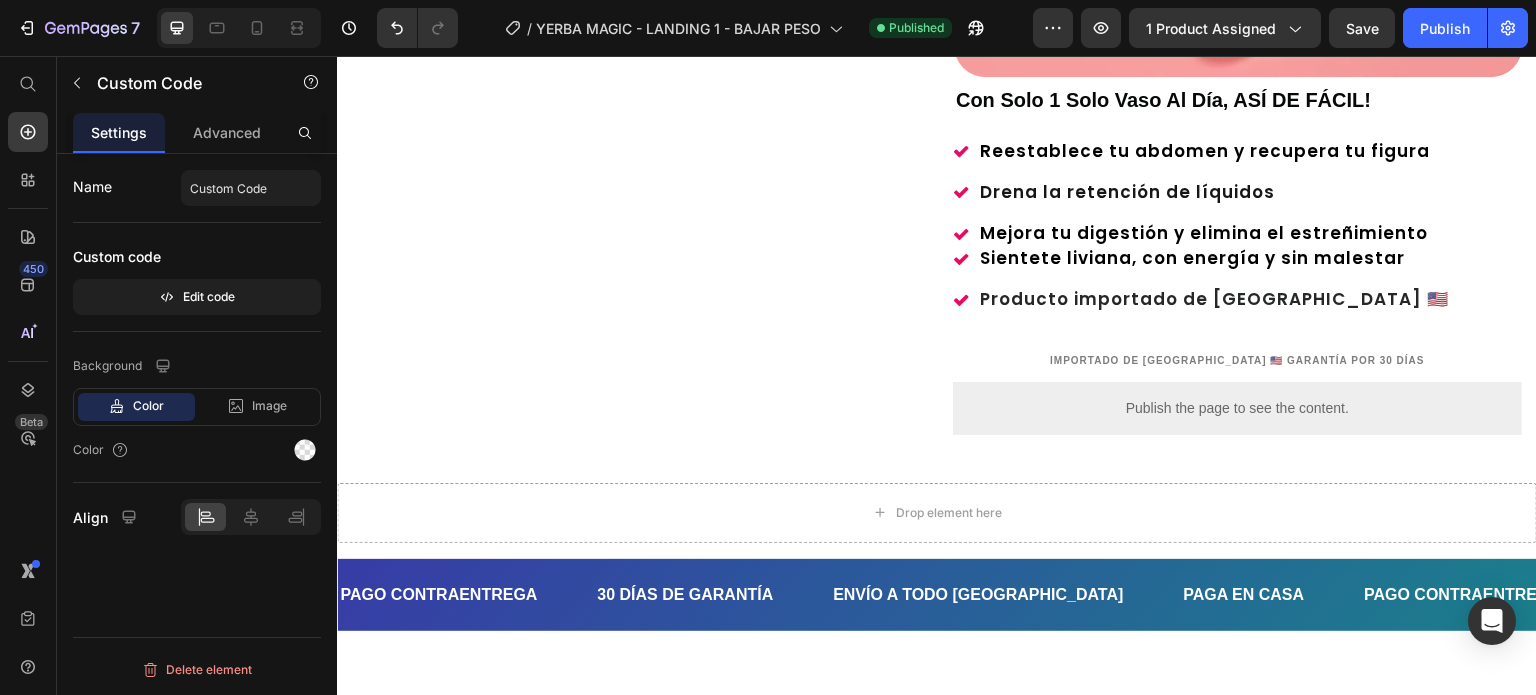 scroll, scrollTop: 1066, scrollLeft: 0, axis: vertical 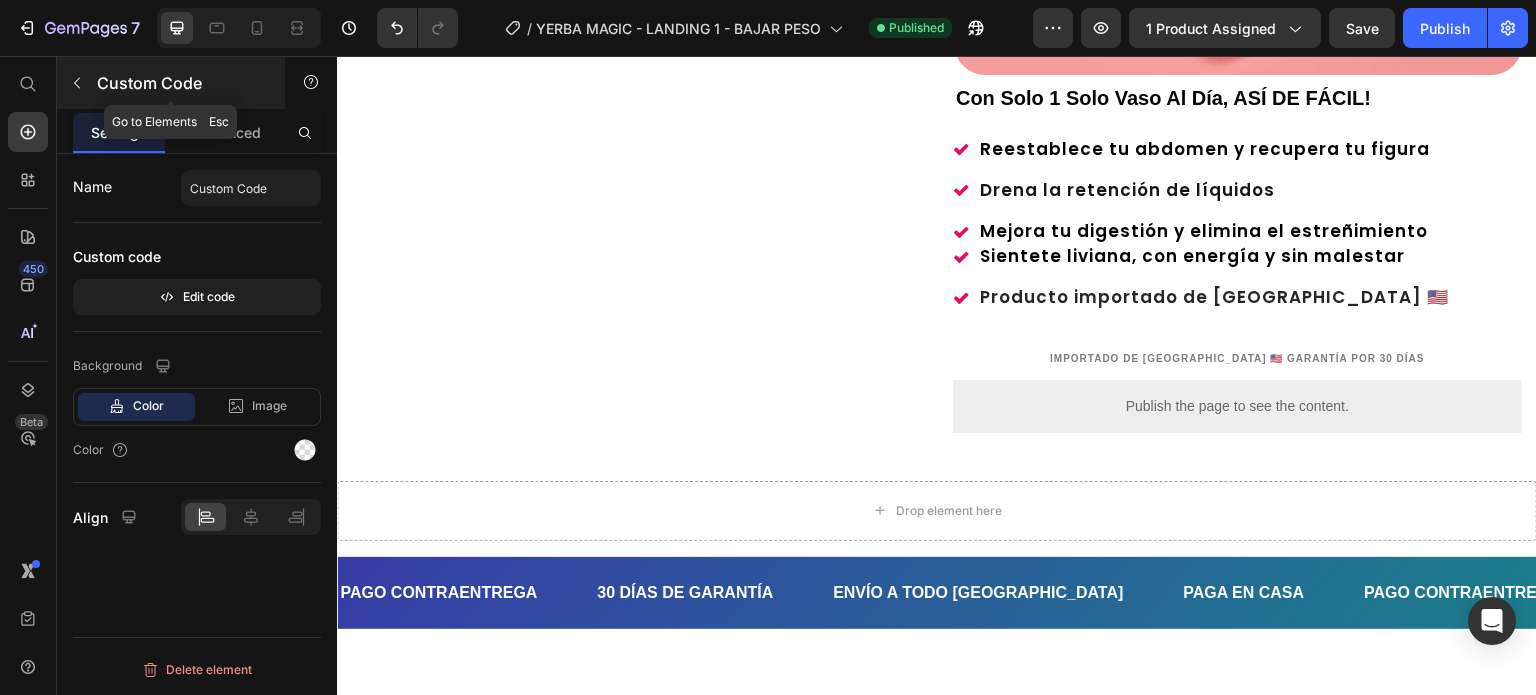 click 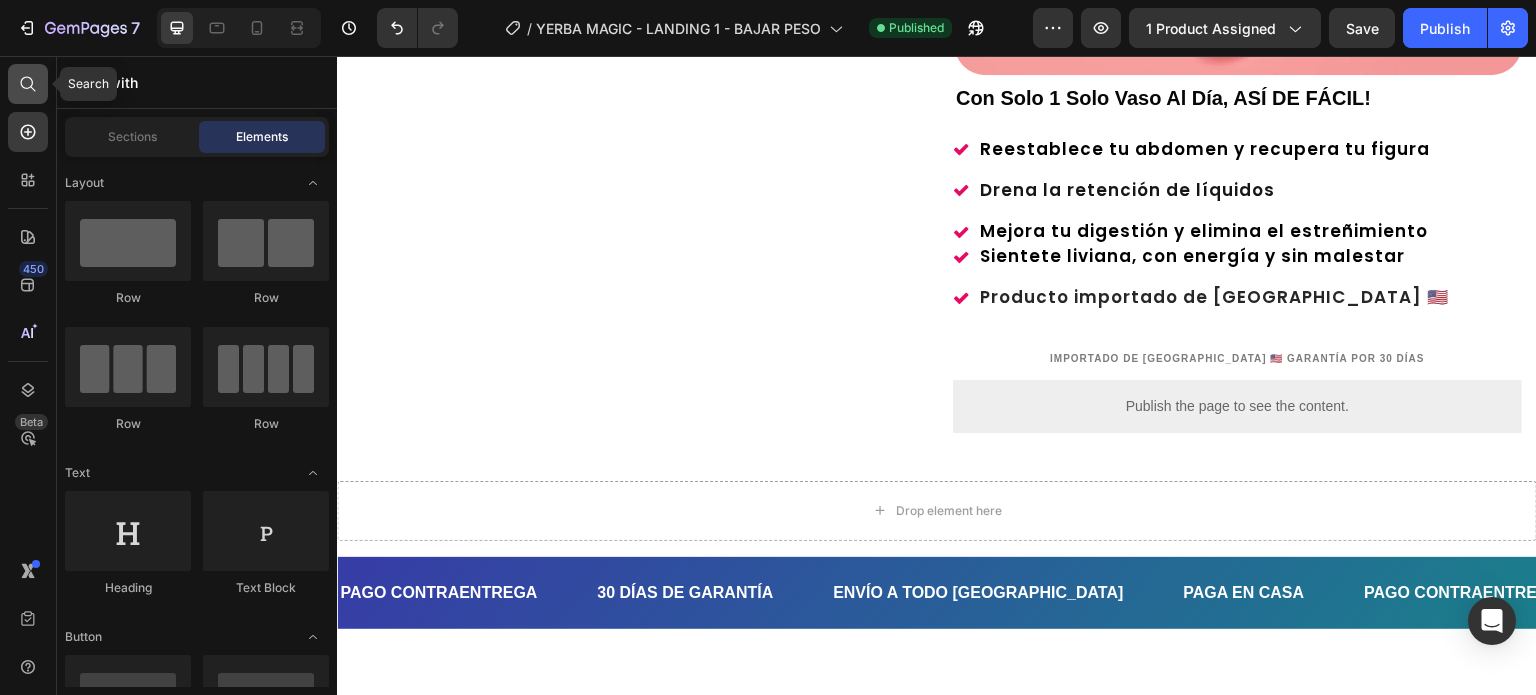 click 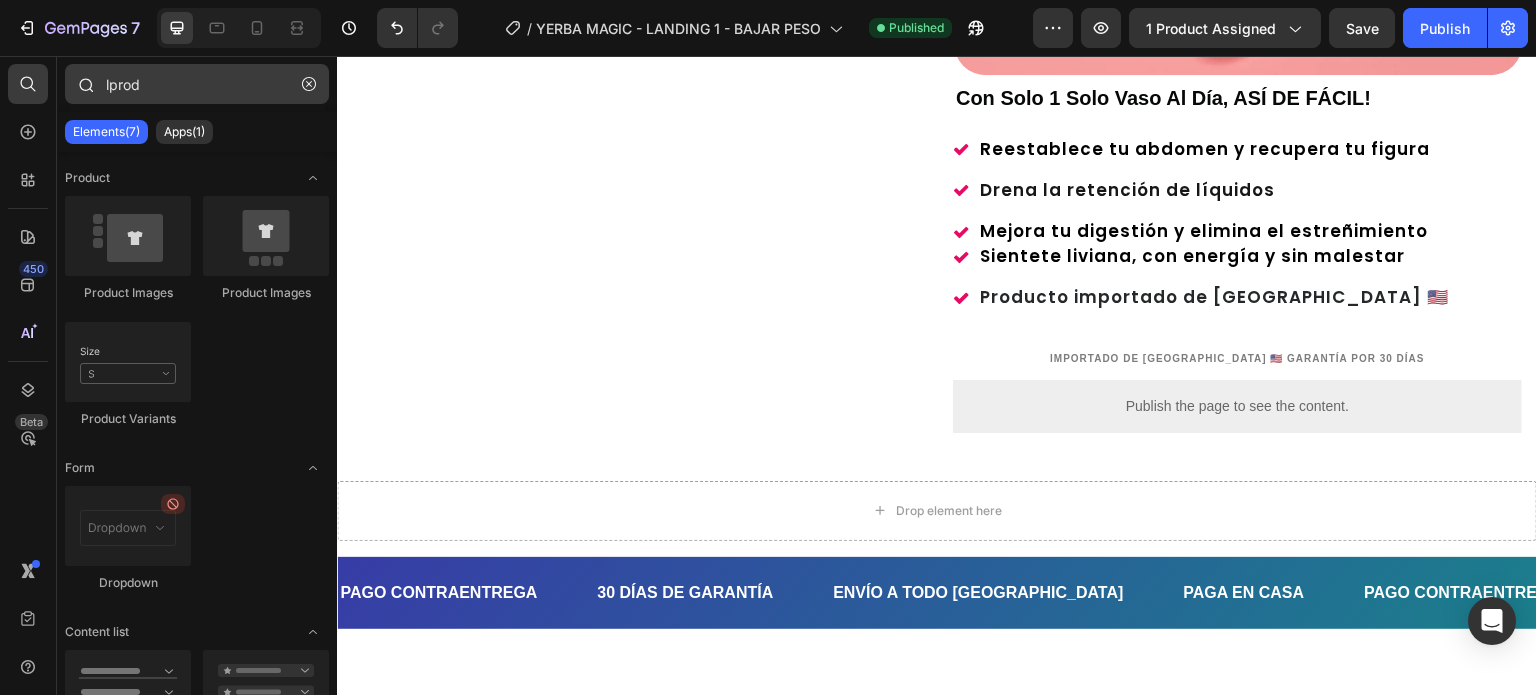 type on "lprodu" 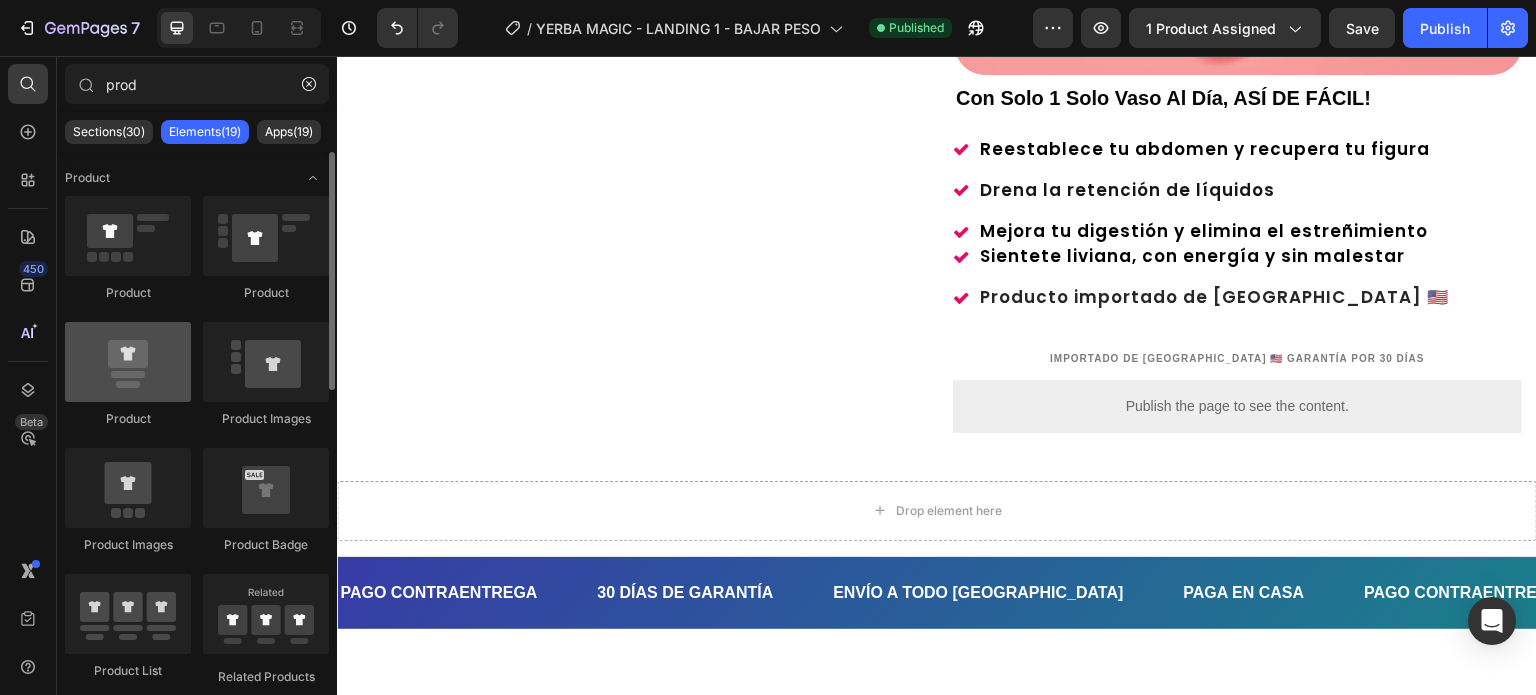type on "prod" 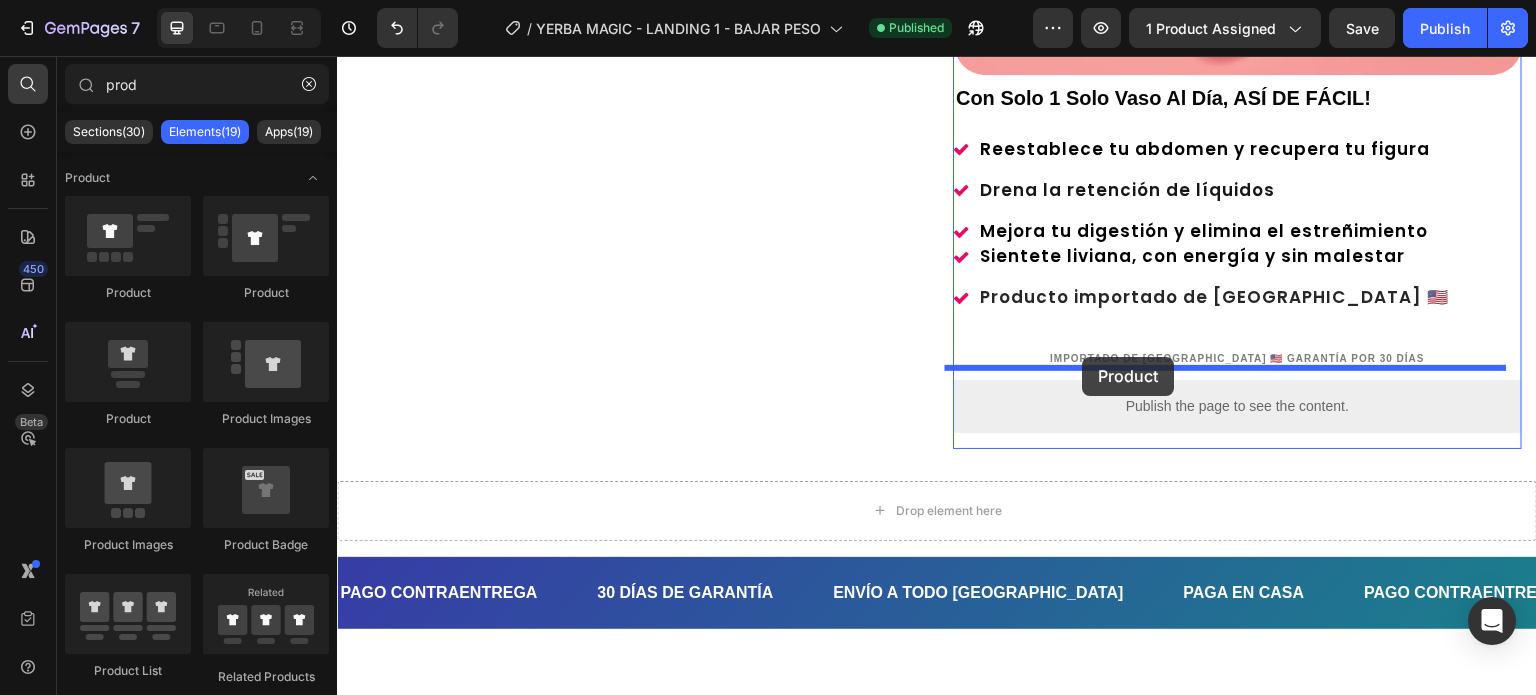 drag, startPoint x: 473, startPoint y: 429, endPoint x: 1083, endPoint y: 357, distance: 614.2345 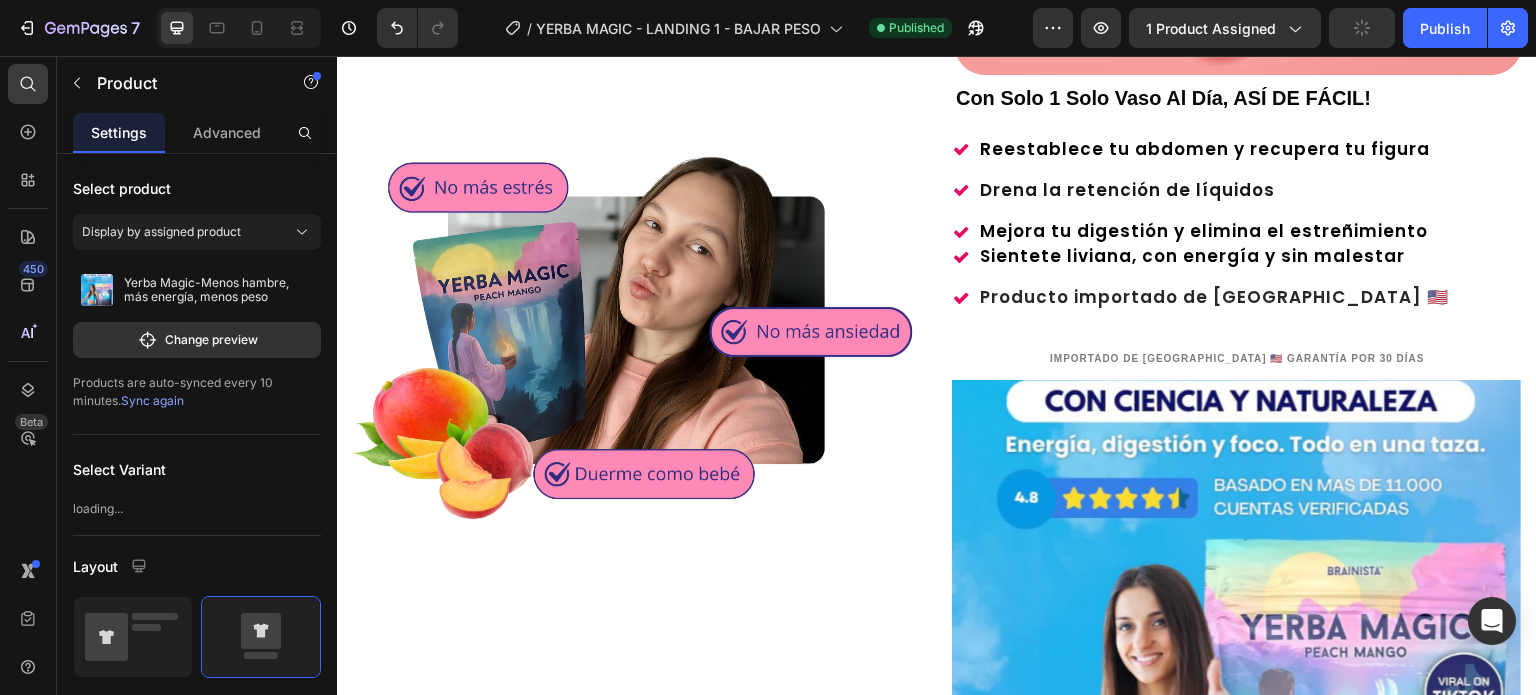 scroll, scrollTop: 1102, scrollLeft: 0, axis: vertical 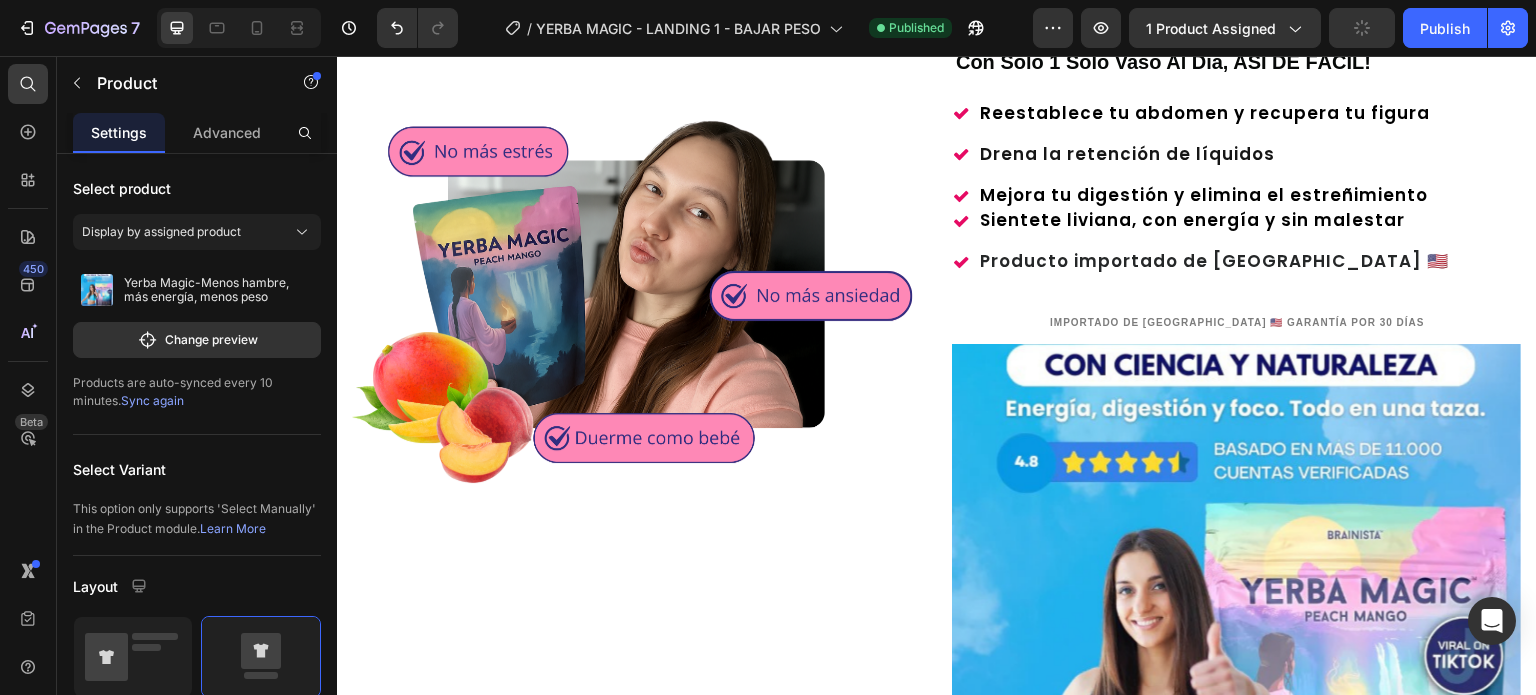 click at bounding box center (1237, 628) 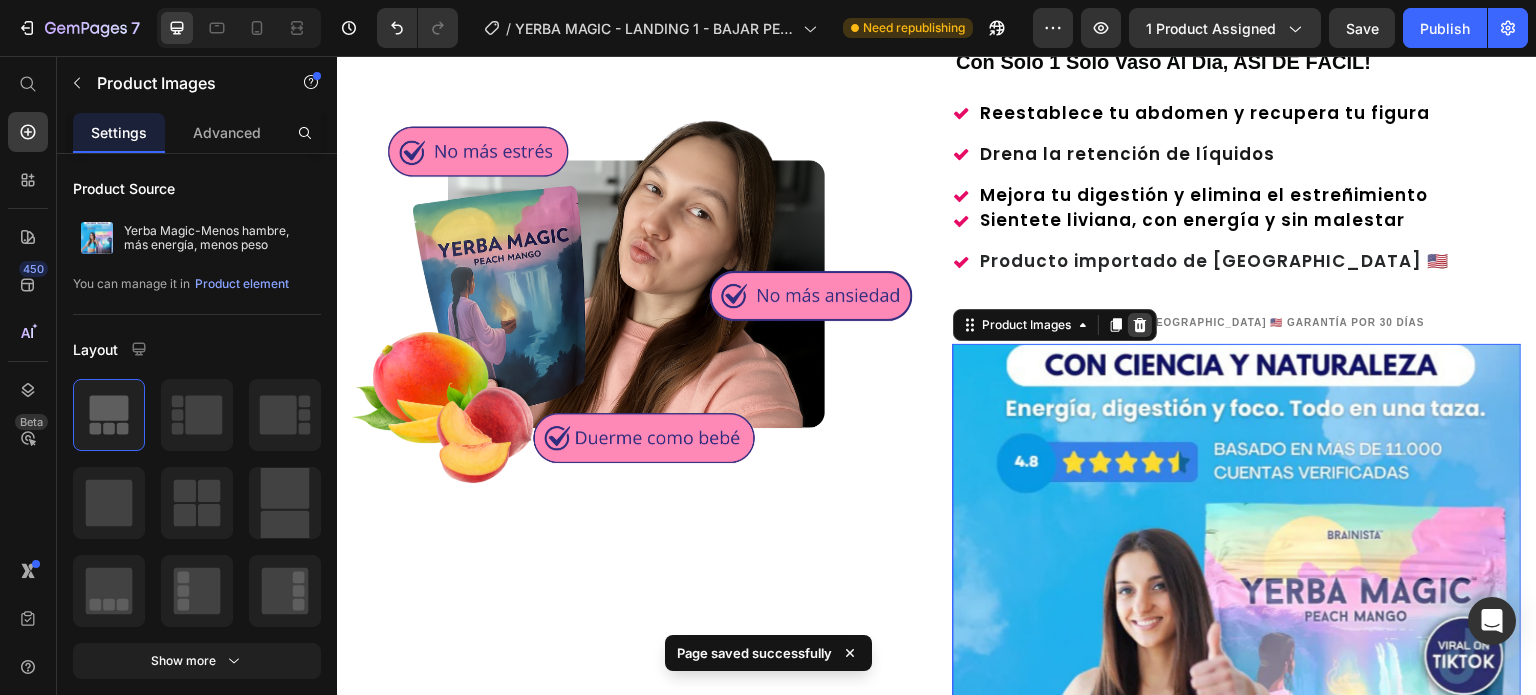 click 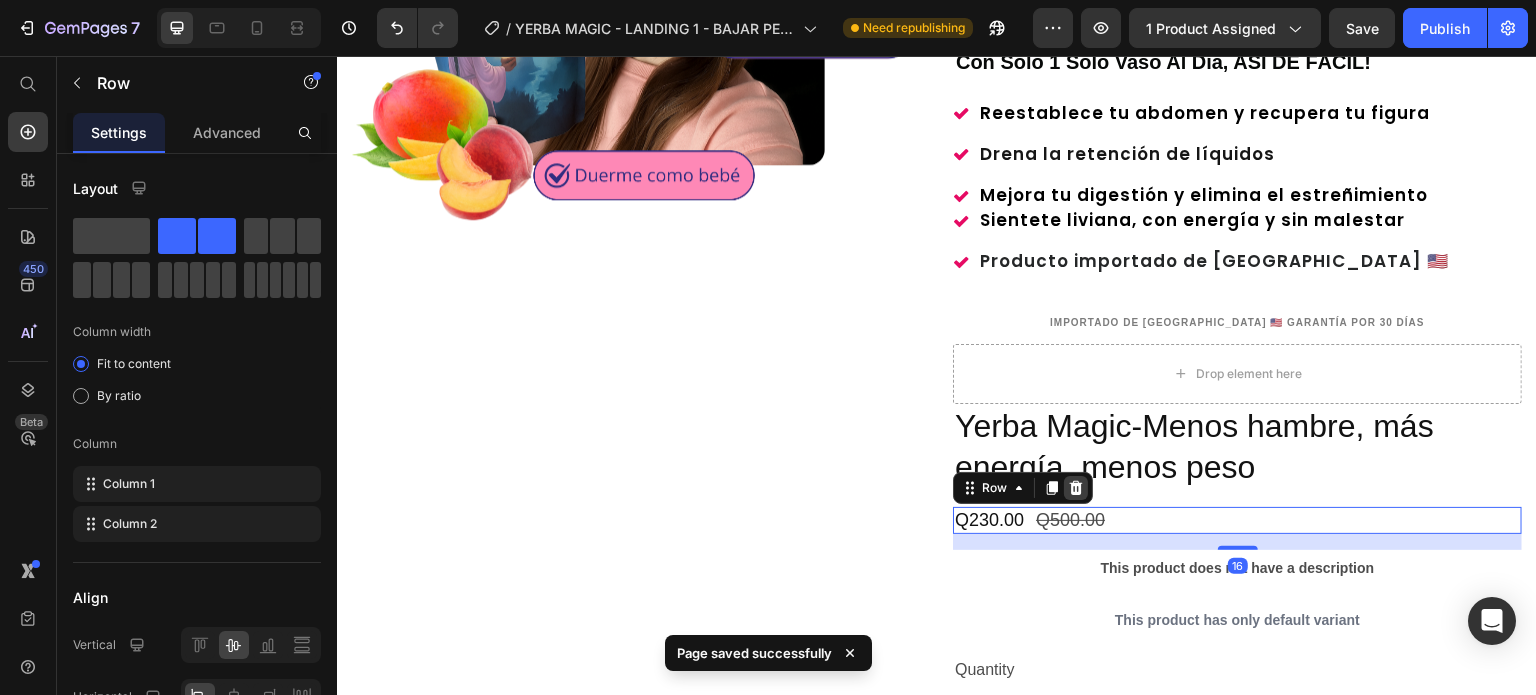 click 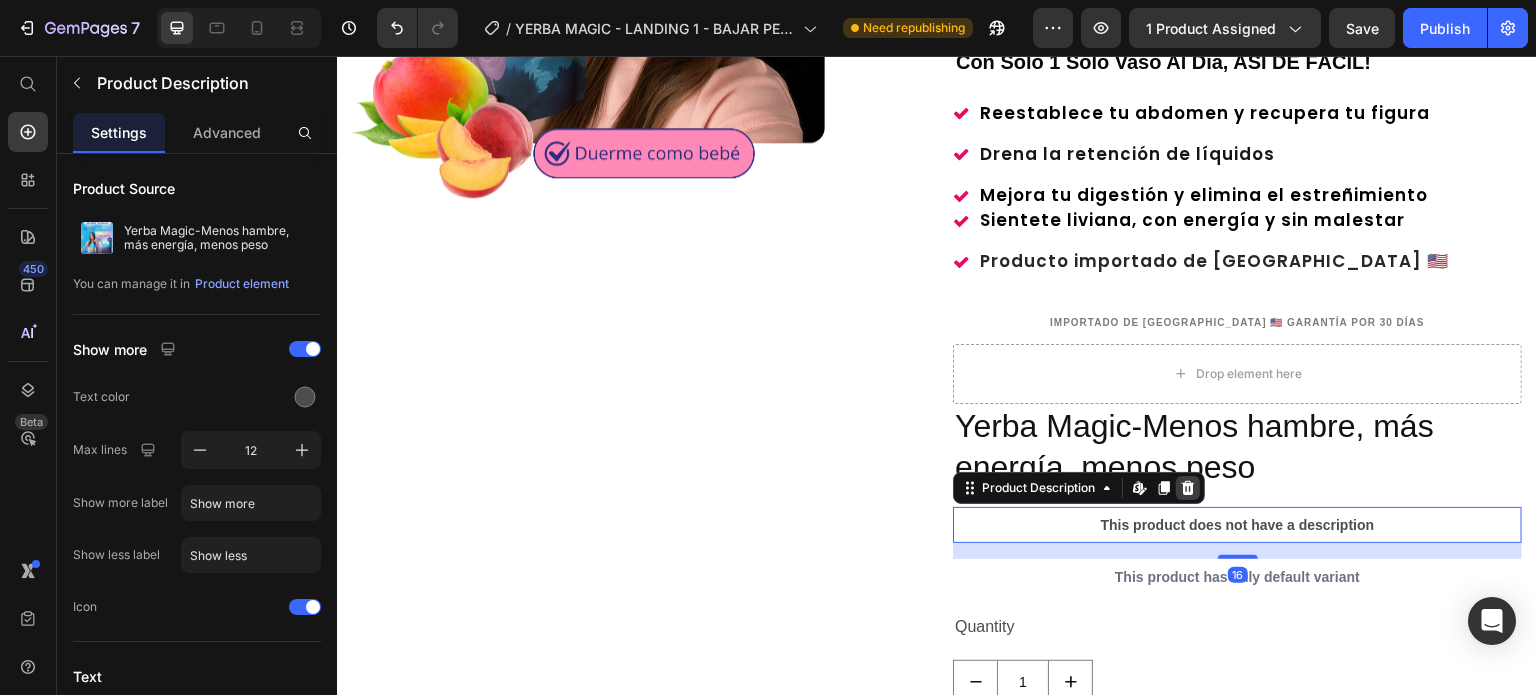 click at bounding box center [1188, 488] 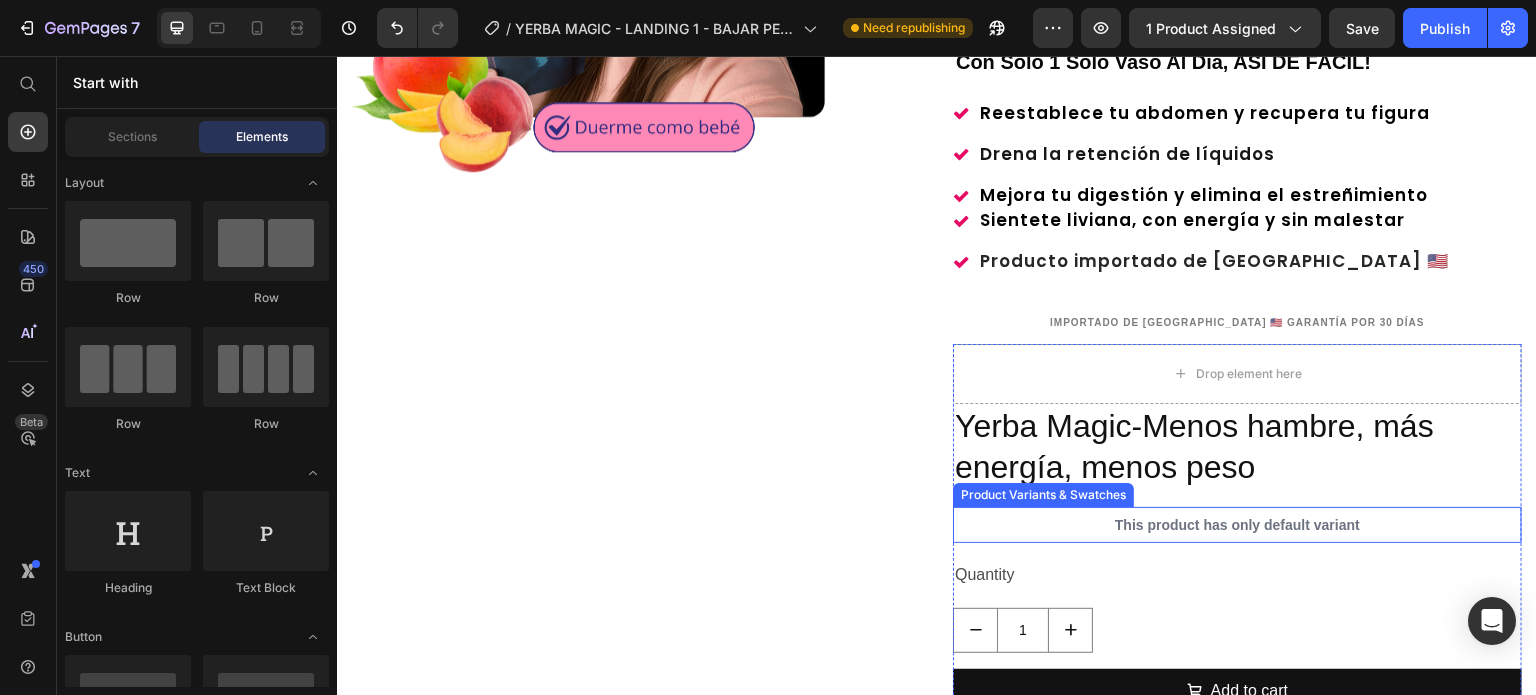 click on "This product has only default variant" at bounding box center (1237, 525) 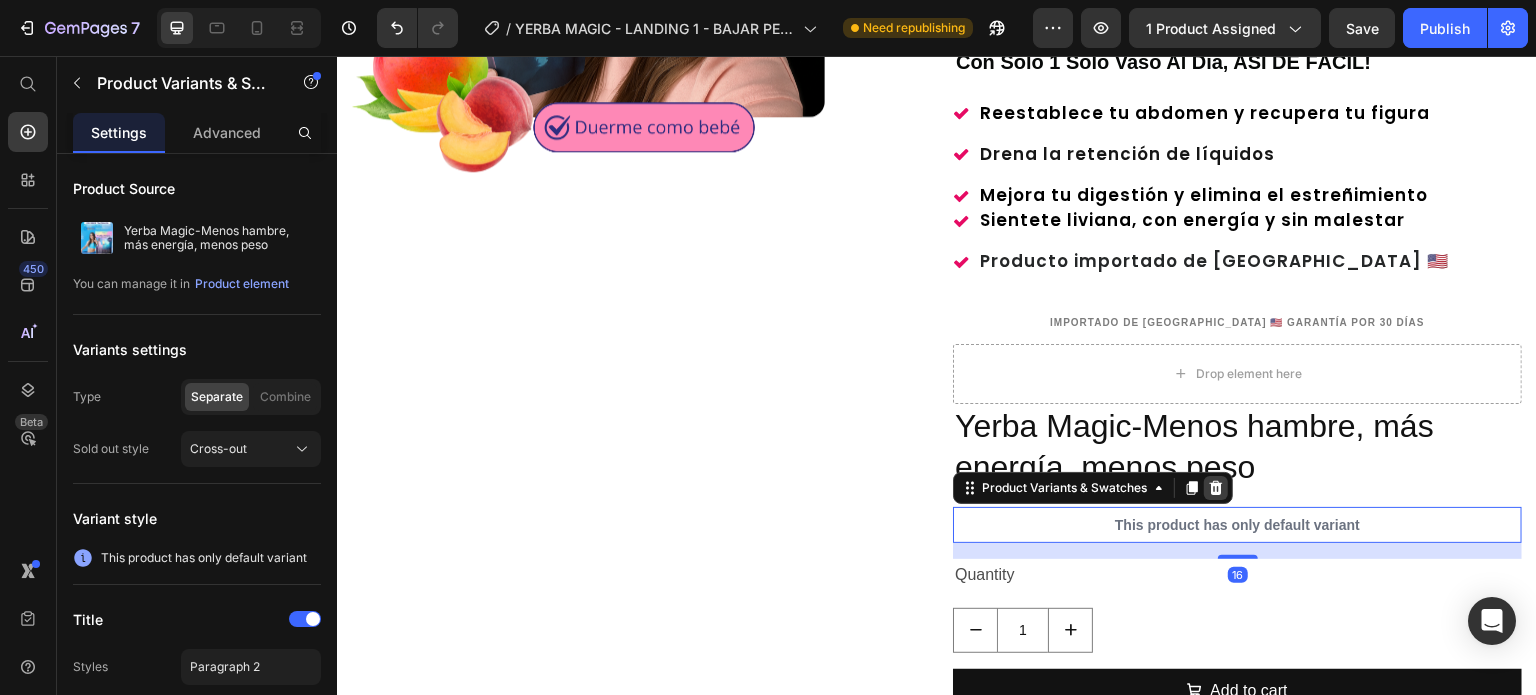 click 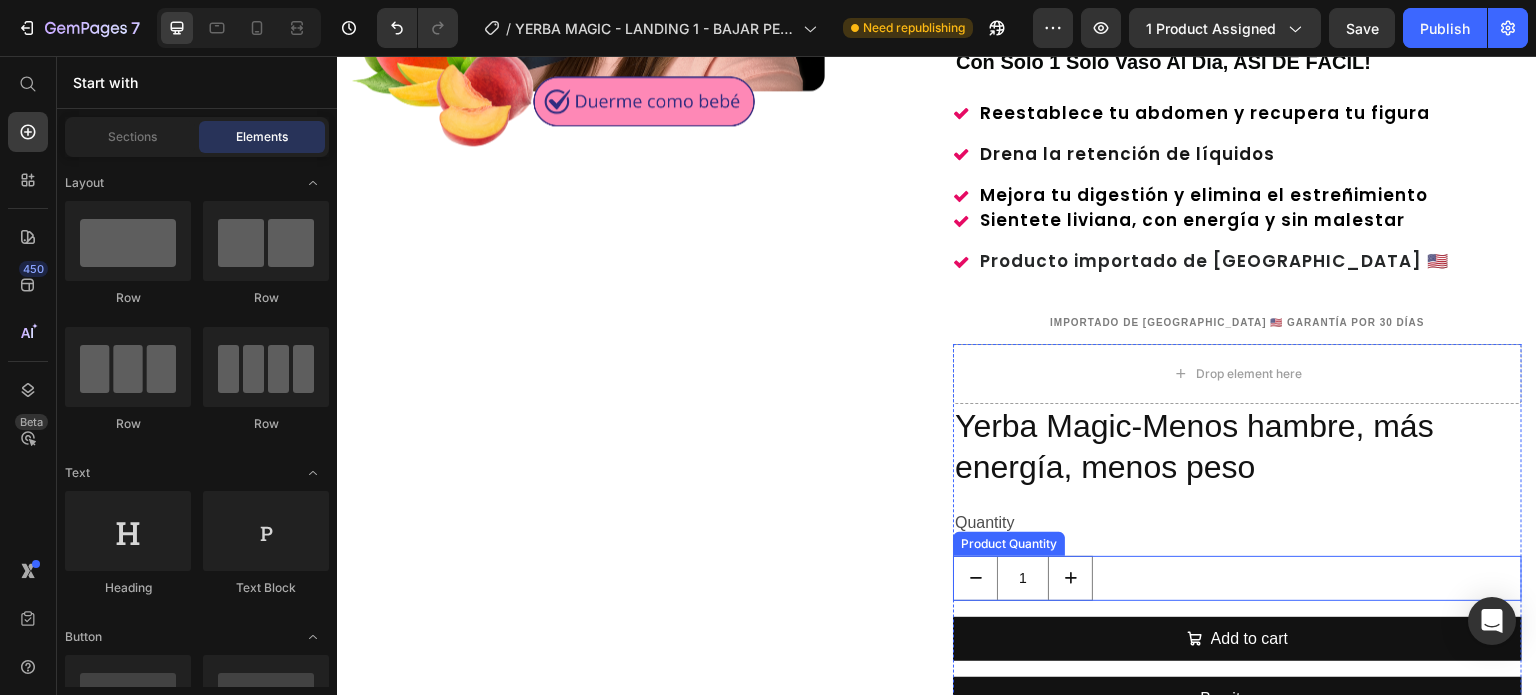 click on "1" at bounding box center (1237, 578) 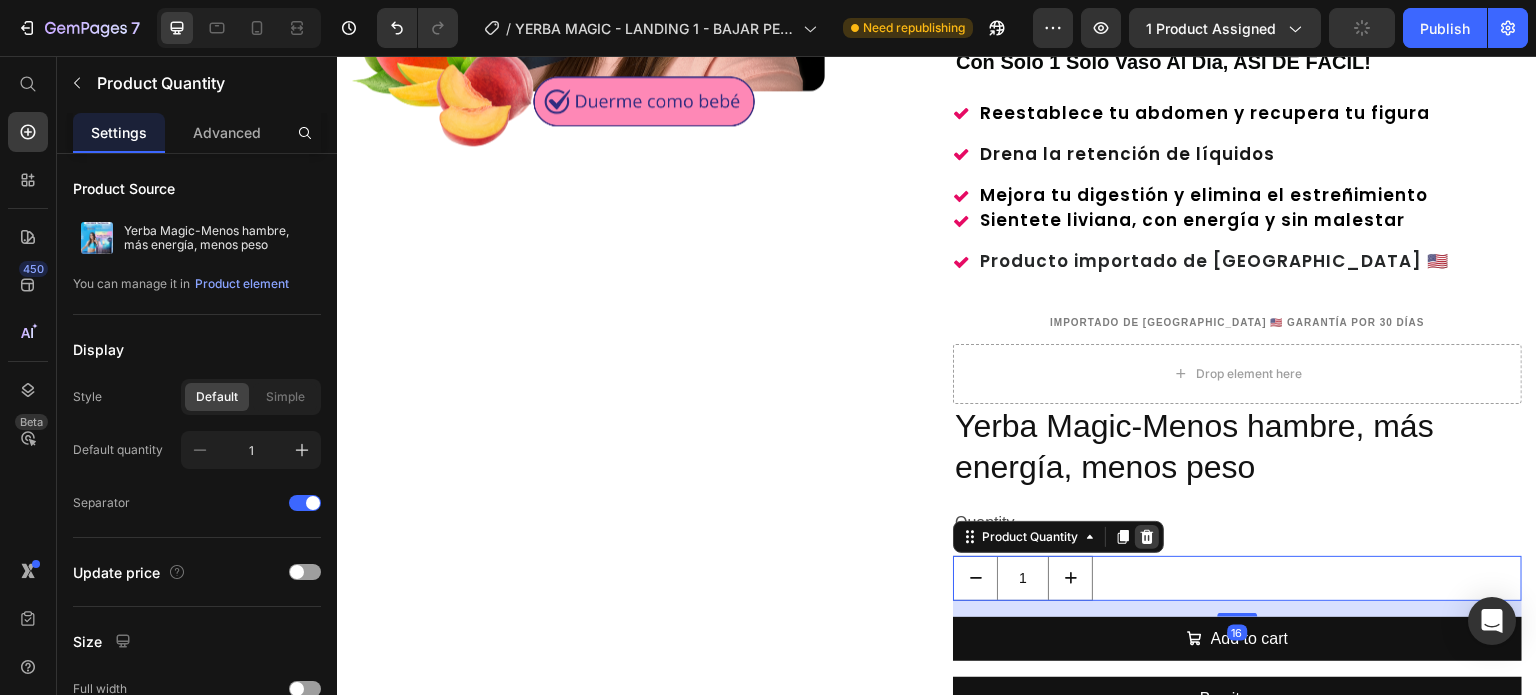 click 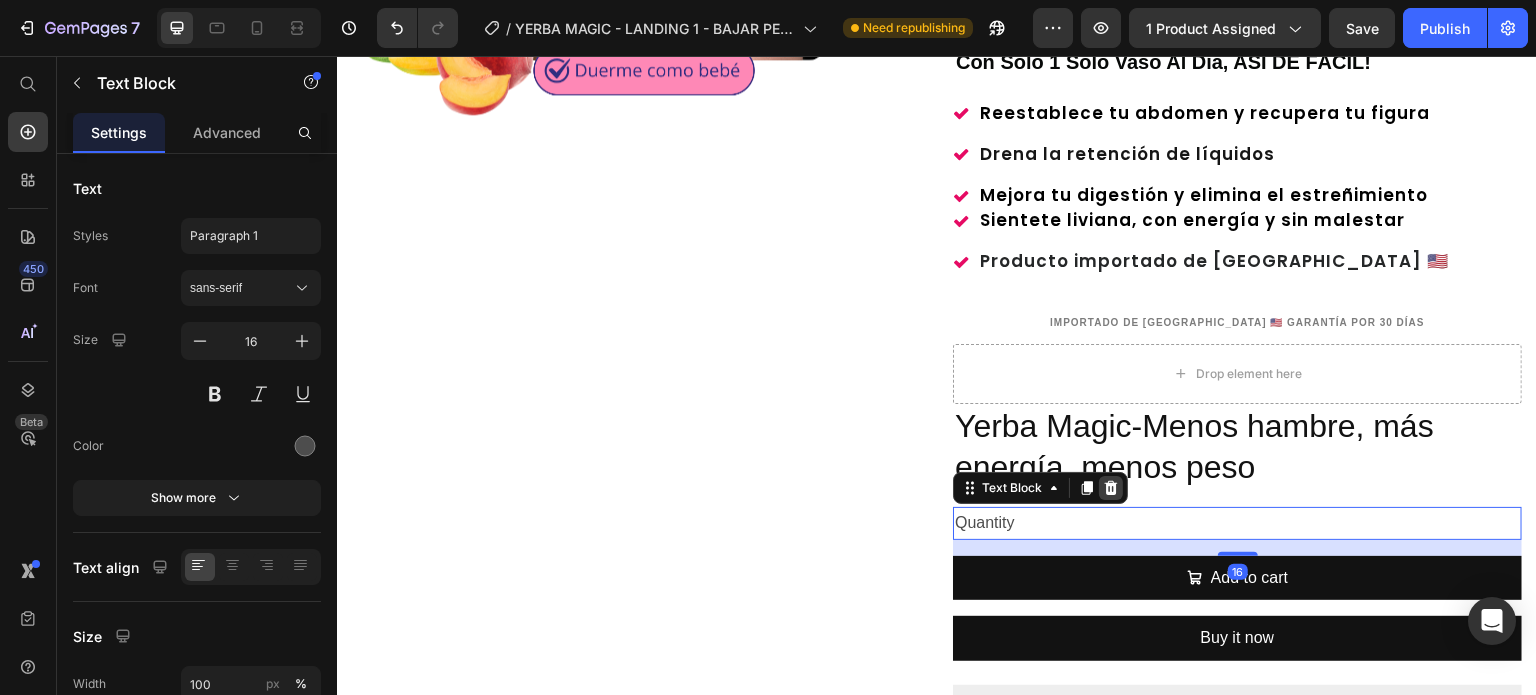 click at bounding box center [1111, 488] 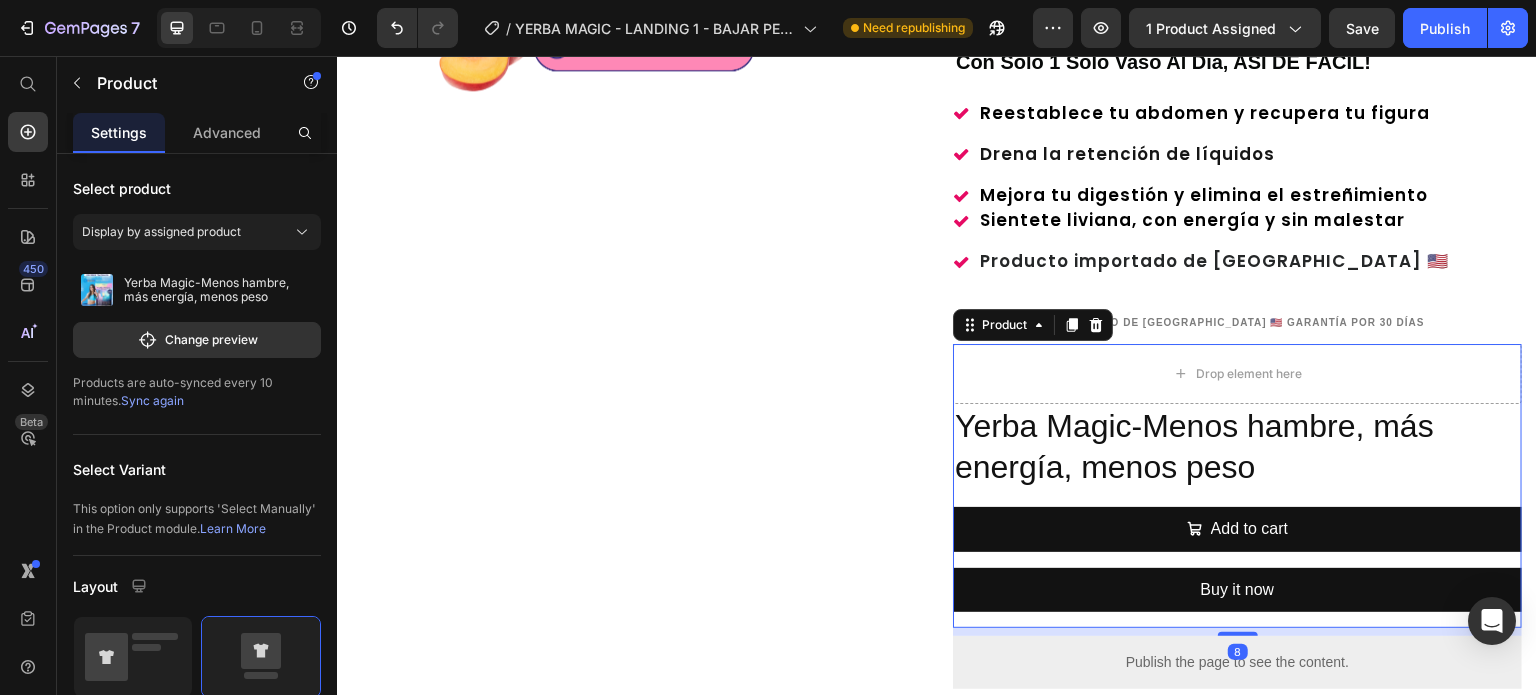 scroll, scrollTop: 1192, scrollLeft: 0, axis: vertical 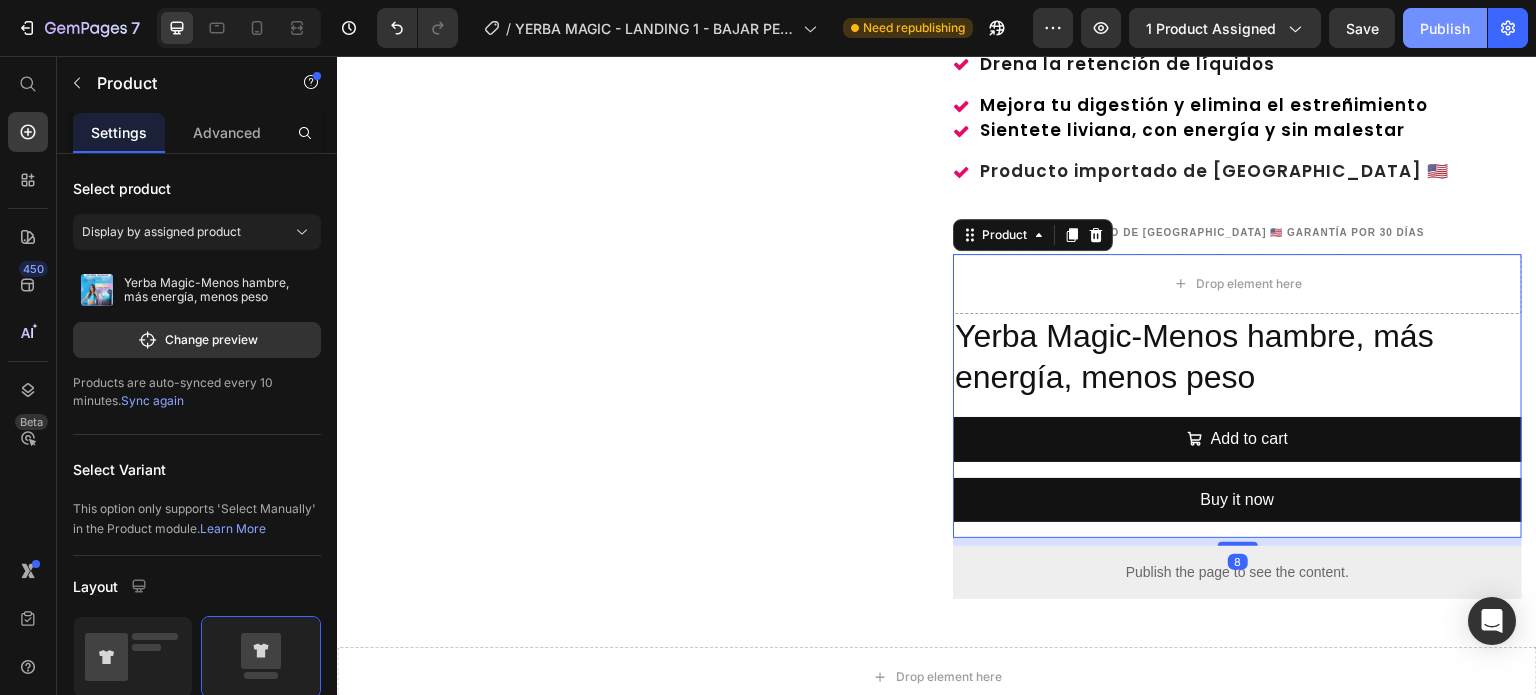 click on "Publish" 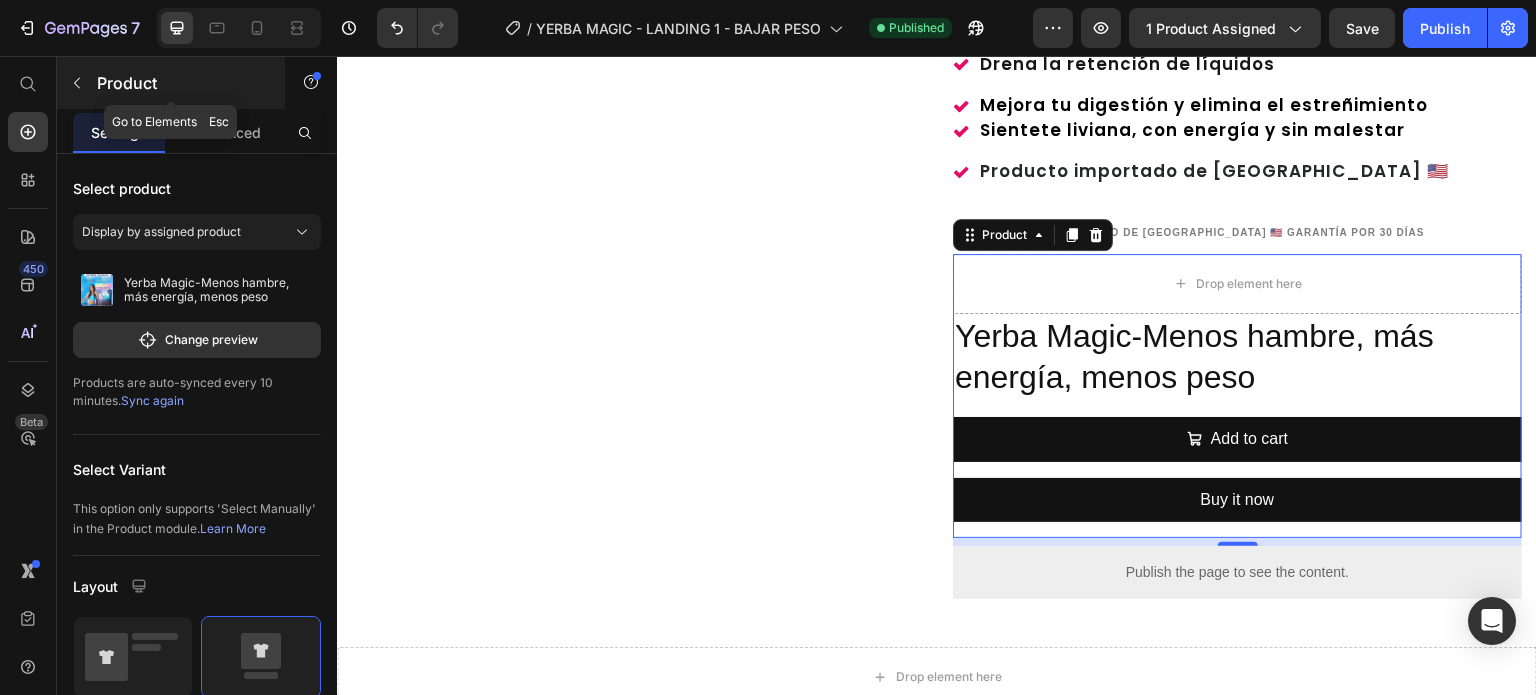 click 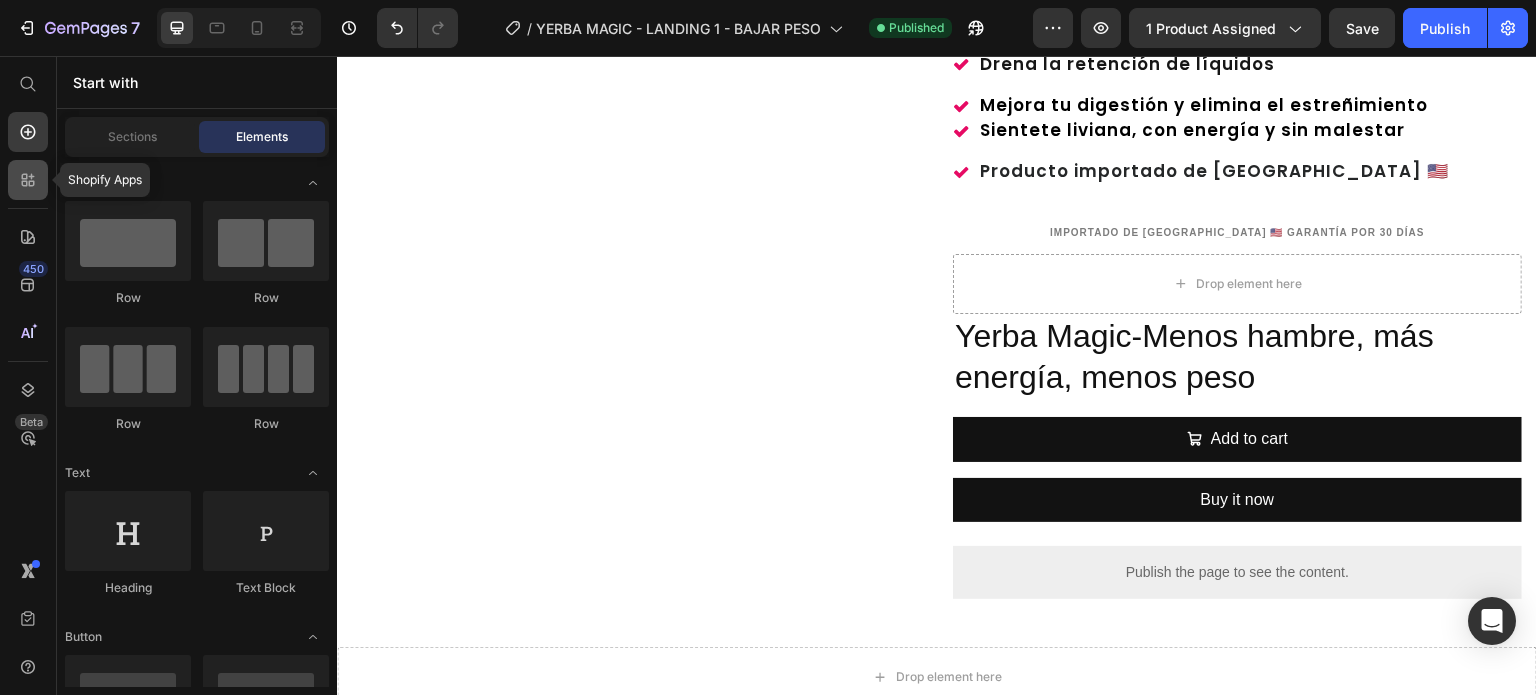 click 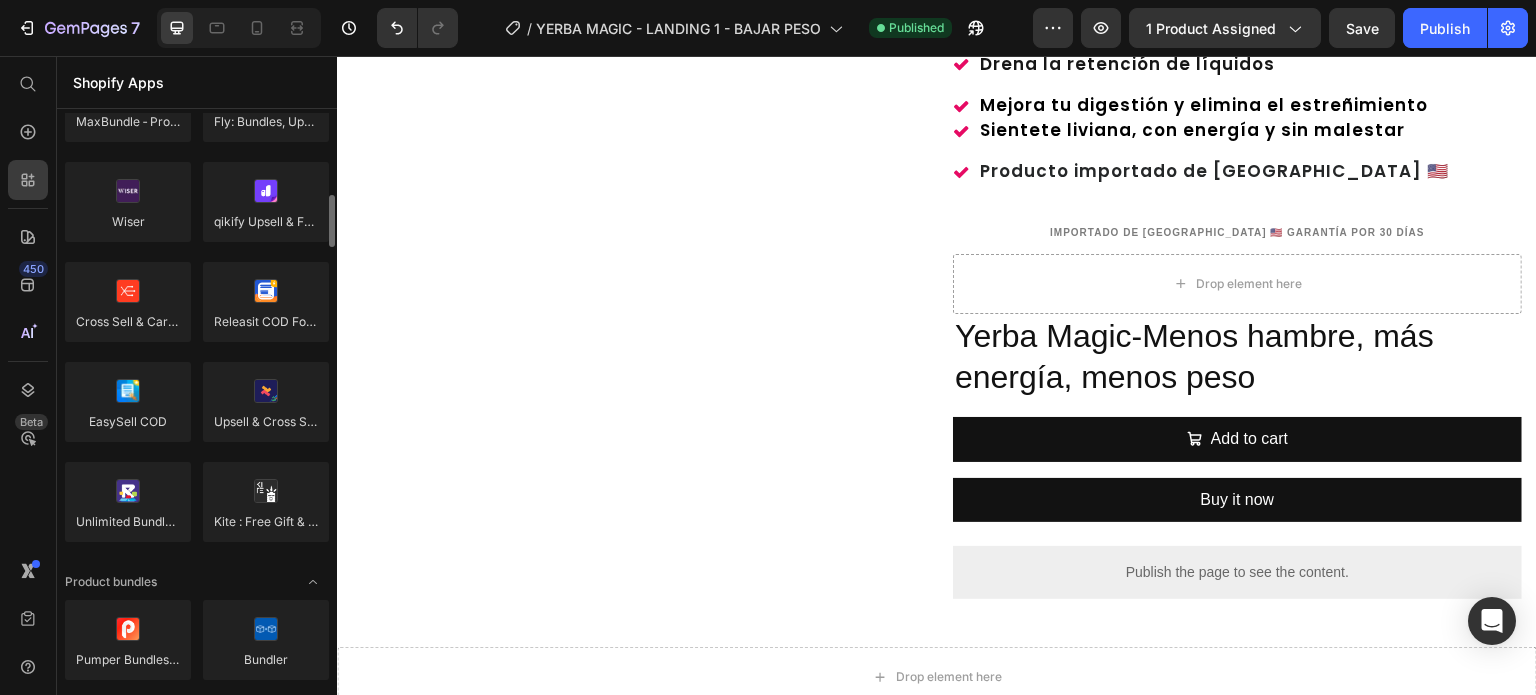 scroll, scrollTop: 935, scrollLeft: 0, axis: vertical 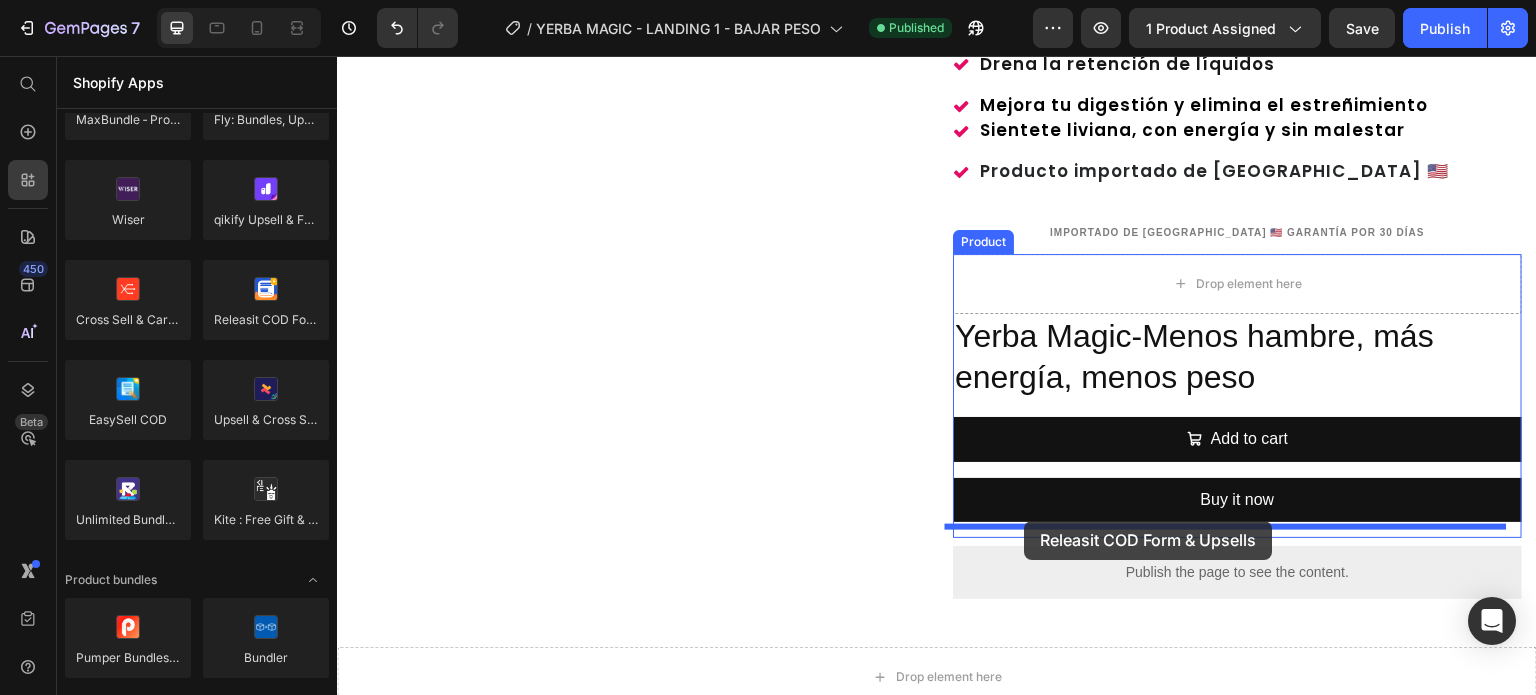 drag, startPoint x: 624, startPoint y: 341, endPoint x: 1024, endPoint y: 521, distance: 438.63425 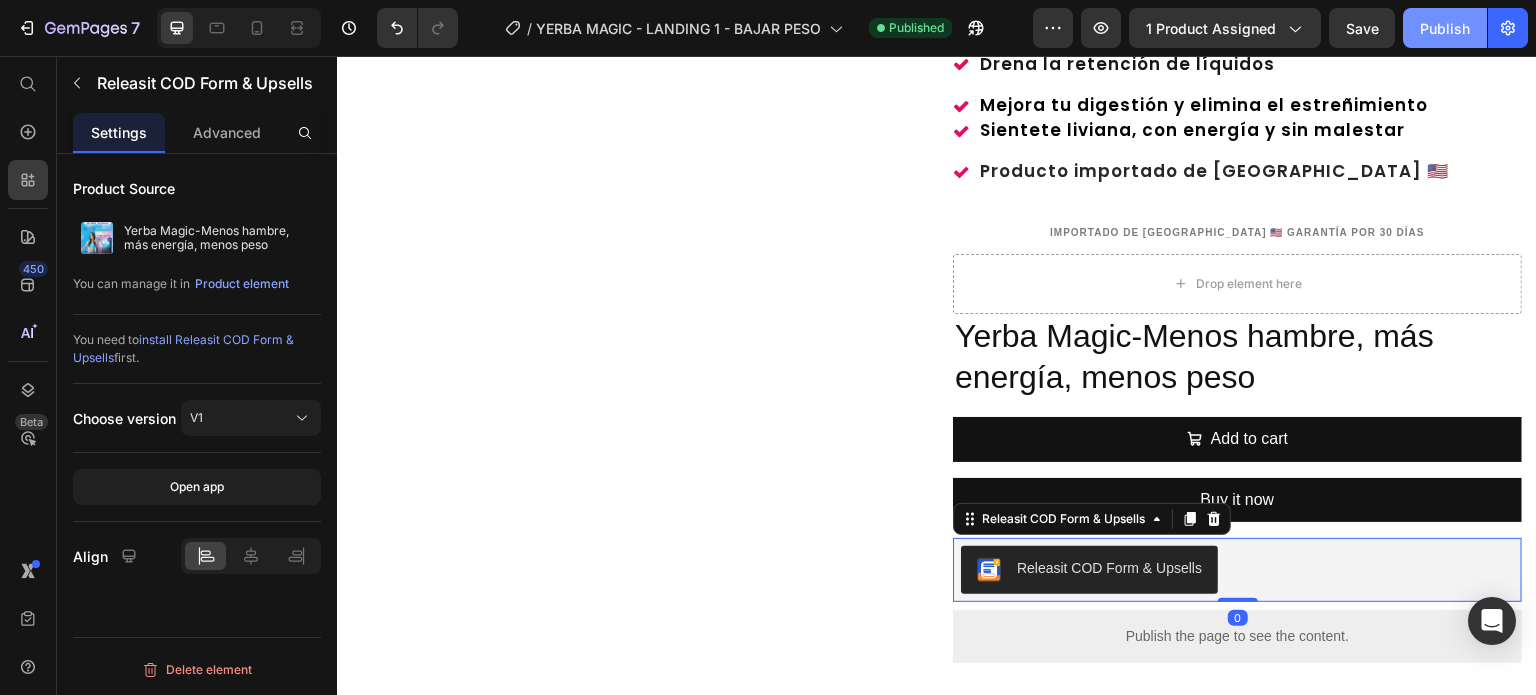 click on "Publish" at bounding box center (1445, 28) 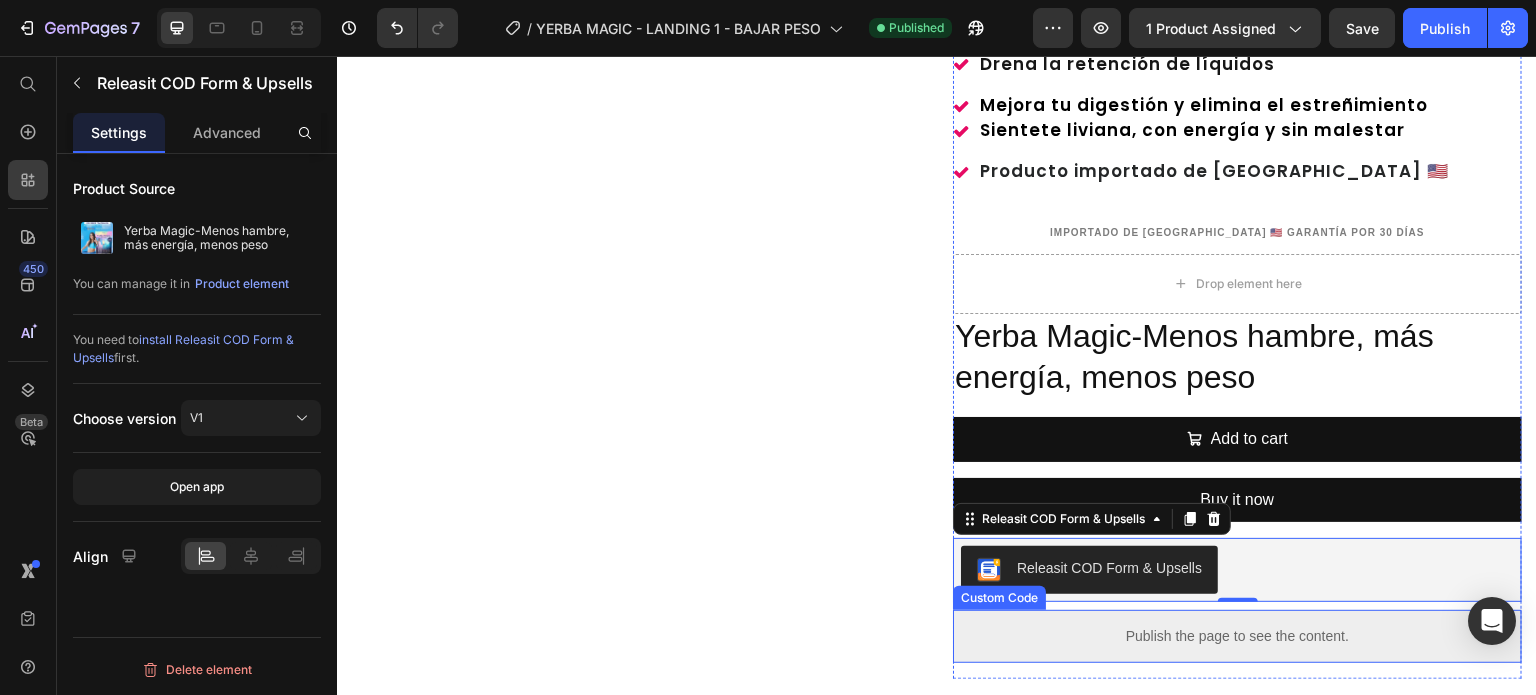 click on "Publish the page to see the content." at bounding box center [1237, 636] 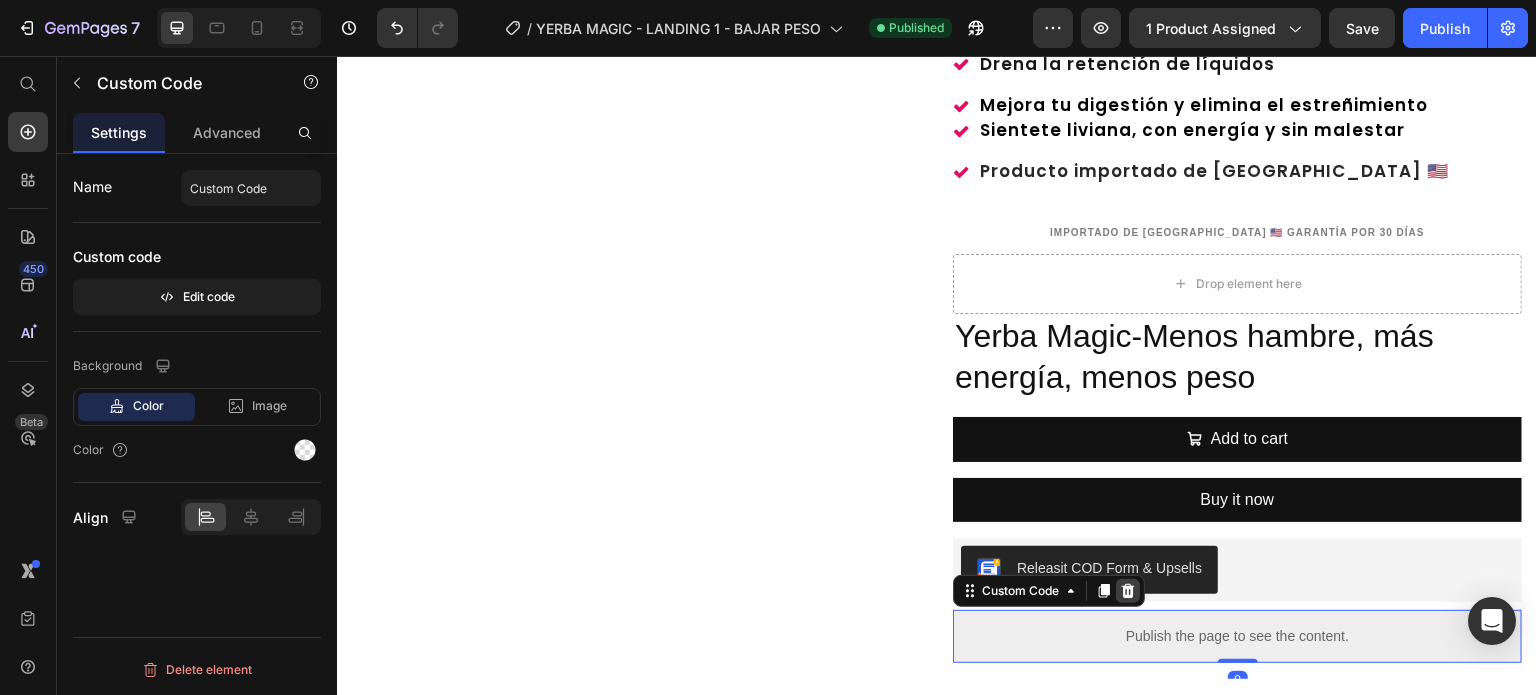 click 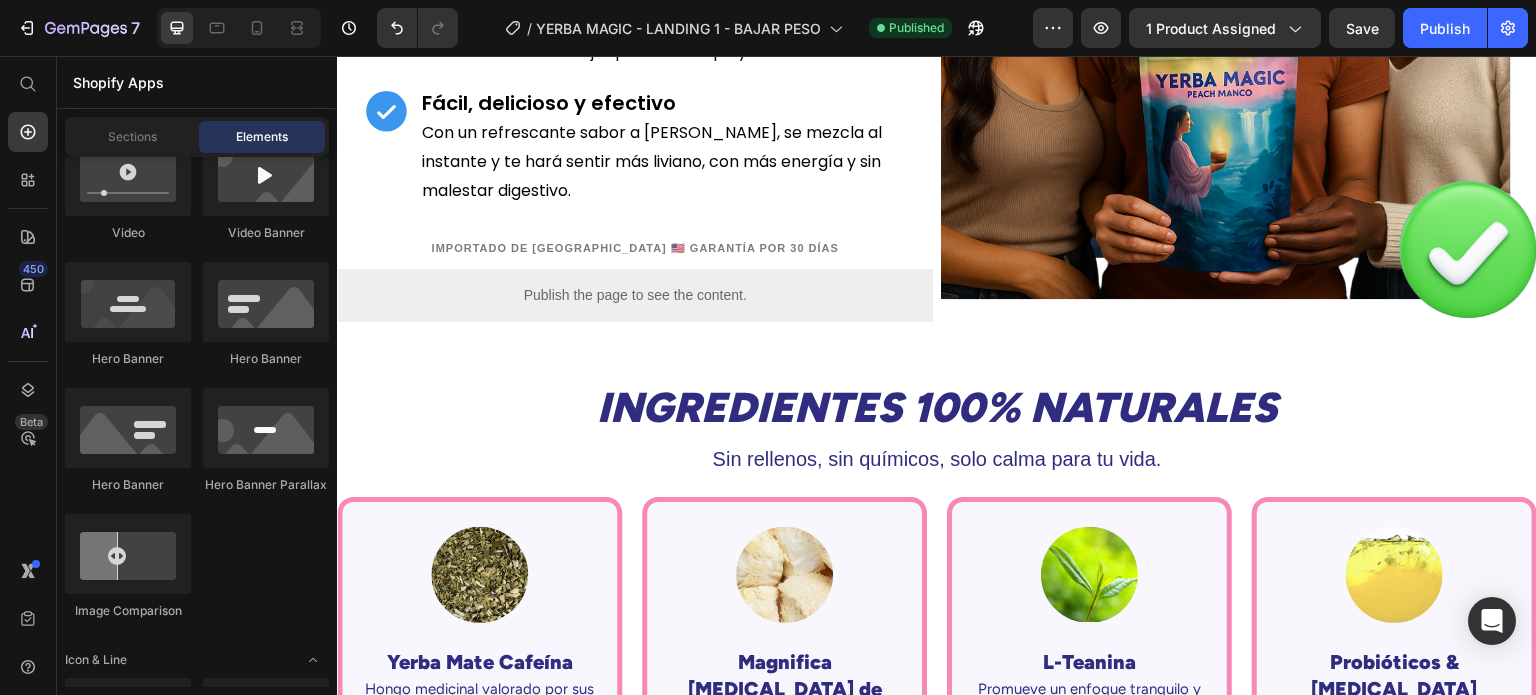 scroll, scrollTop: 5368, scrollLeft: 0, axis: vertical 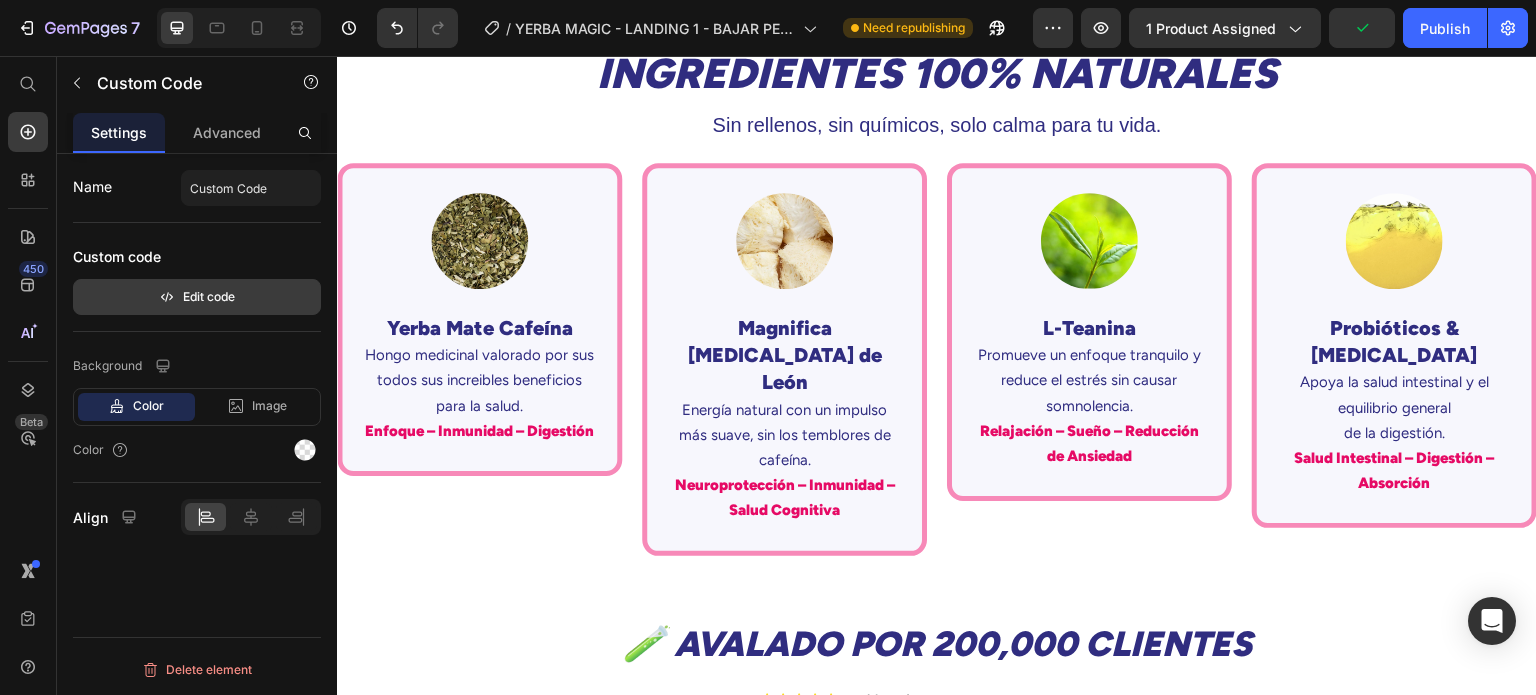 click on "Edit code" at bounding box center [197, 297] 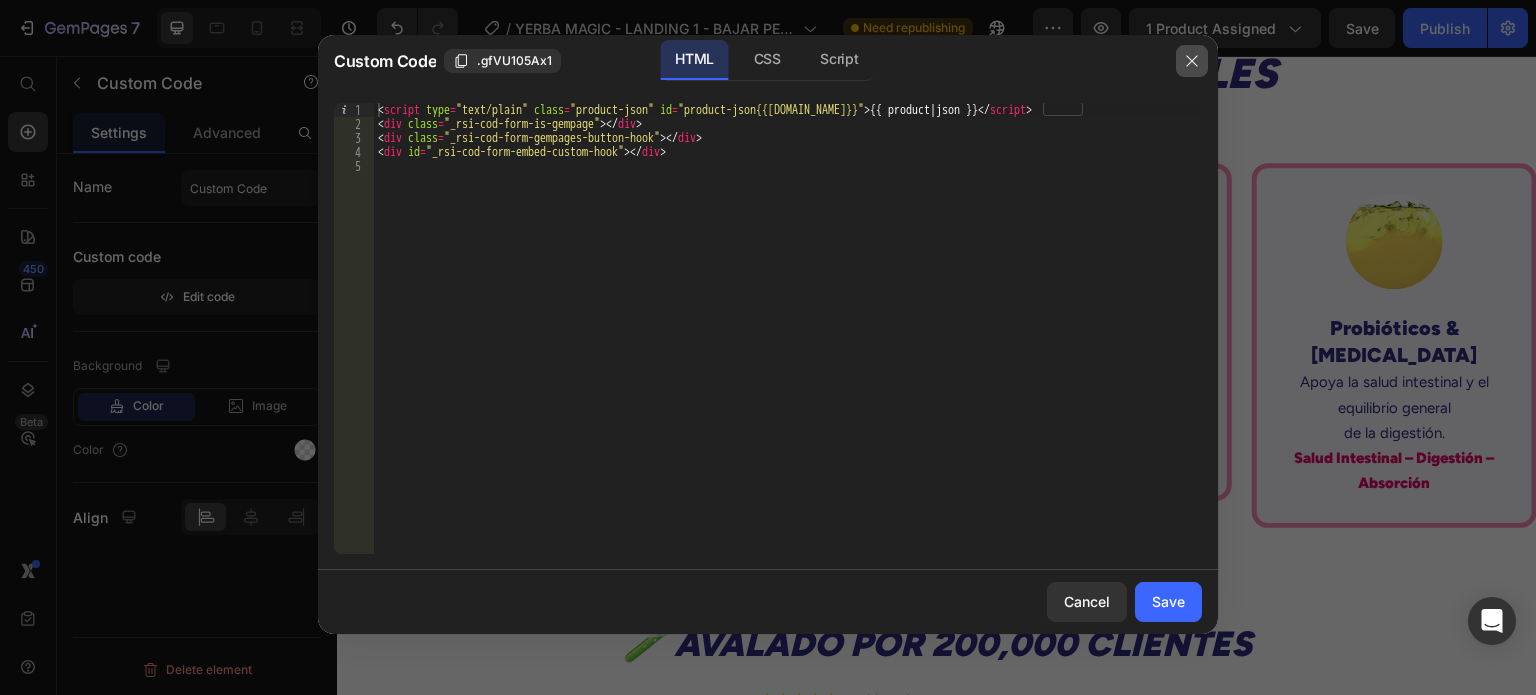 click 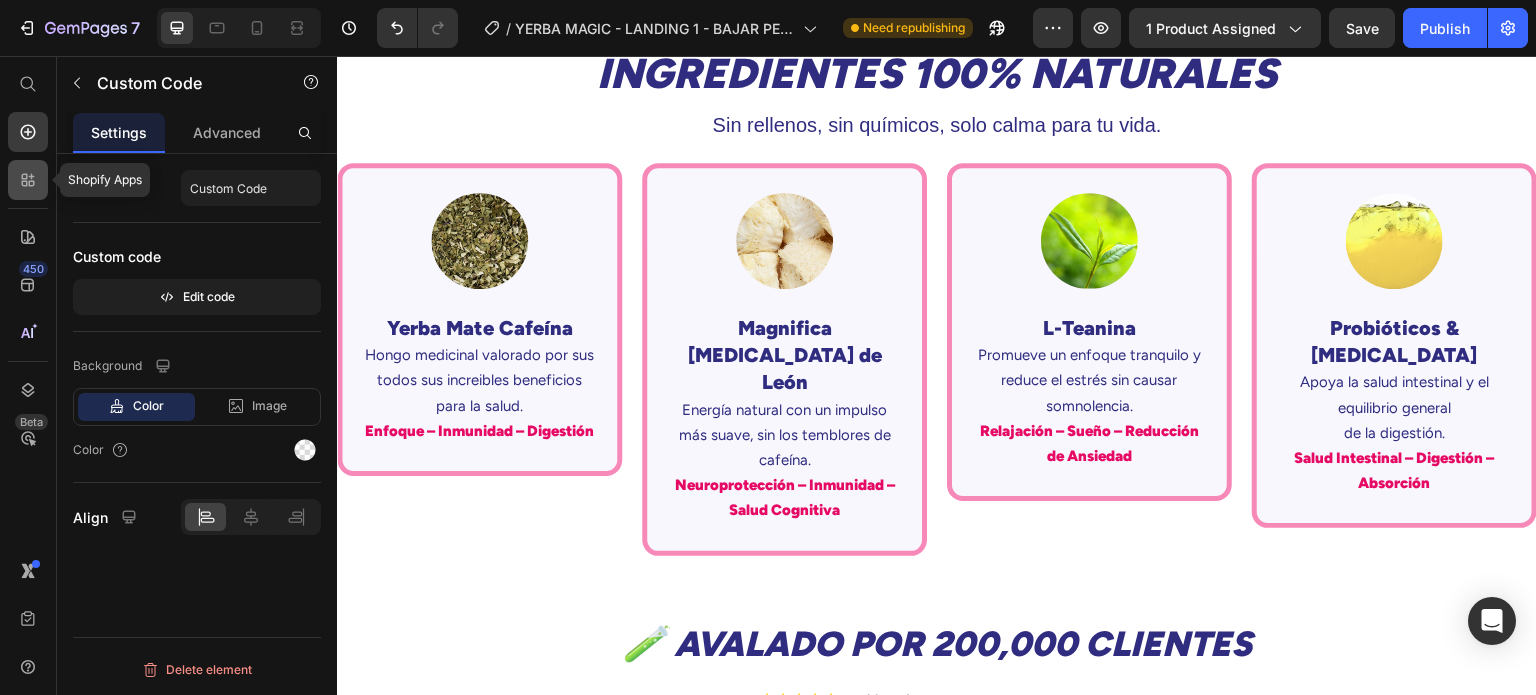 click 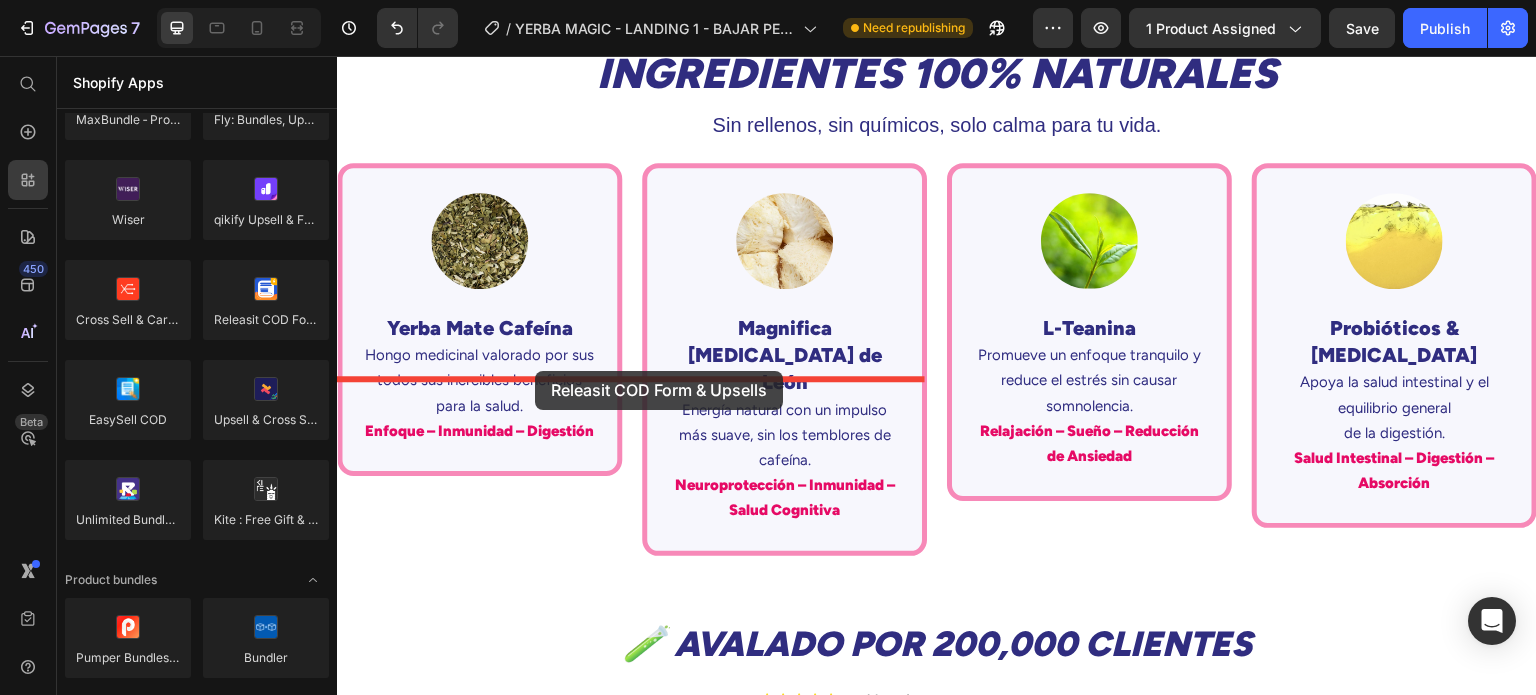 drag, startPoint x: 593, startPoint y: 362, endPoint x: 535, endPoint y: 371, distance: 58.694122 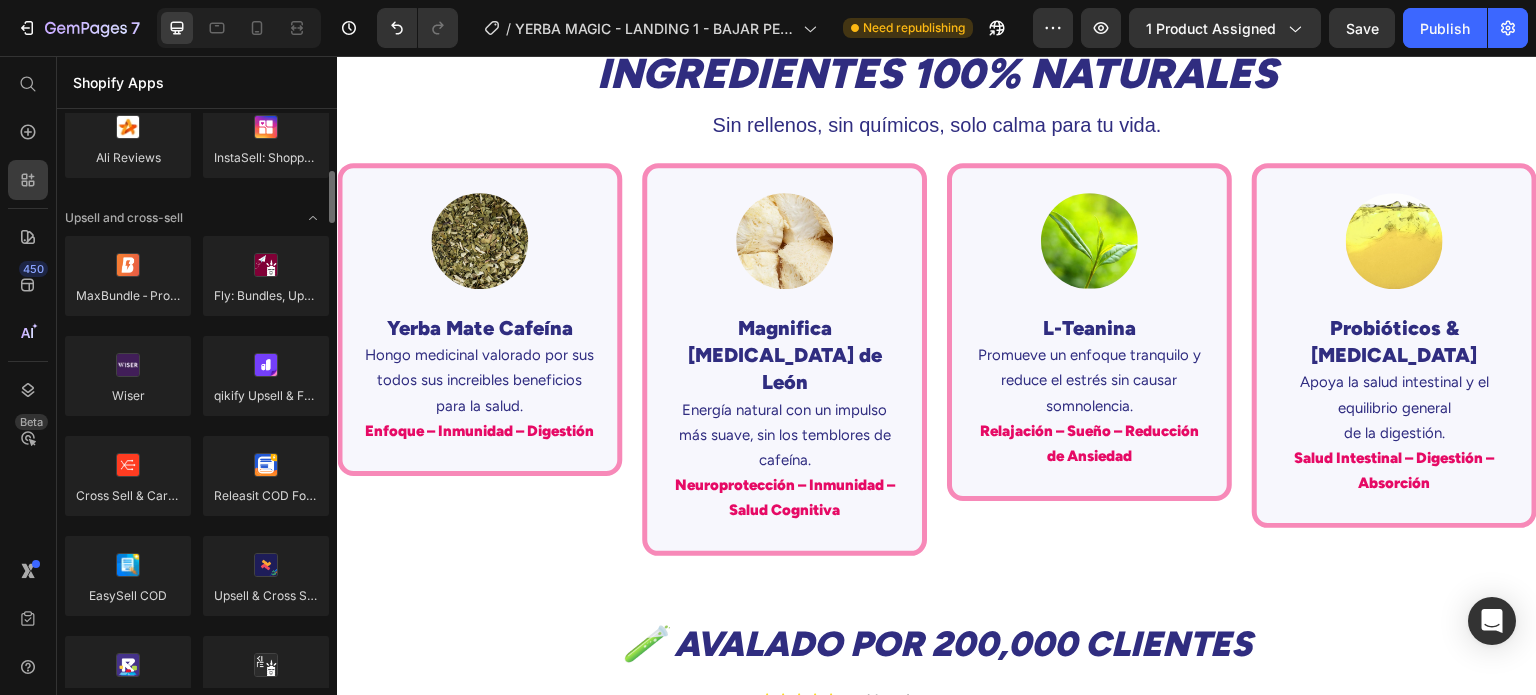 scroll, scrollTop: 717, scrollLeft: 0, axis: vertical 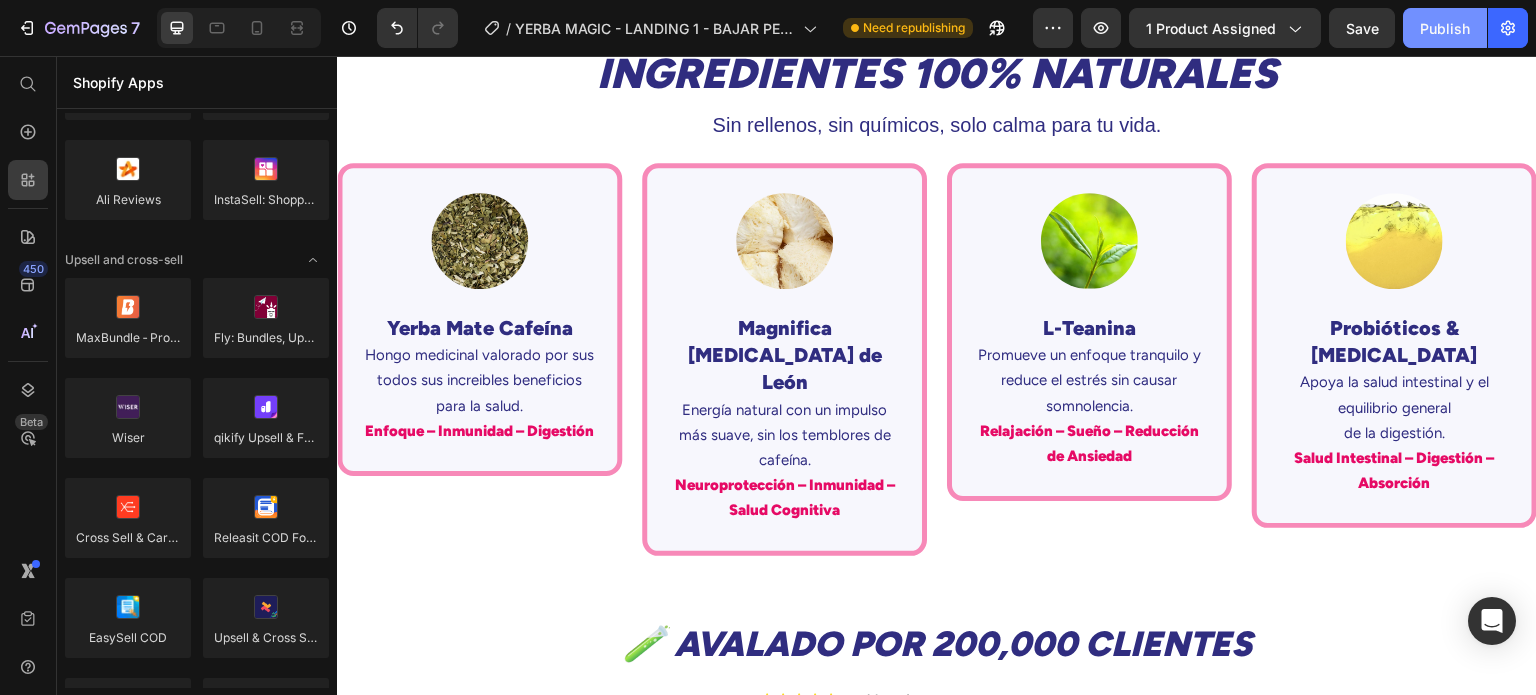 click on "Publish" 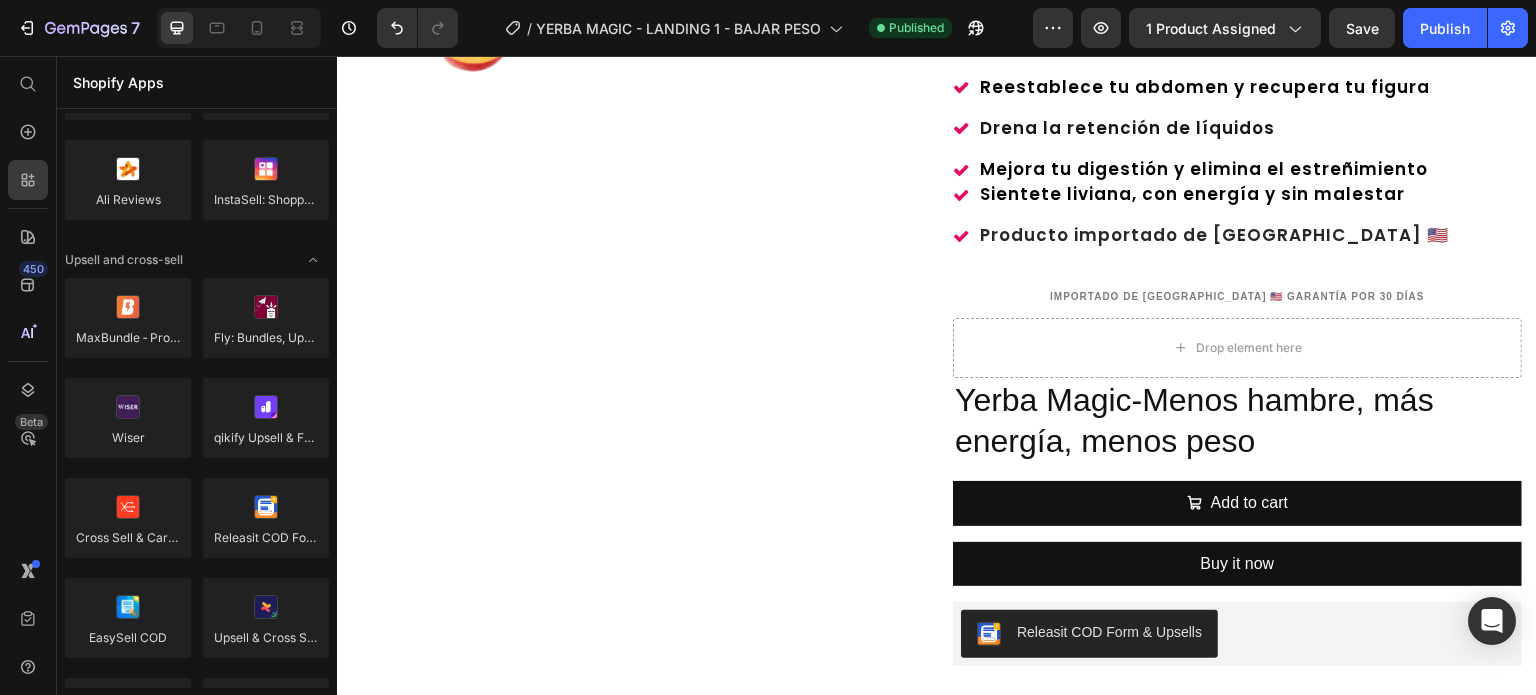 scroll, scrollTop: 1223, scrollLeft: 0, axis: vertical 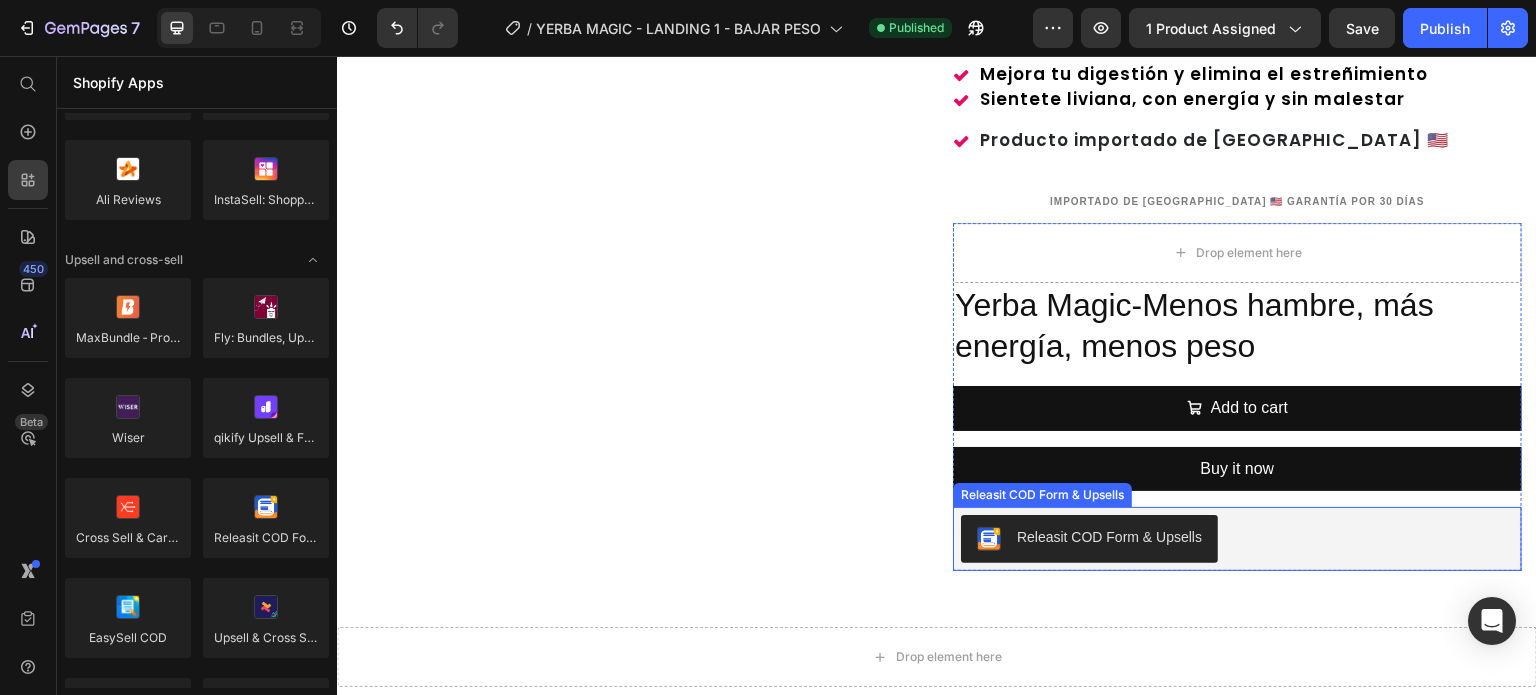 click on "Releasit COD Form & Upsells" at bounding box center [1237, 539] 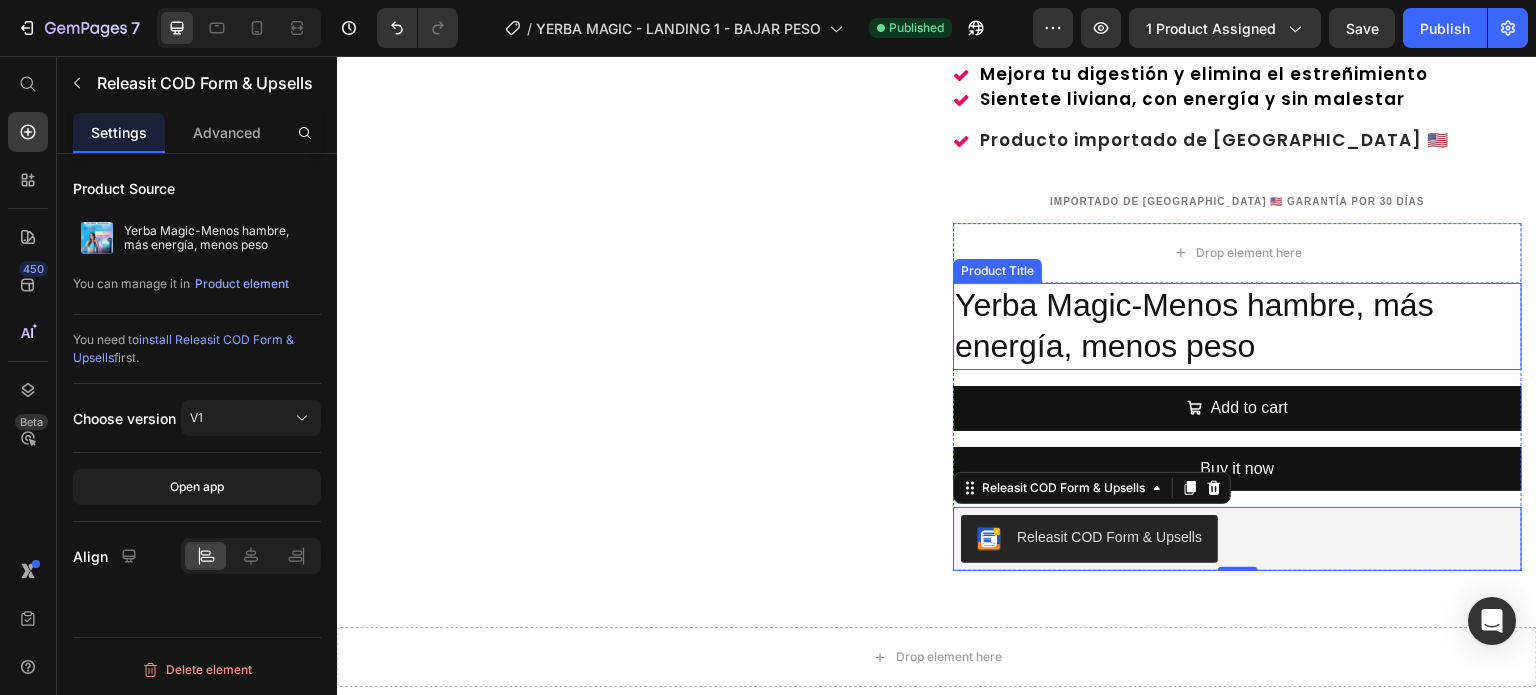 click on "Yerba Magic-Menos hambre, más energía, menos peso" at bounding box center (1237, 326) 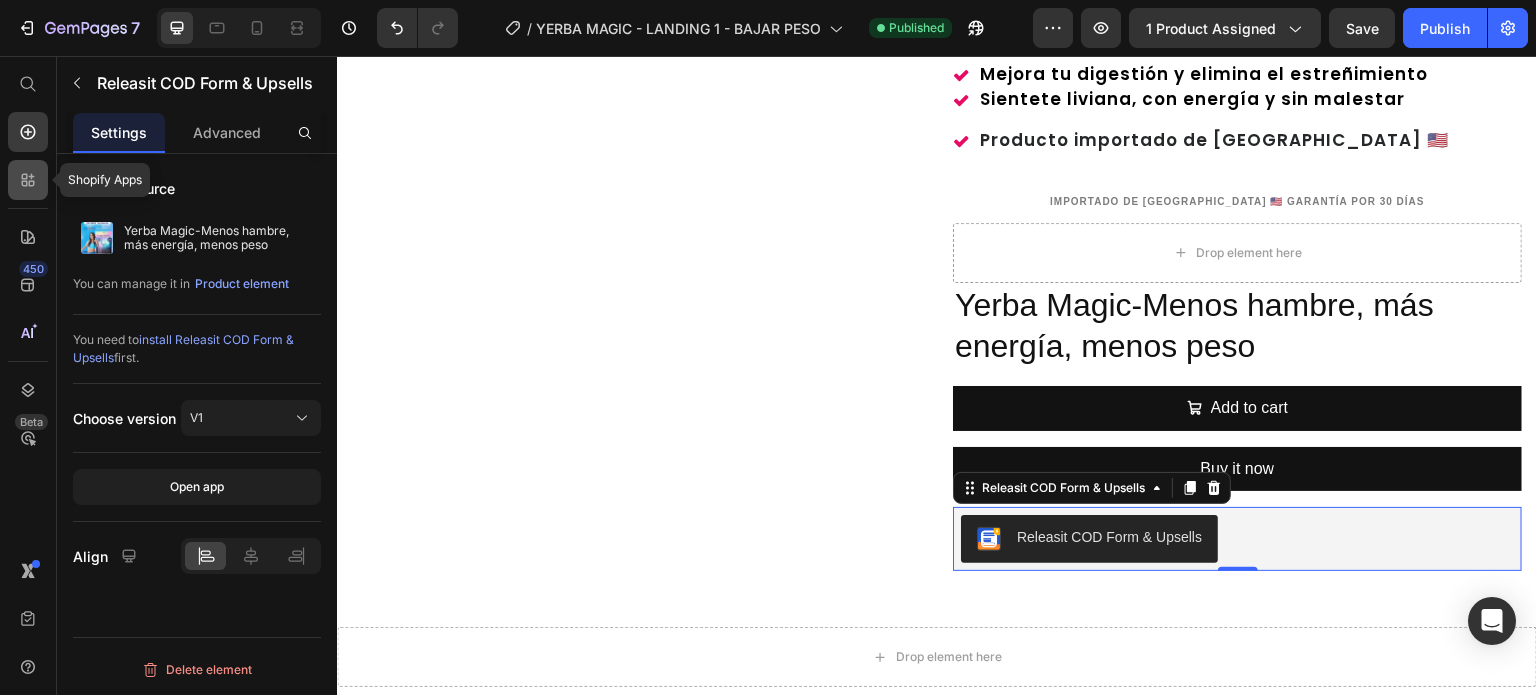 click 